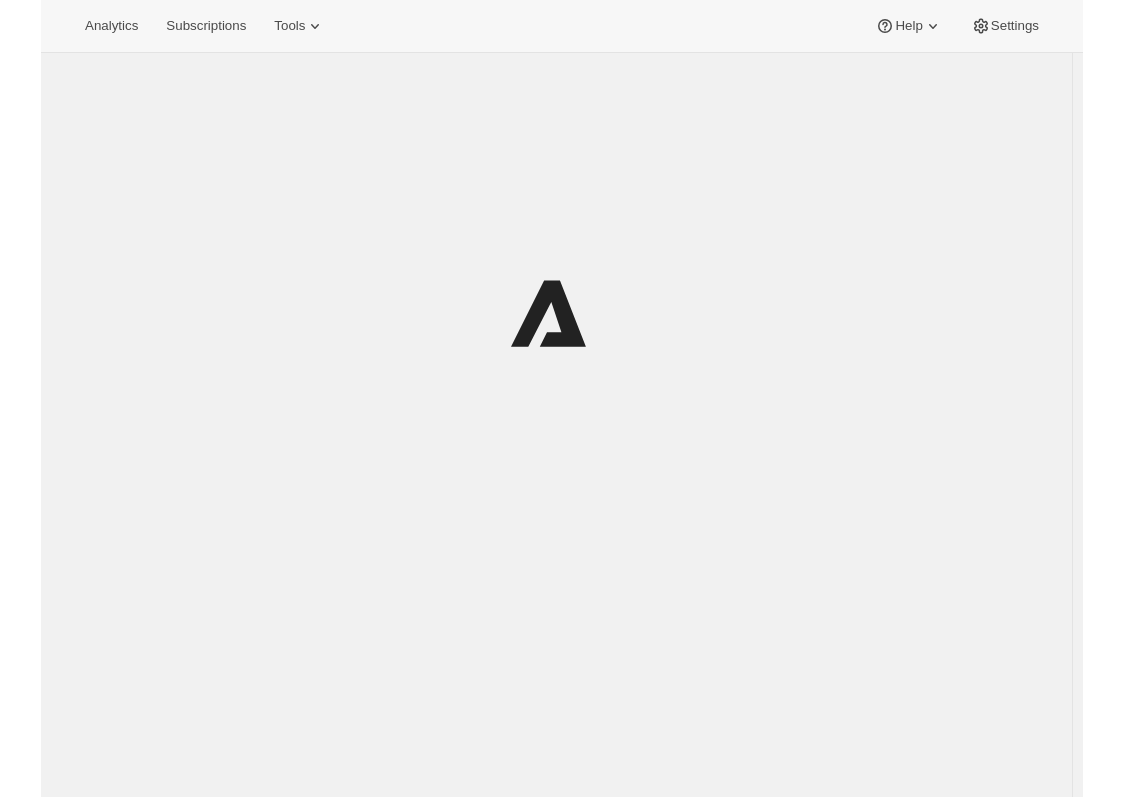 scroll, scrollTop: 0, scrollLeft: 0, axis: both 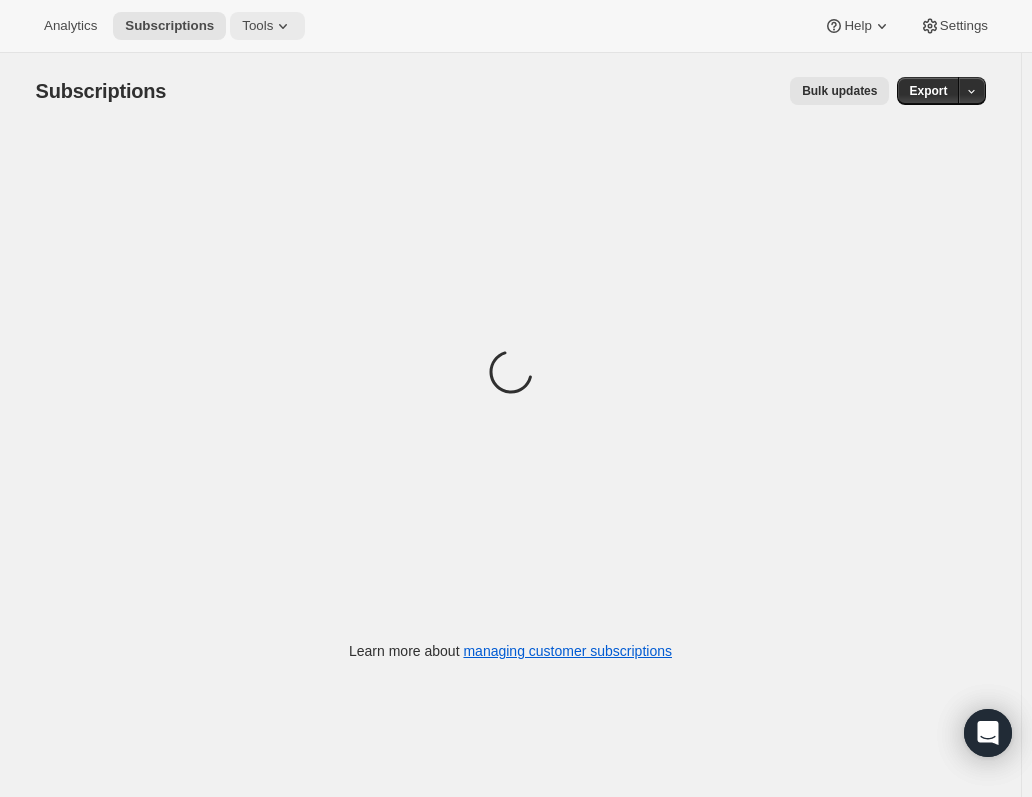 click on "Tools" at bounding box center (257, 26) 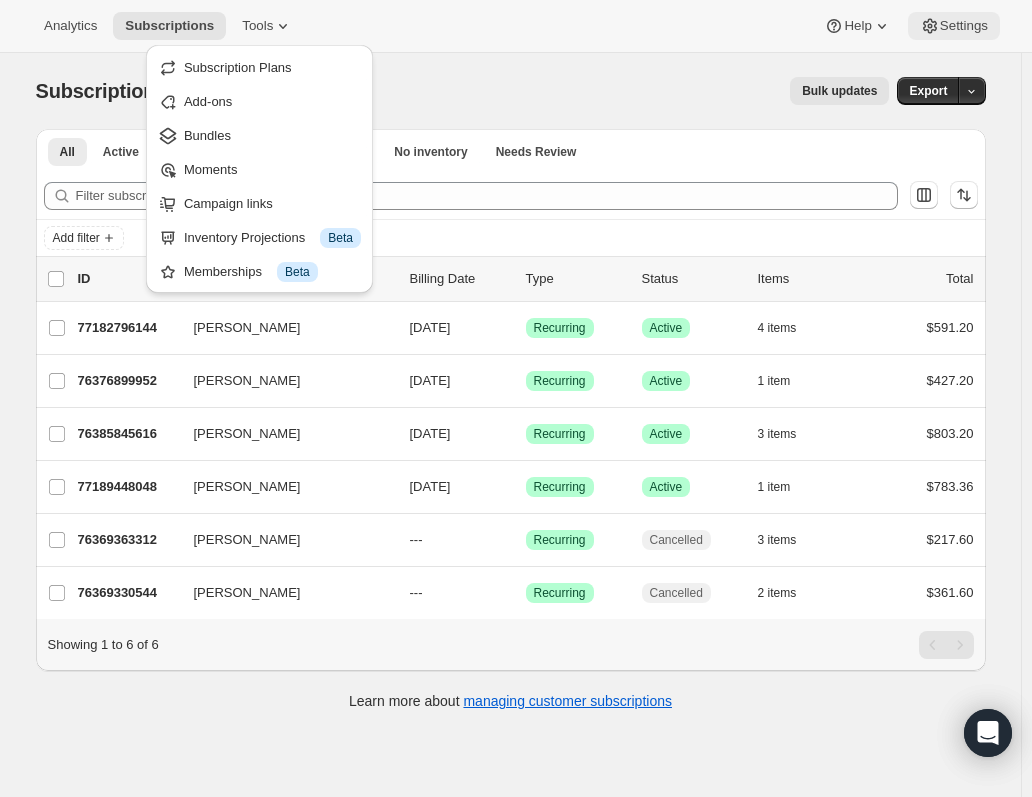 click 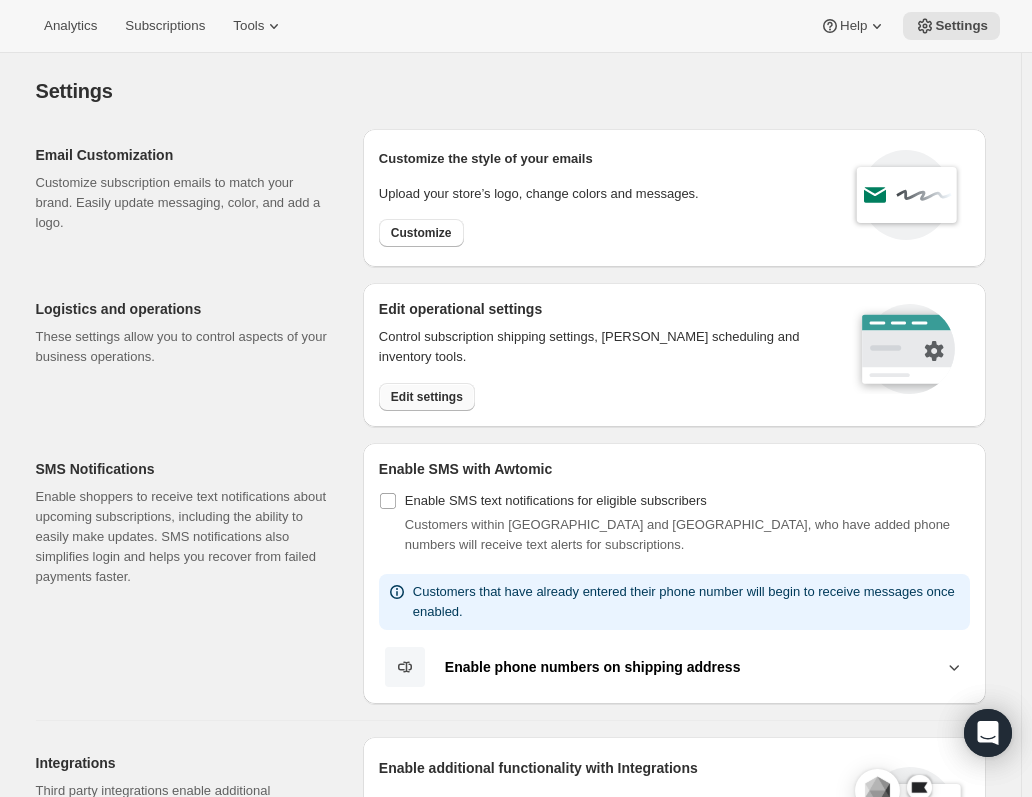 click on "Edit settings" at bounding box center (427, 397) 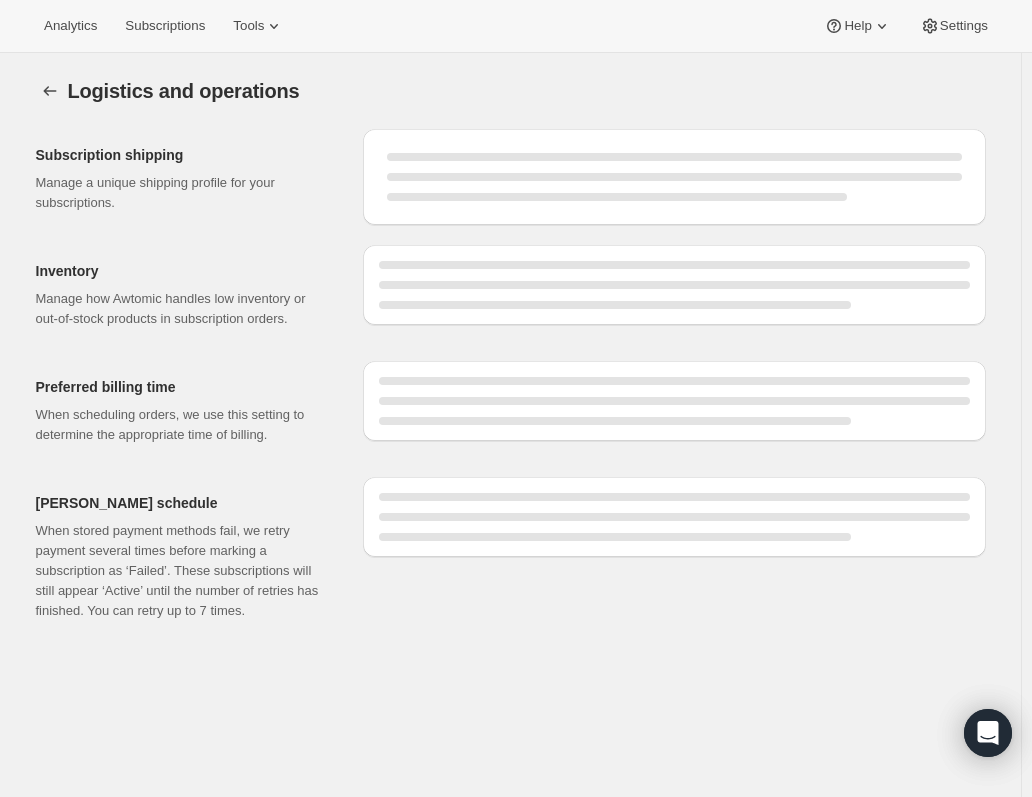 select on "DAY" 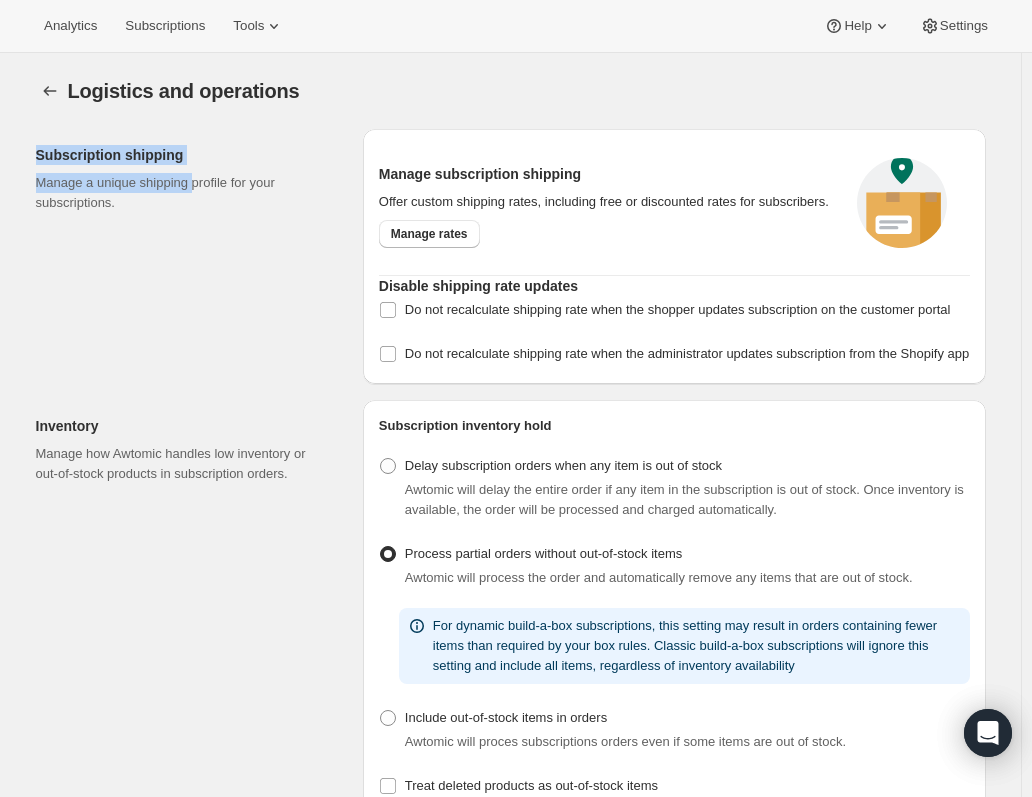 drag, startPoint x: 34, startPoint y: 155, endPoint x: 199, endPoint y: 166, distance: 165.36626 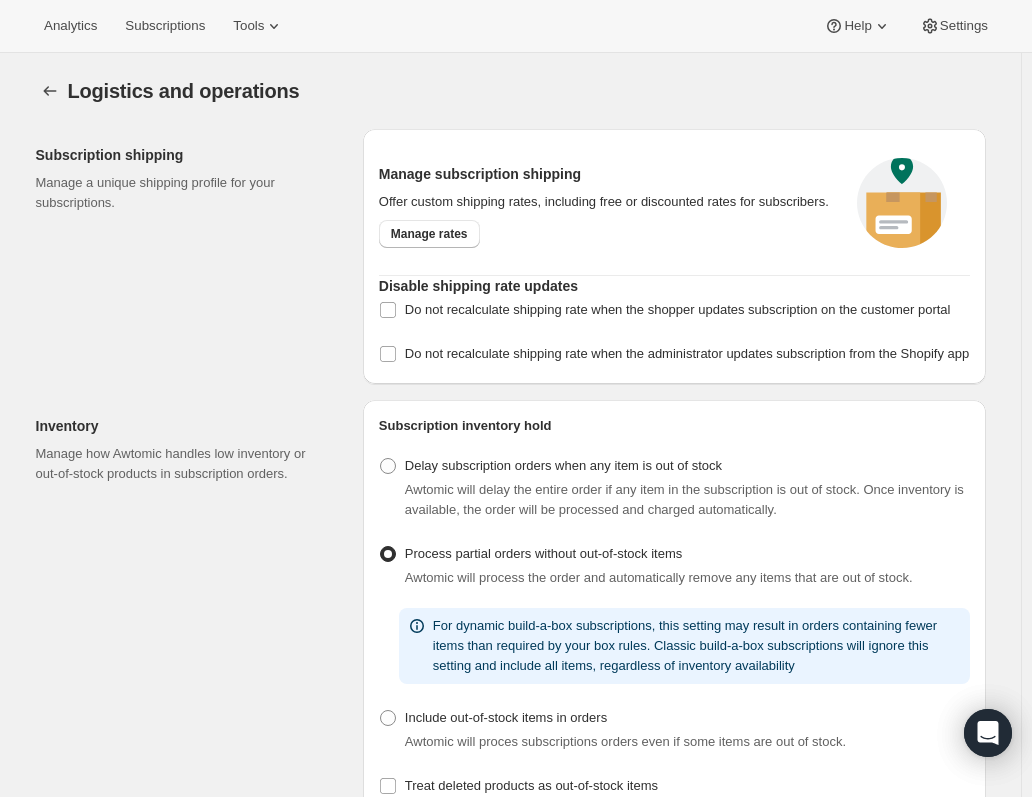 click on "Manage a unique shipping profile for your subscriptions." at bounding box center [183, 193] 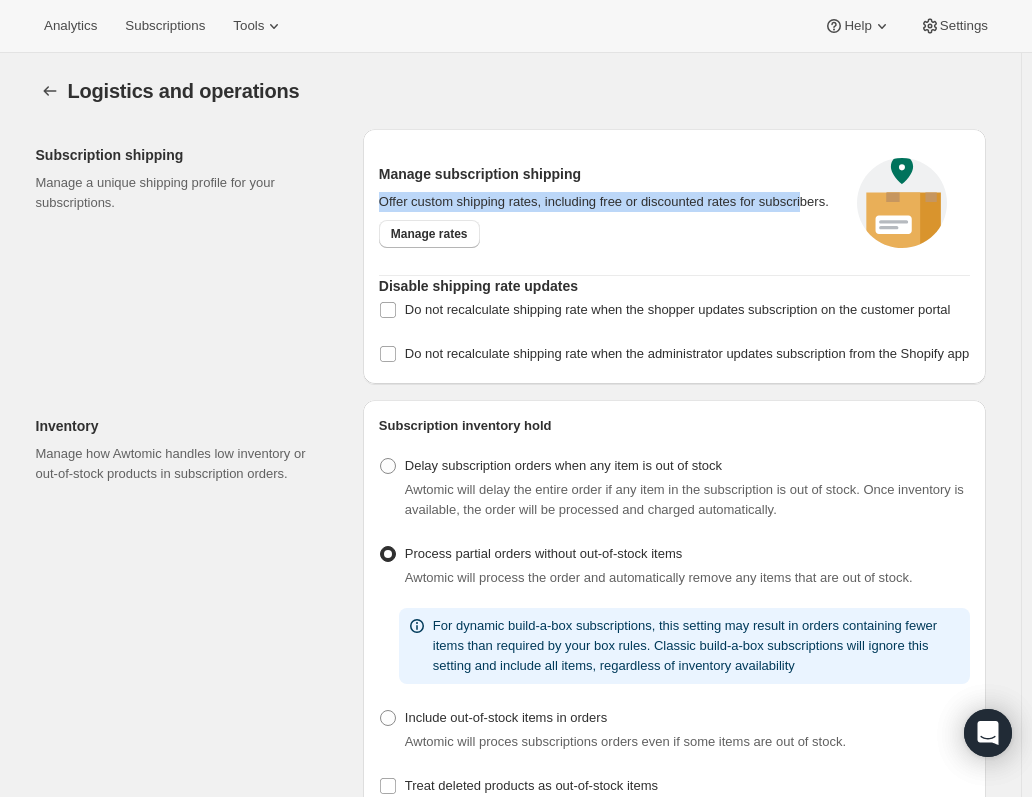 drag, startPoint x: 393, startPoint y: 200, endPoint x: 816, endPoint y: 200, distance: 423 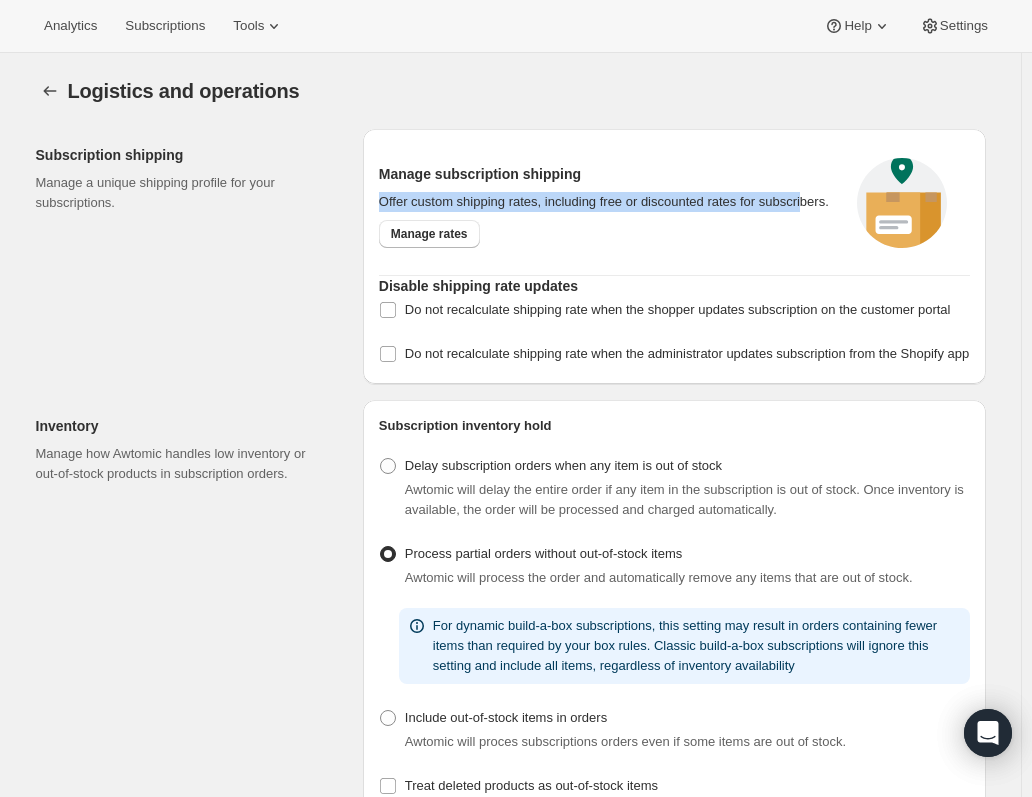click on "Manage subscription shipping Offer custom shipping rates, including free or discounted rates for subscribers. Manage rates" at bounding box center (606, 206) 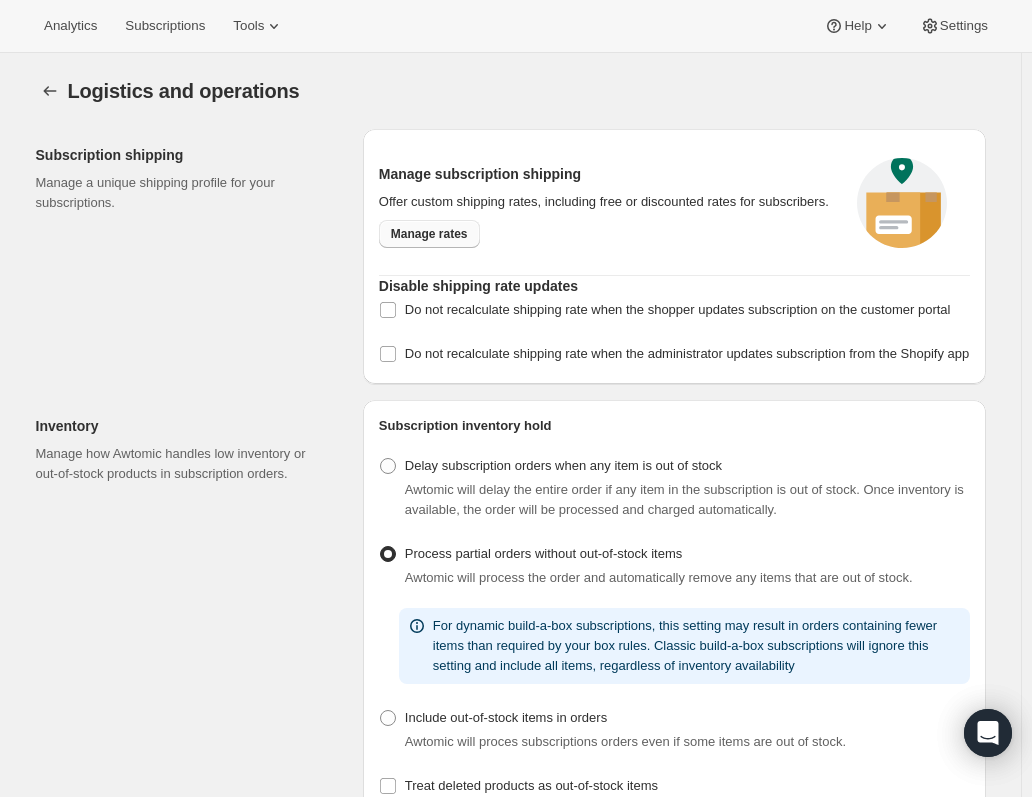 click on "Manage rates" at bounding box center [429, 234] 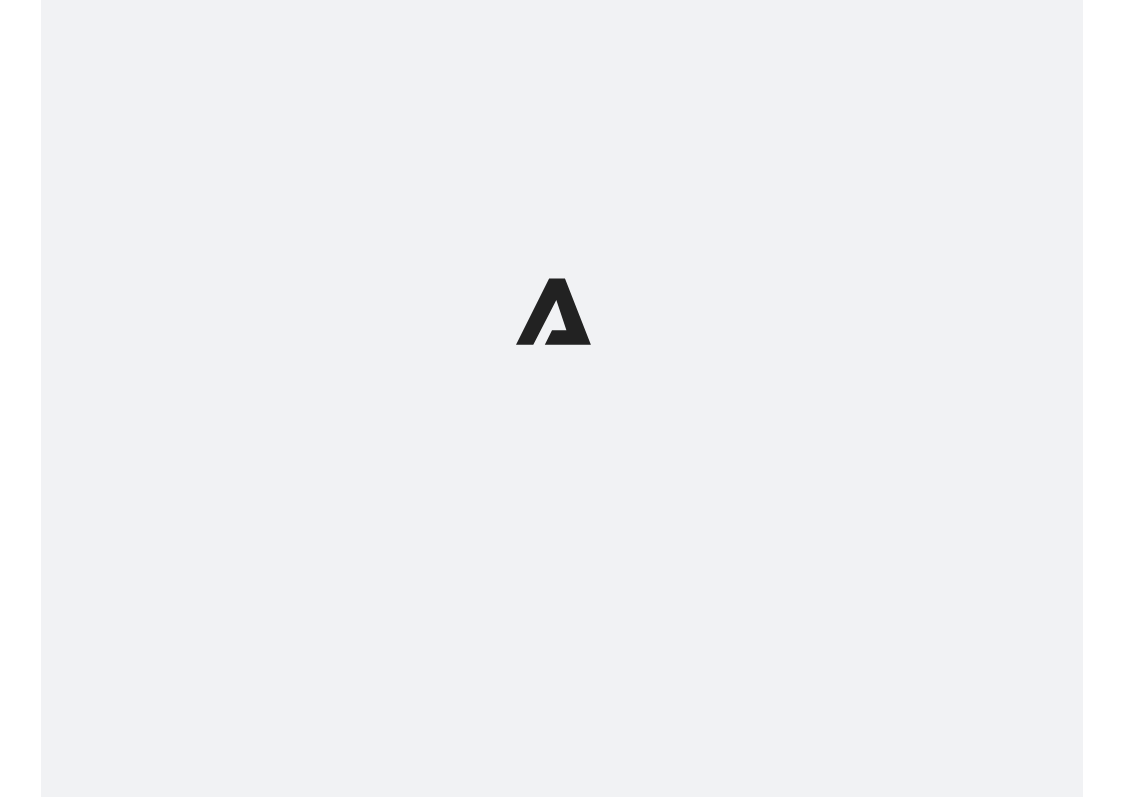 scroll, scrollTop: 0, scrollLeft: 0, axis: both 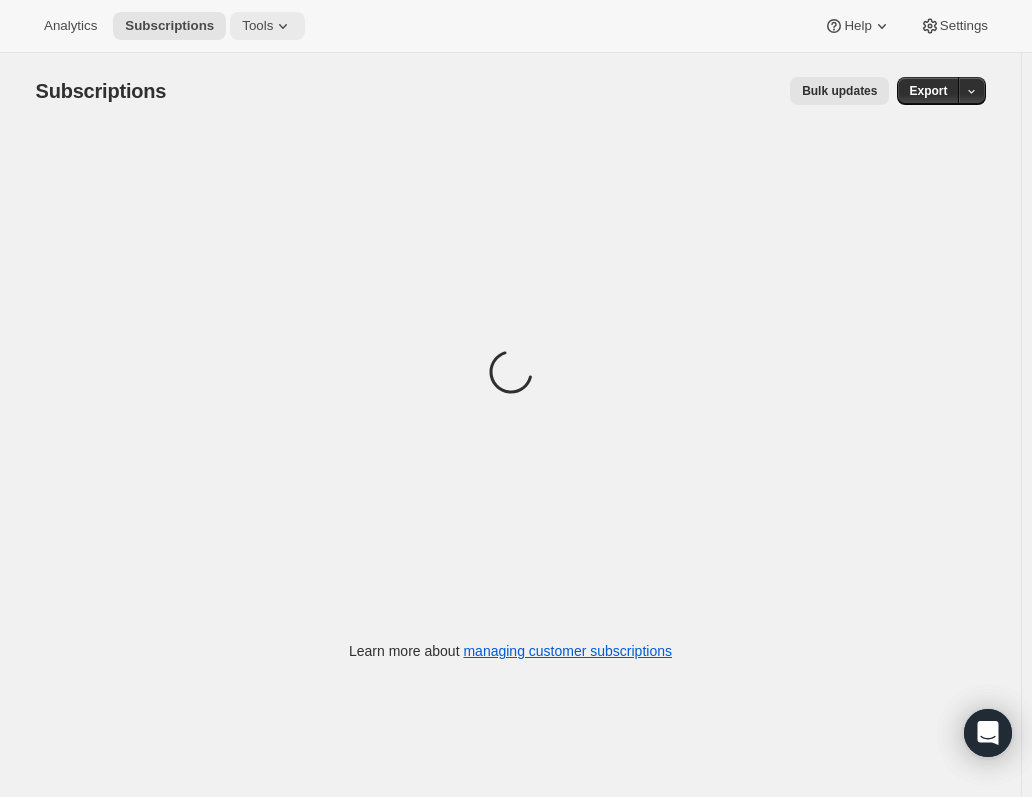 click 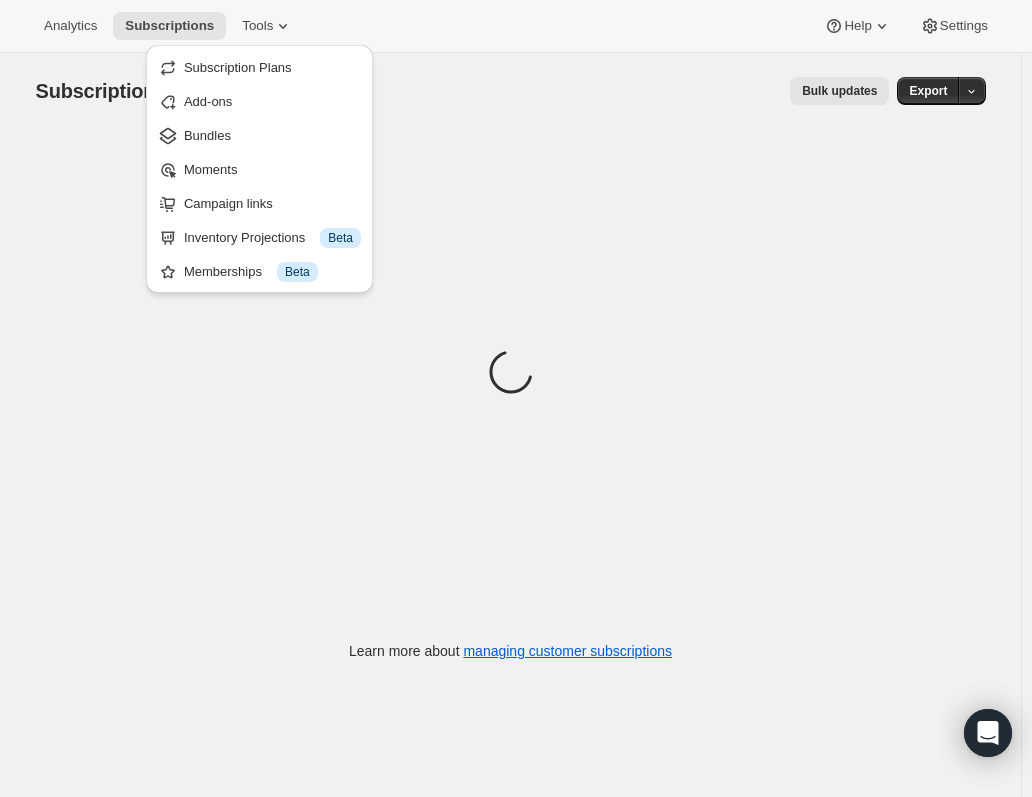 click on "Subscriptions. This page is ready Subscriptions Bulk updates More actions Bulk updates Export" at bounding box center [511, 91] 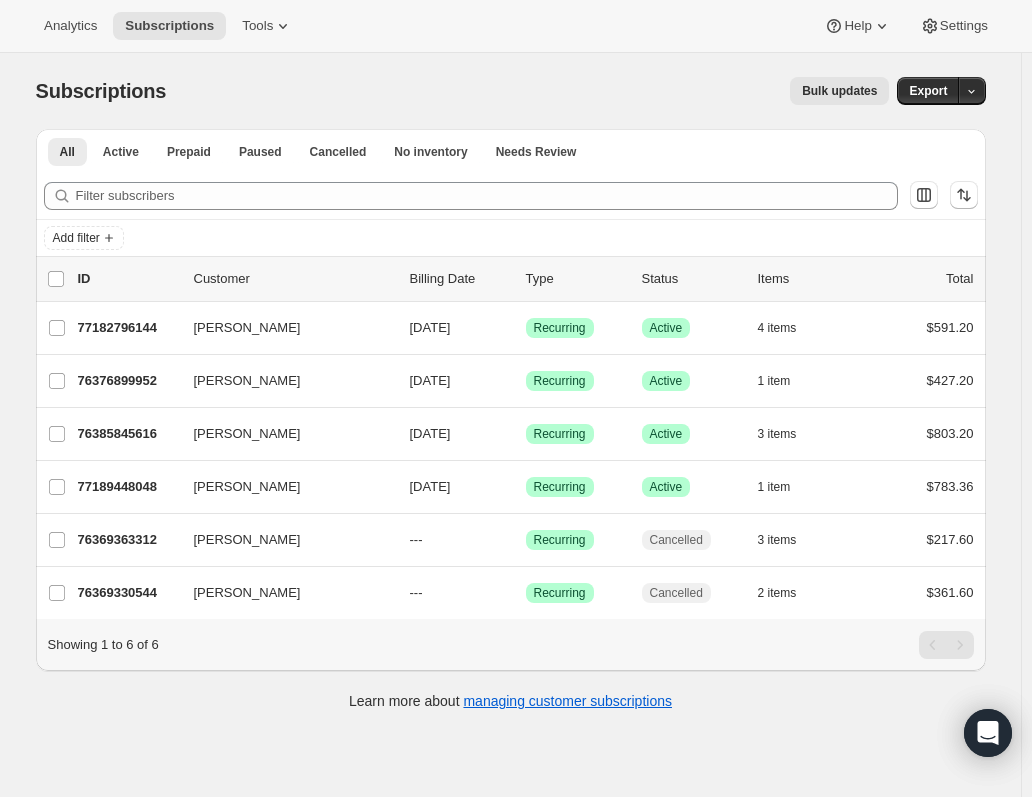 click on "Analytics Subscriptions Tools Help Settings" at bounding box center (516, 26) 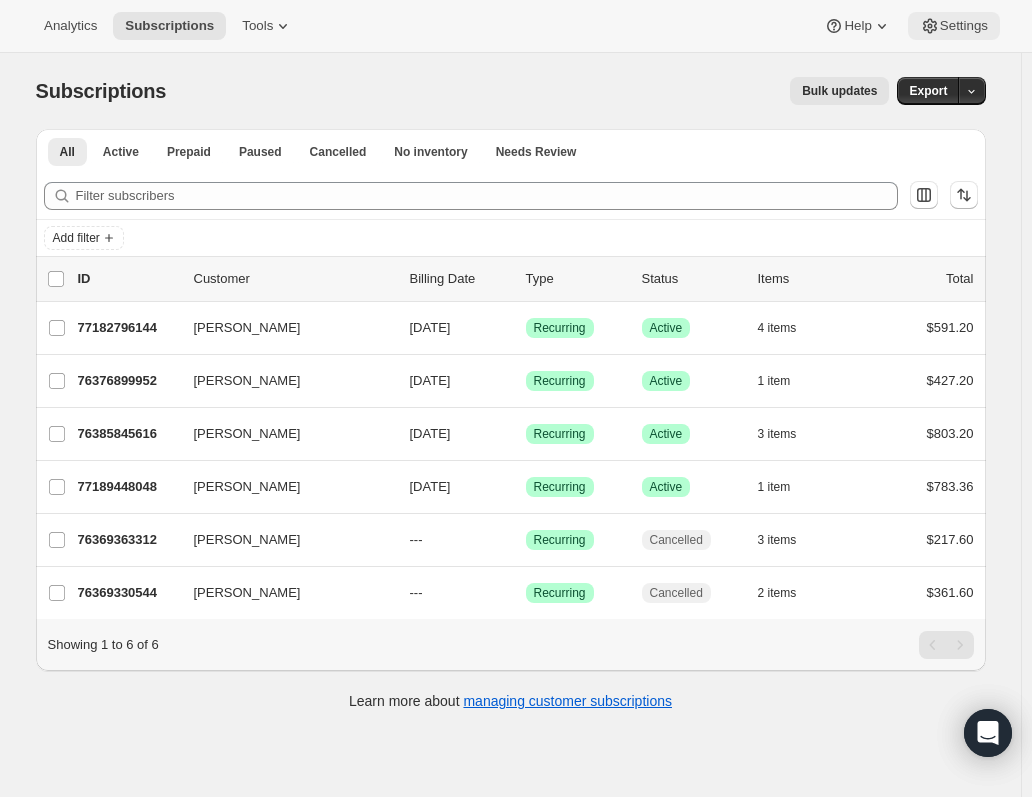 click on "Settings" at bounding box center [964, 26] 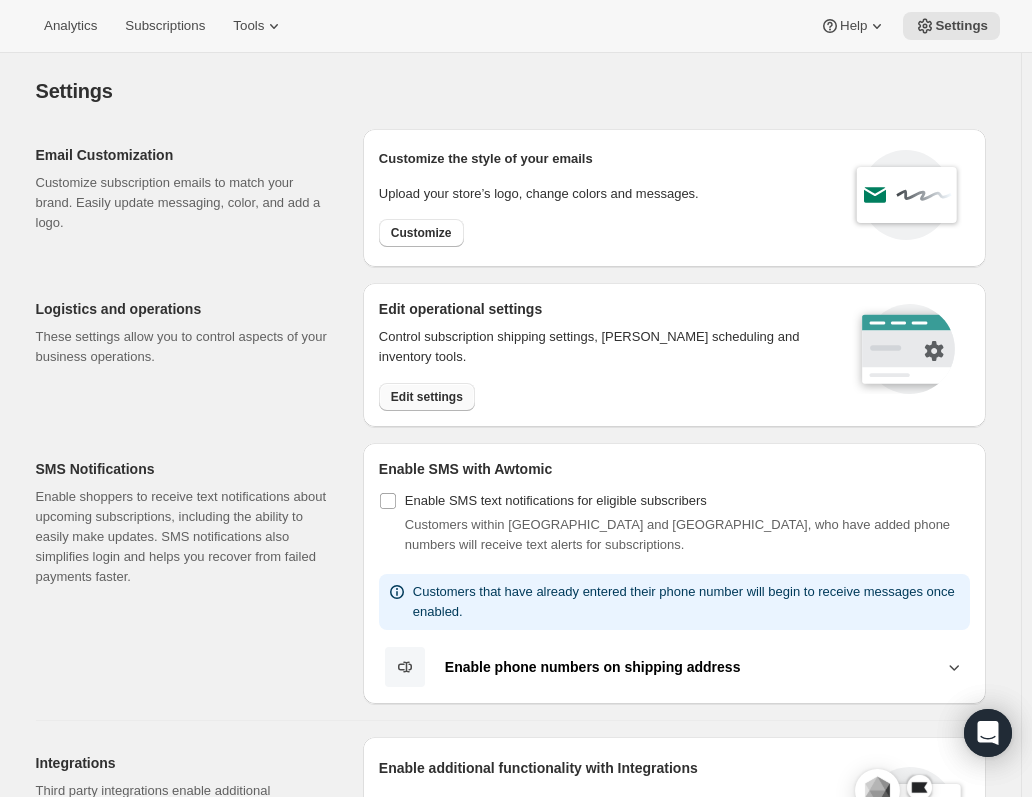 click on "Edit settings" at bounding box center (427, 397) 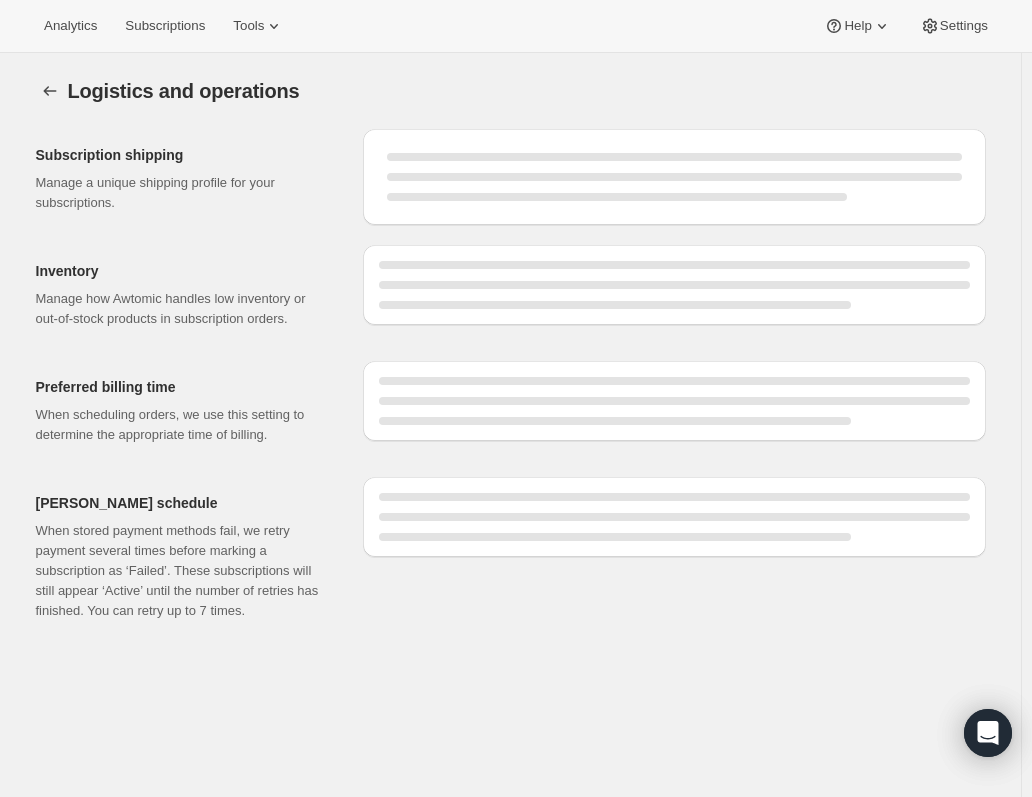 select on "DAY" 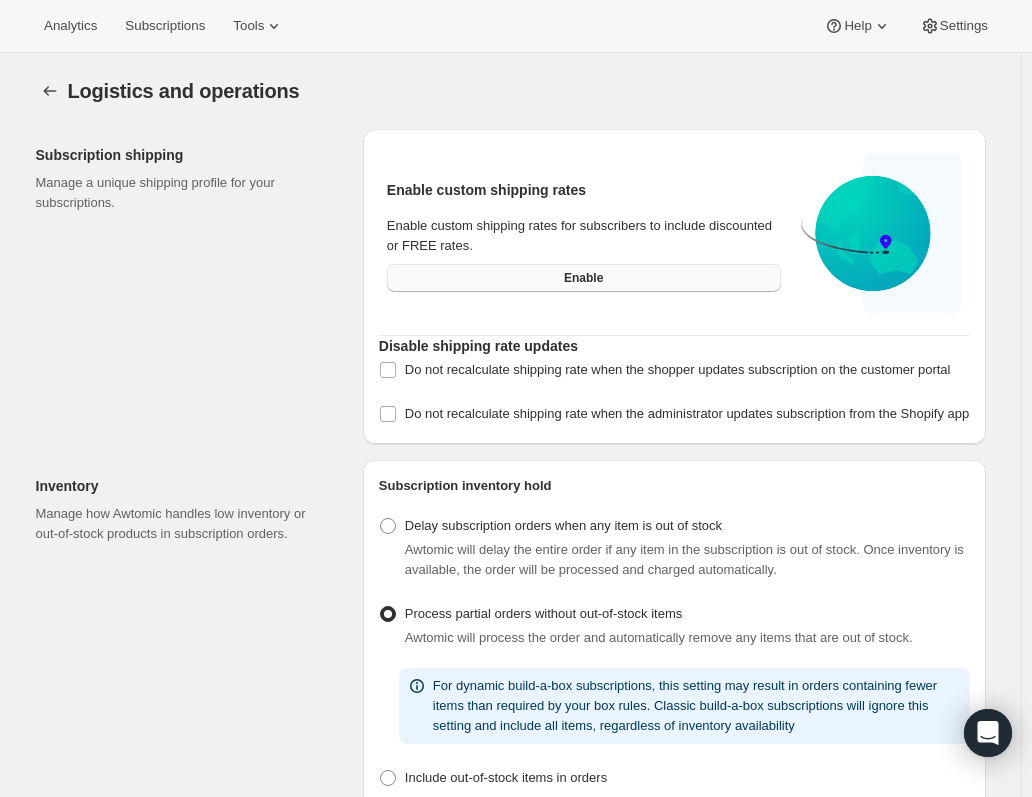 click on "Enable" at bounding box center (584, 278) 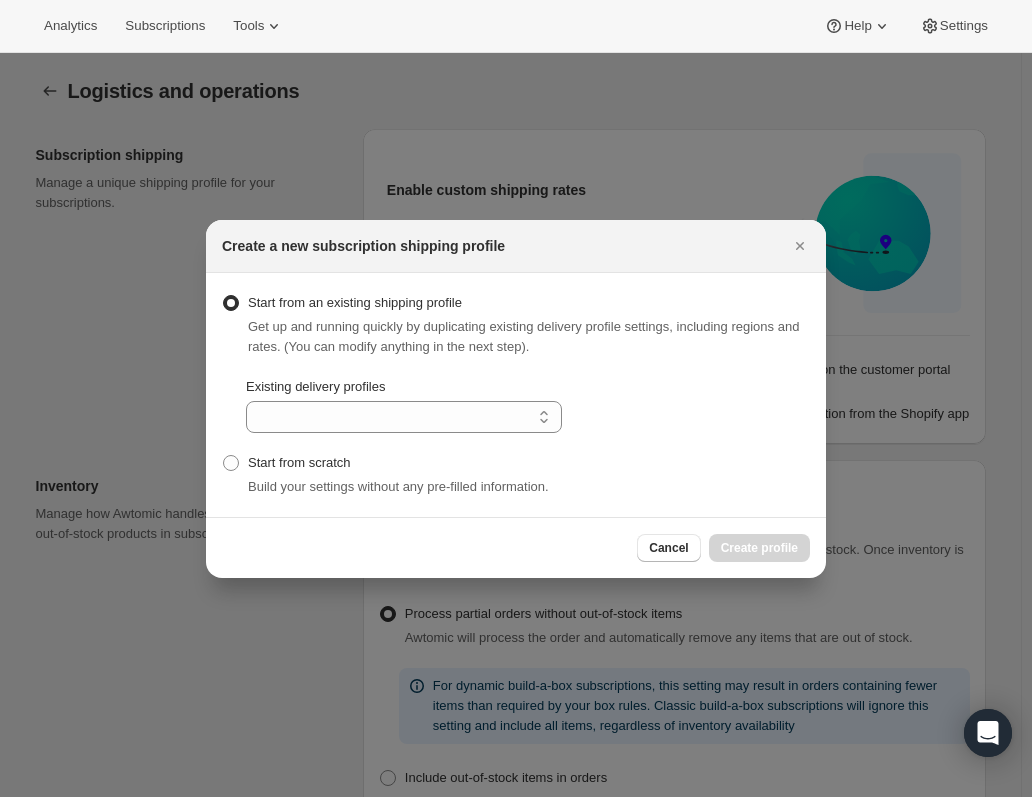 select on "gid://shopify/DeliveryProfile/128000033136" 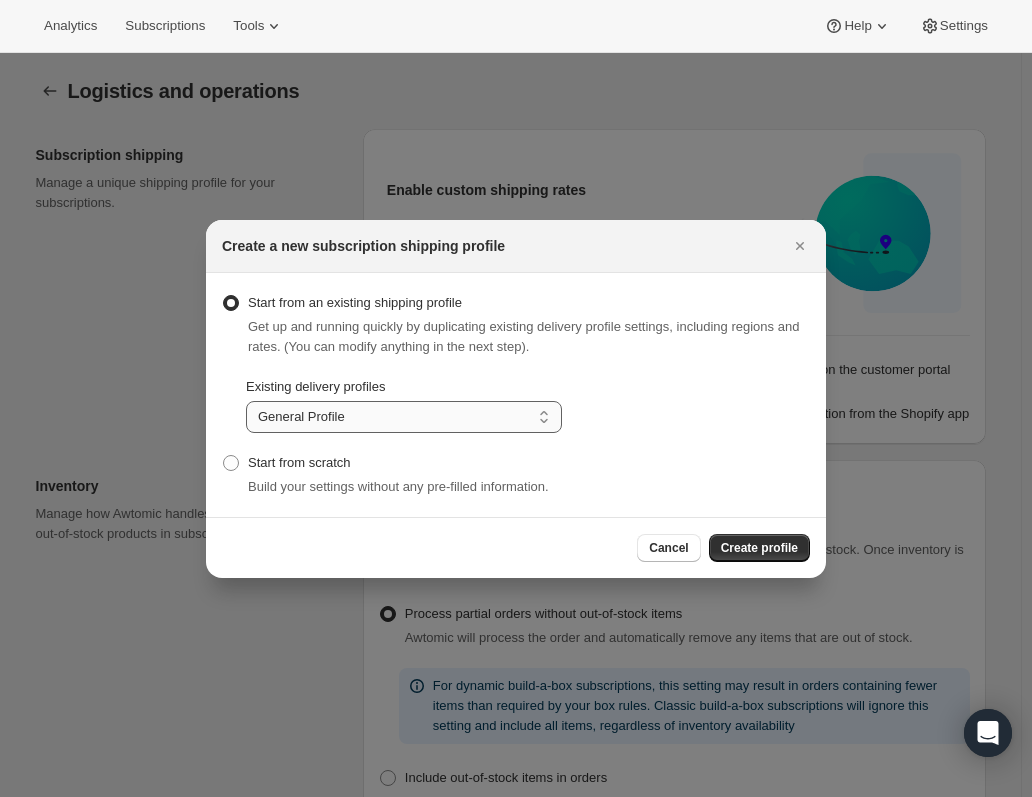 click on "General Profile Non-Wine Products" at bounding box center (404, 417) 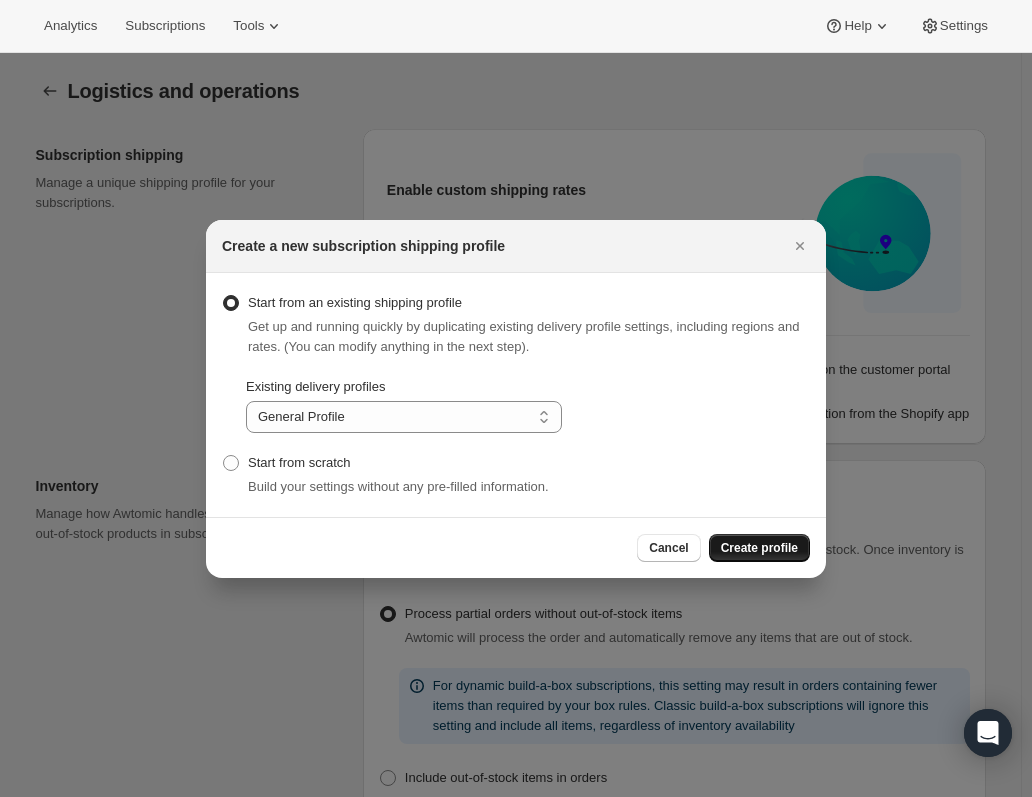 click on "Create profile" at bounding box center [759, 548] 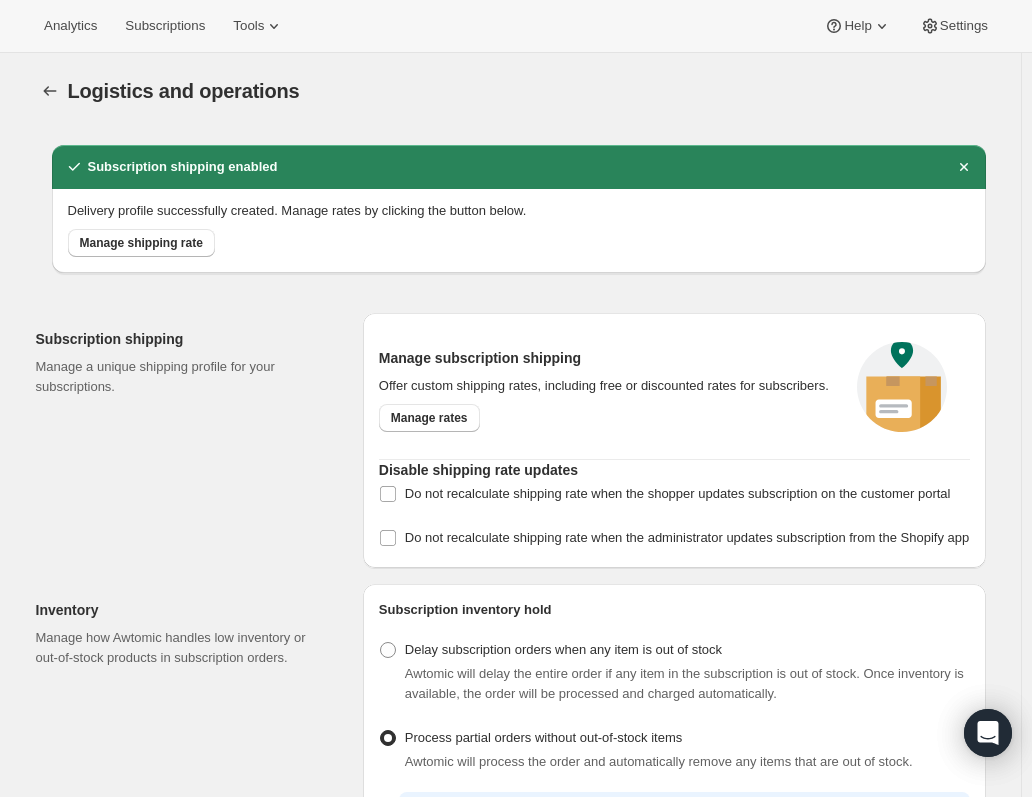 click on "Manage subscription shipping Offer custom shipping rates, including free or discounted rates for subscribers. Manage rates" at bounding box center [674, 390] 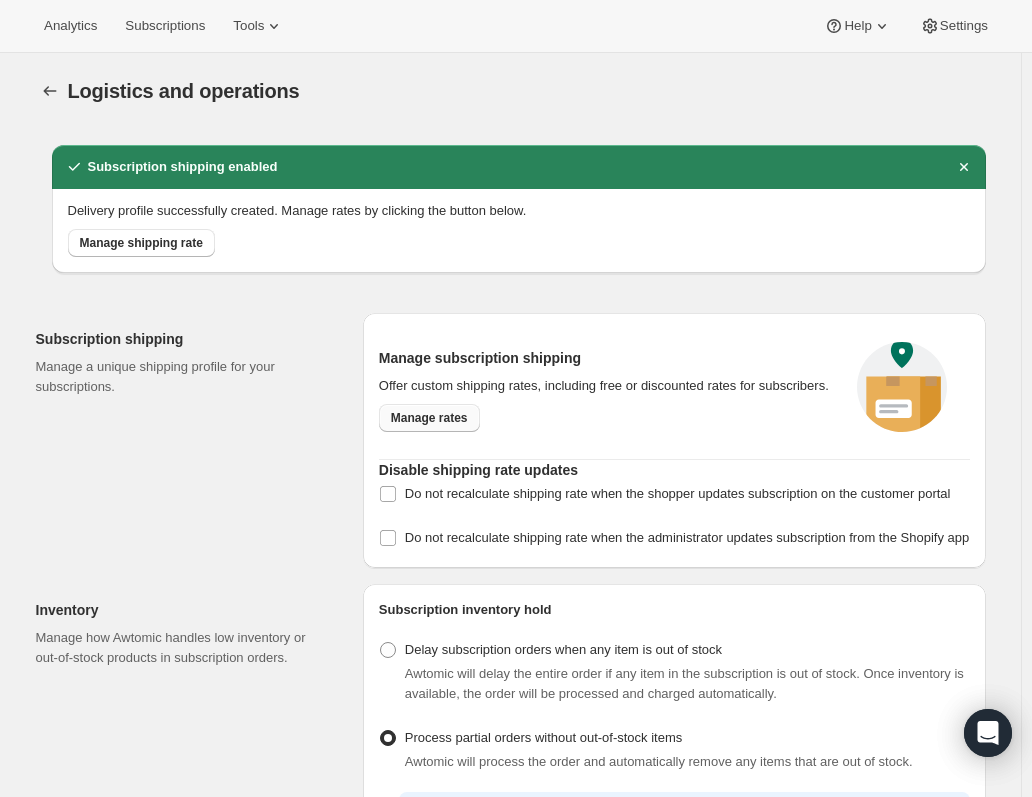 click on "Manage rates" at bounding box center [429, 418] 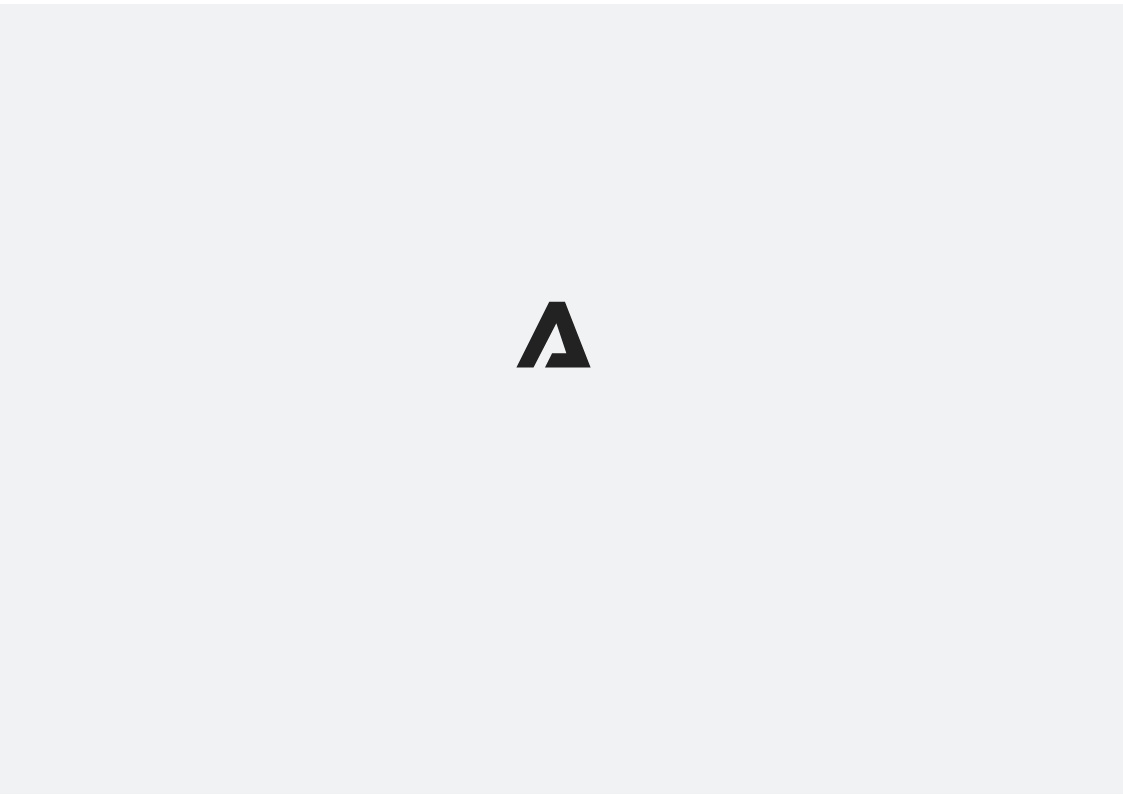scroll, scrollTop: 0, scrollLeft: 0, axis: both 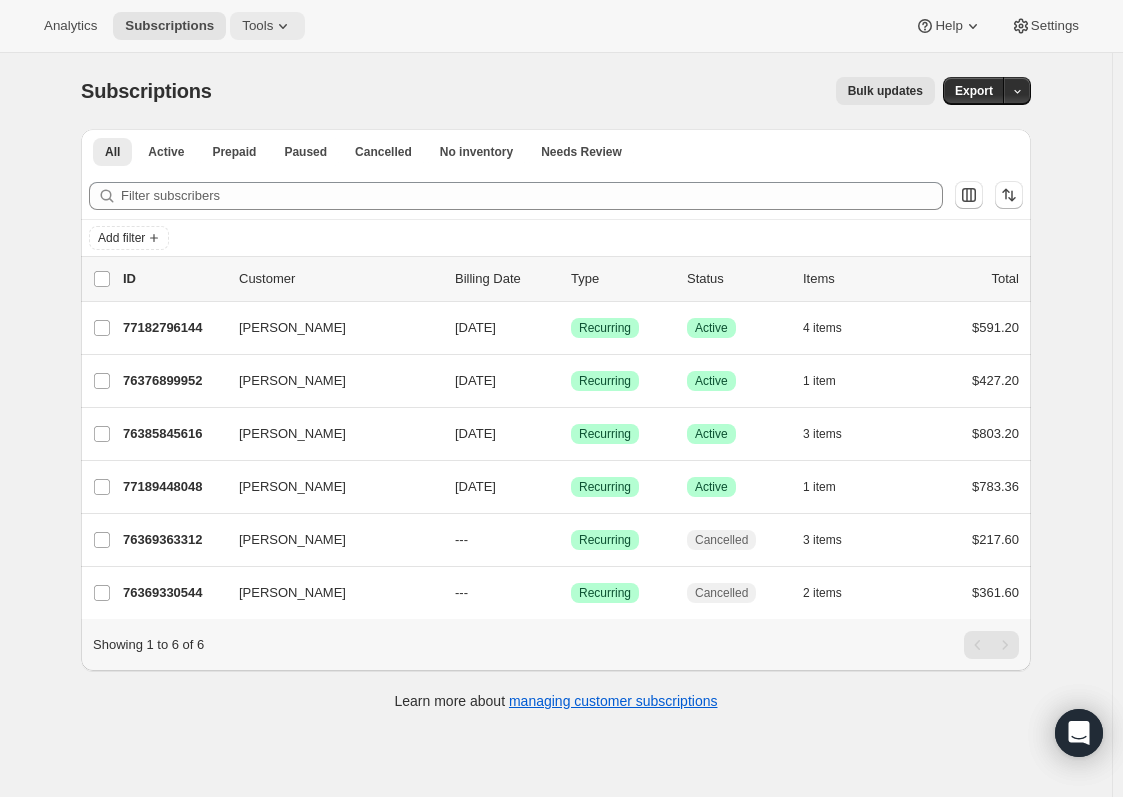 click 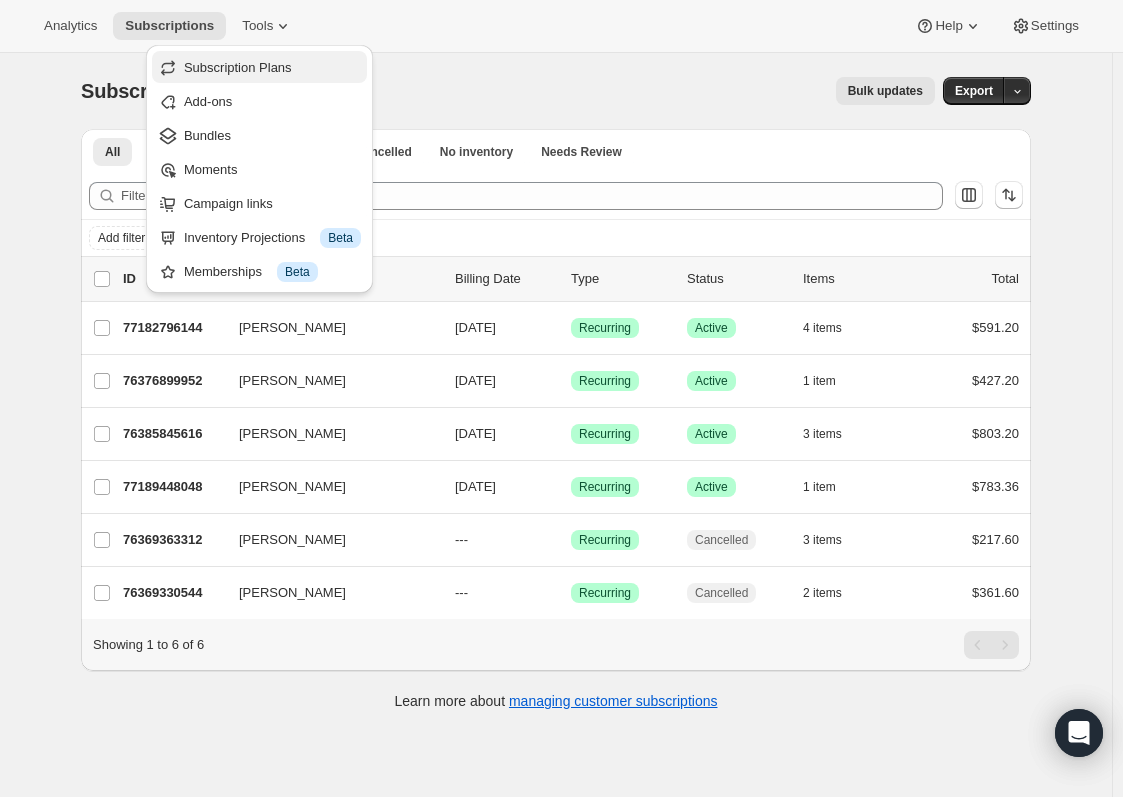 click on "Subscription Plans" at bounding box center (238, 67) 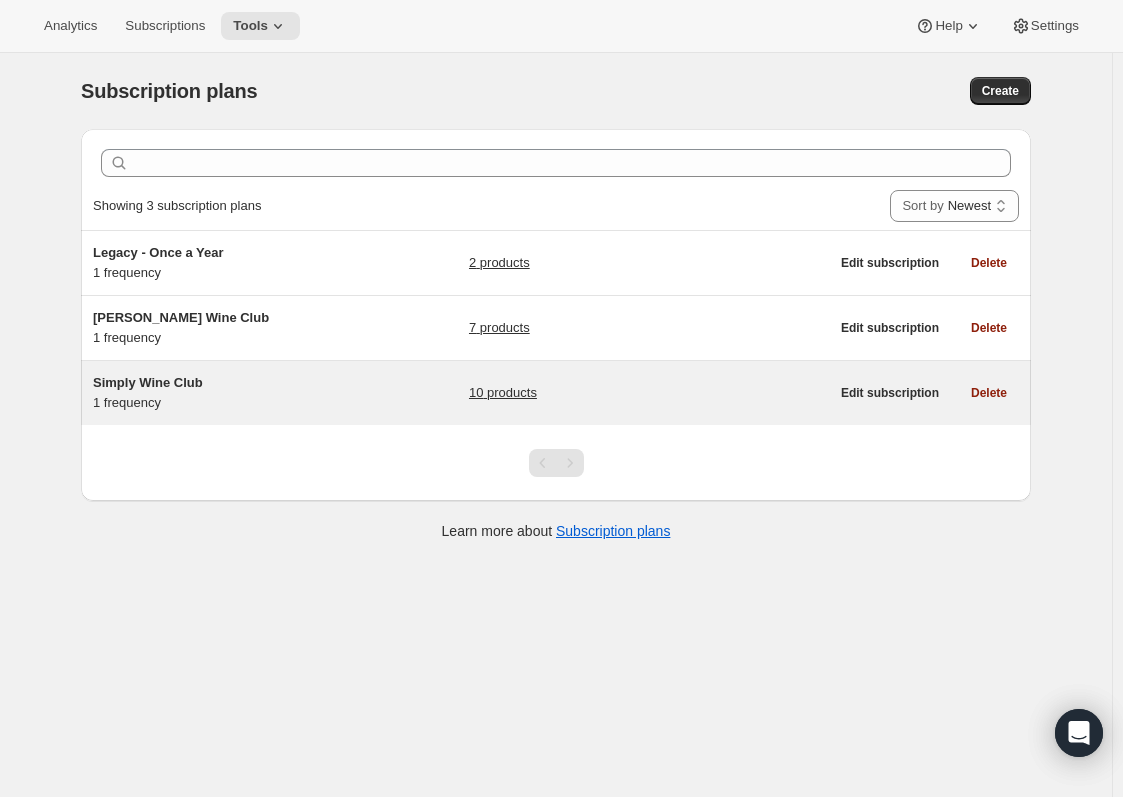 click on "Simply Wine Club" at bounding box center (148, 382) 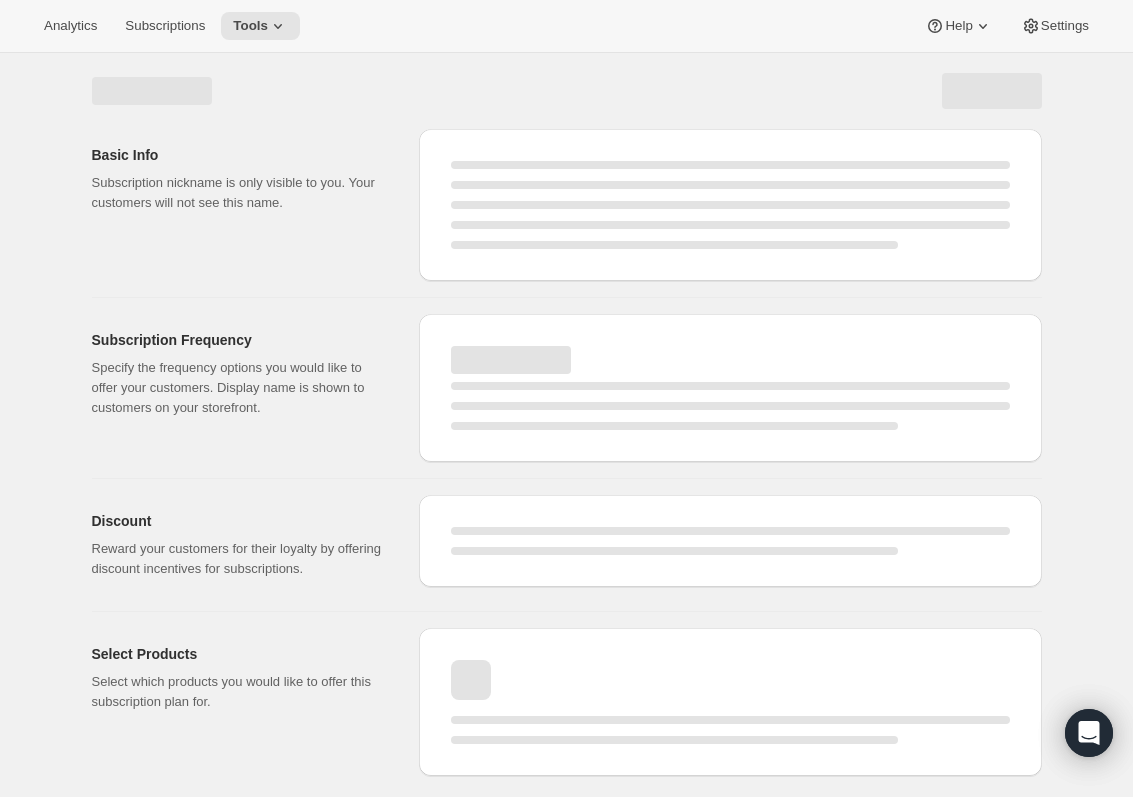 select on "WEEK" 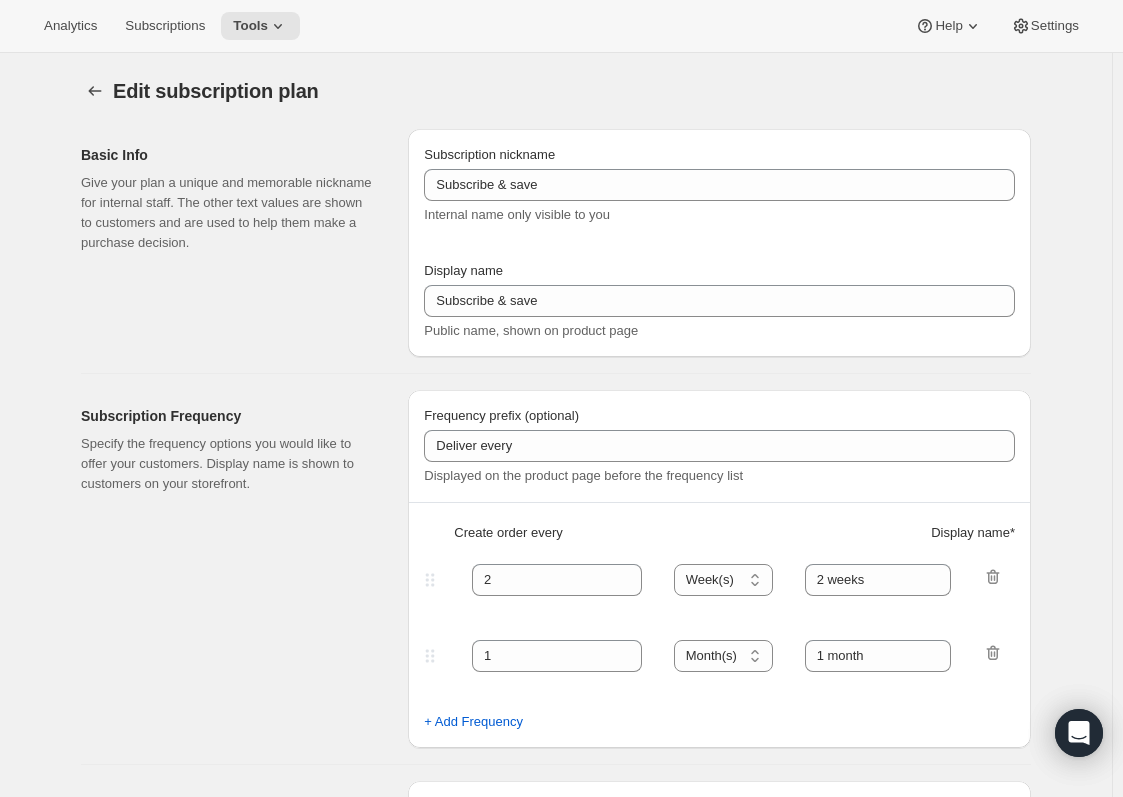 type on "Simply Wine Club" 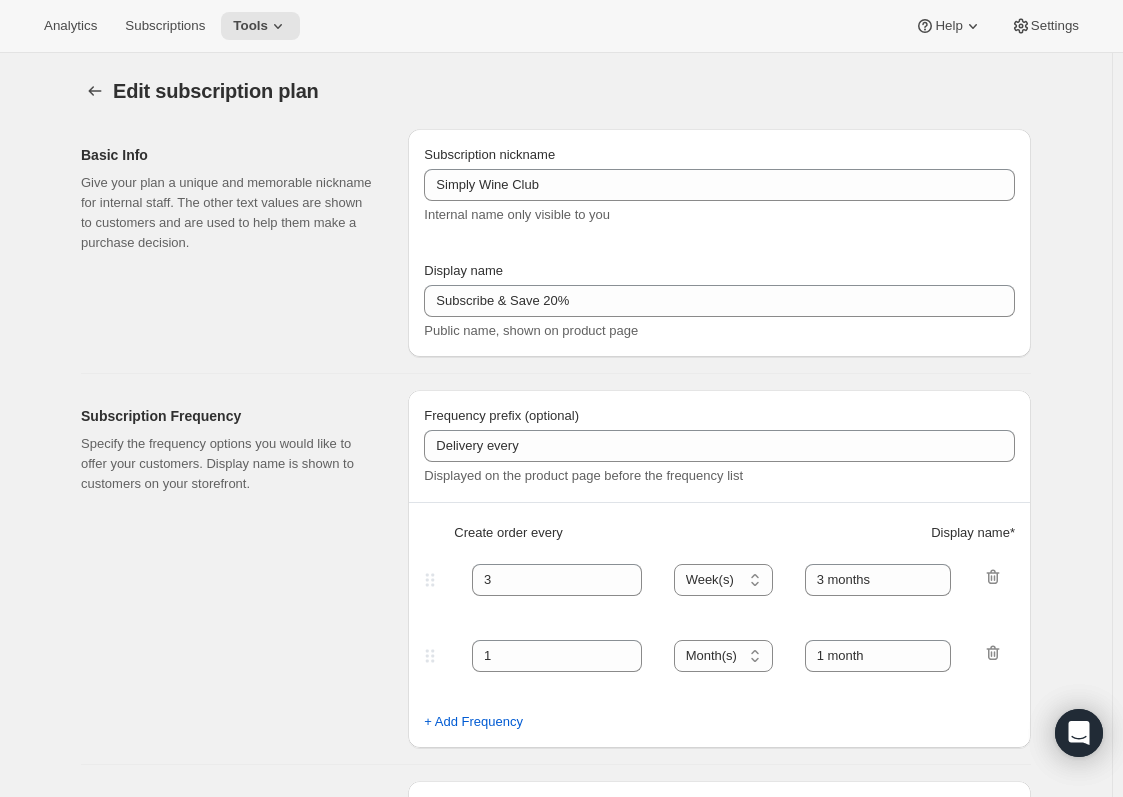 select on "MONTHDAY" 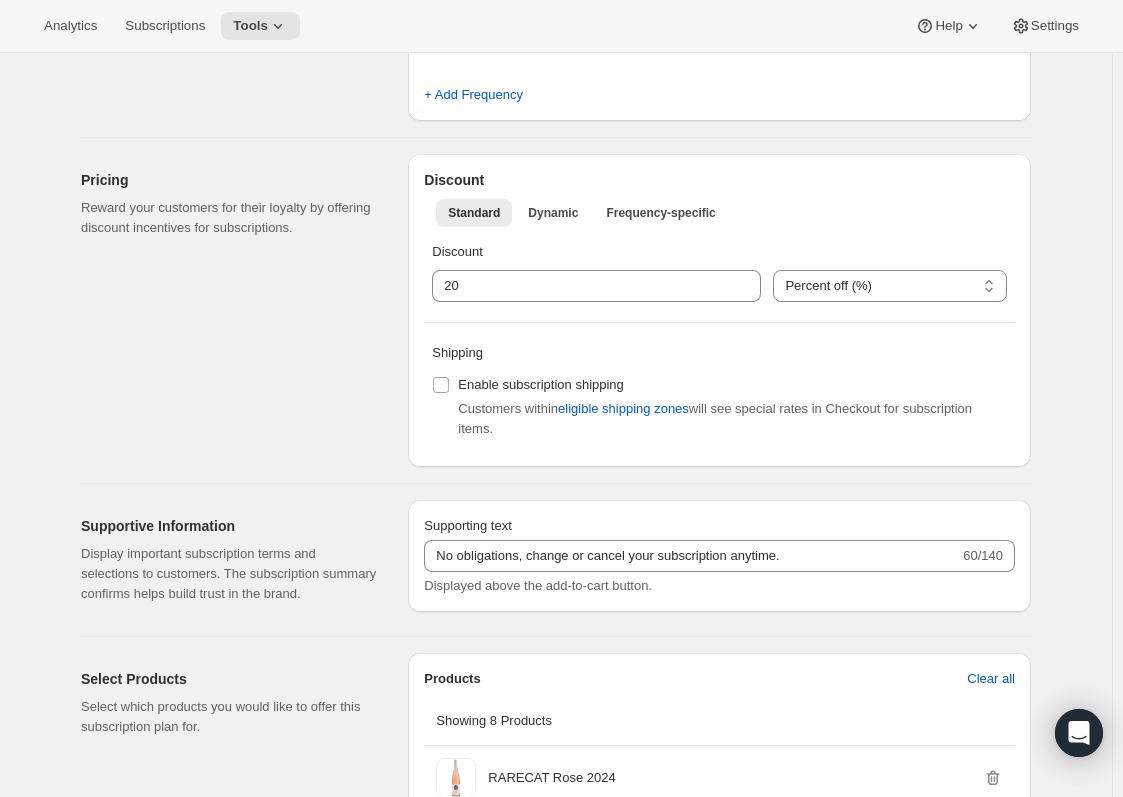 scroll, scrollTop: 600, scrollLeft: 0, axis: vertical 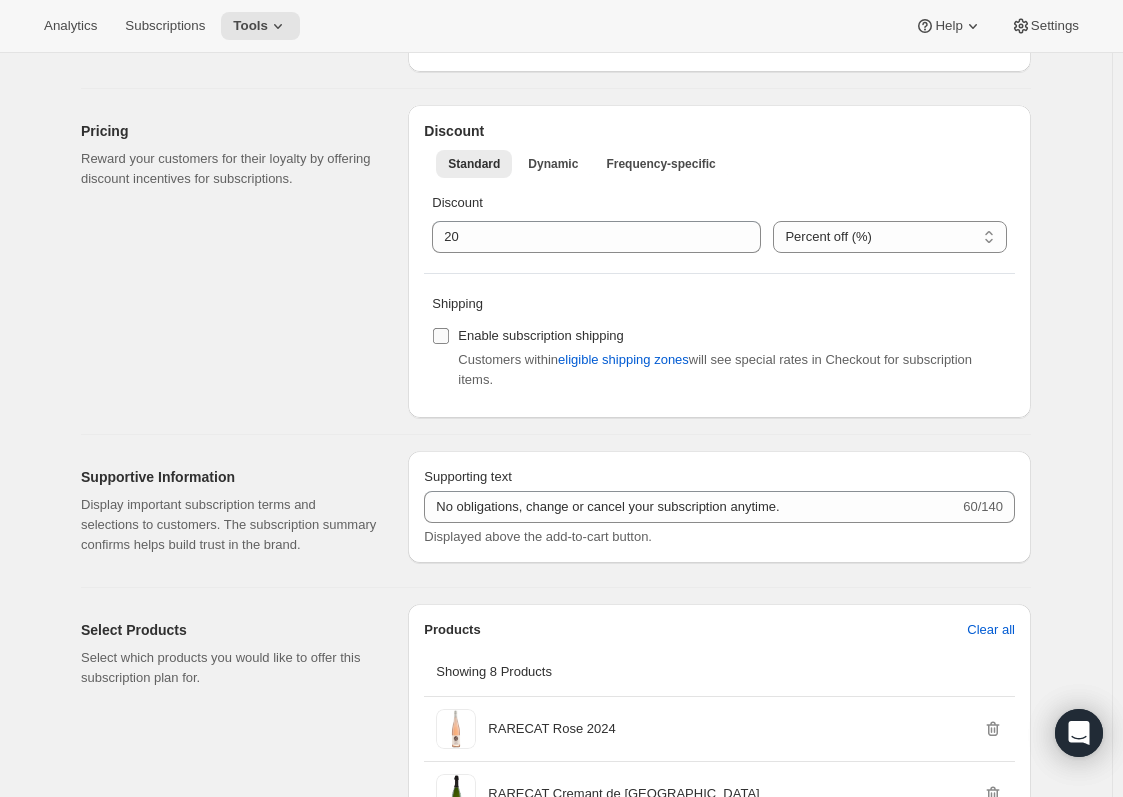 click on "Enable subscription shipping" at bounding box center (441, 336) 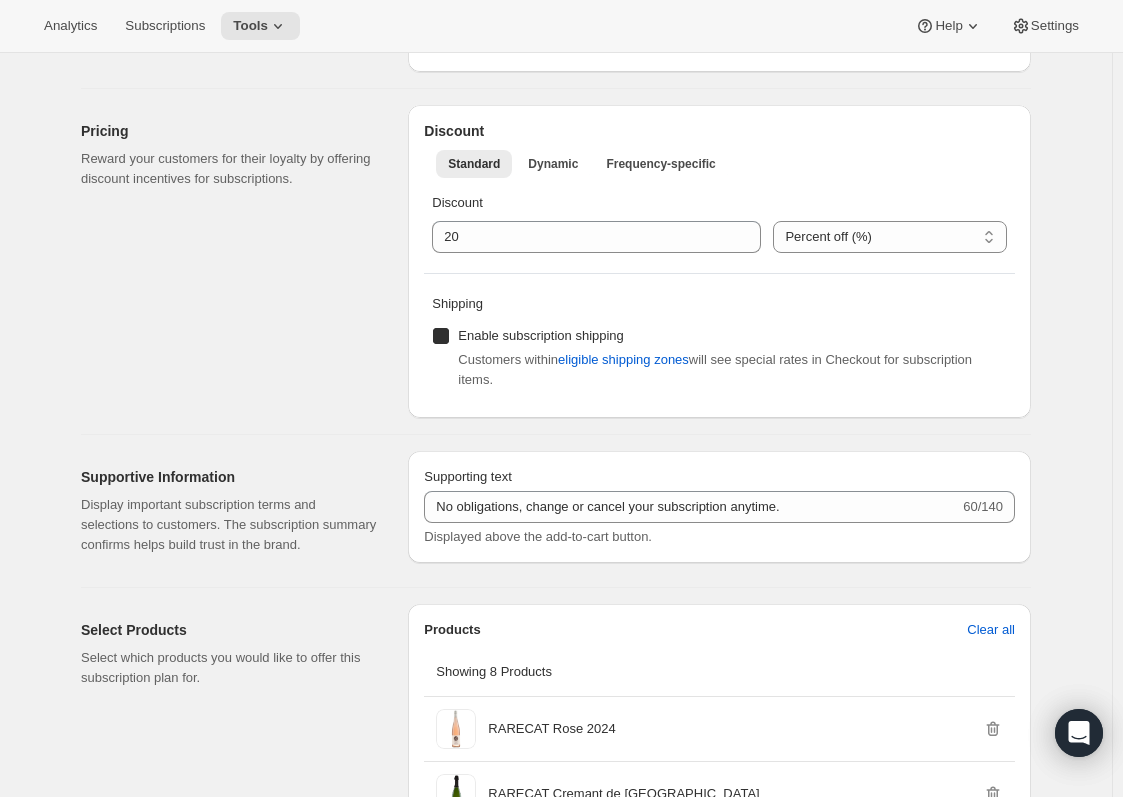 checkbox on "true" 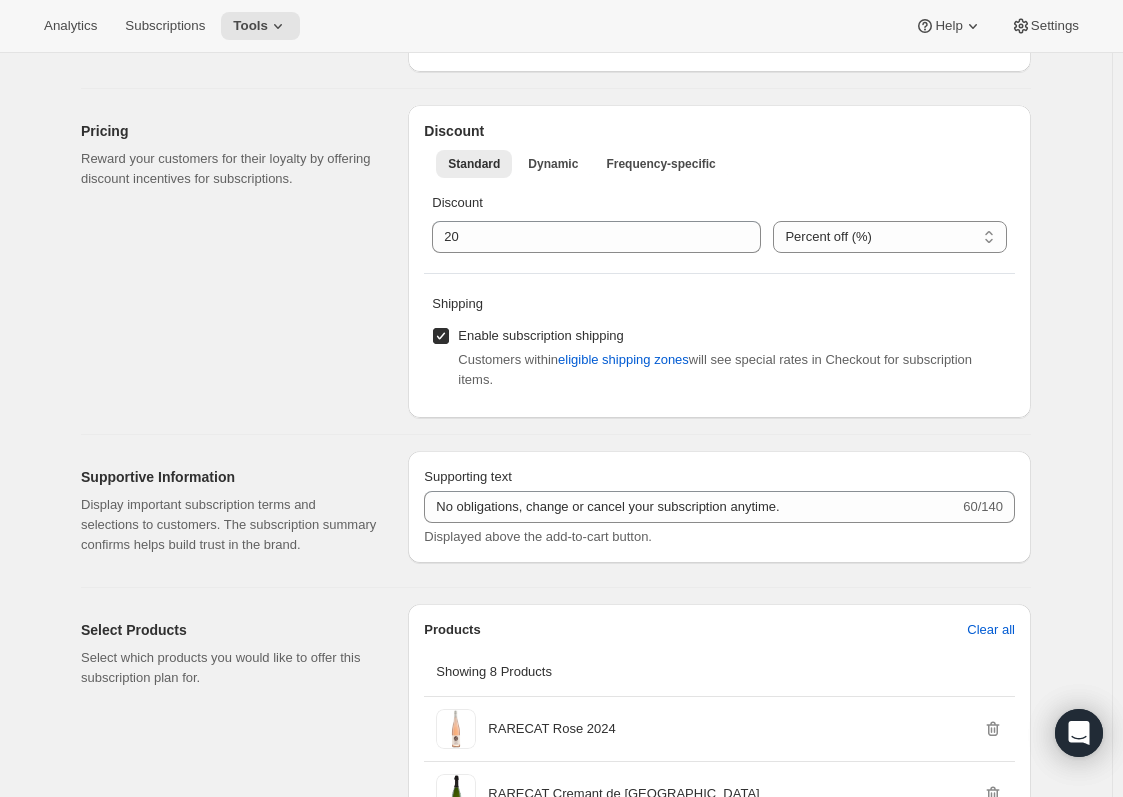 scroll, scrollTop: 0, scrollLeft: 0, axis: both 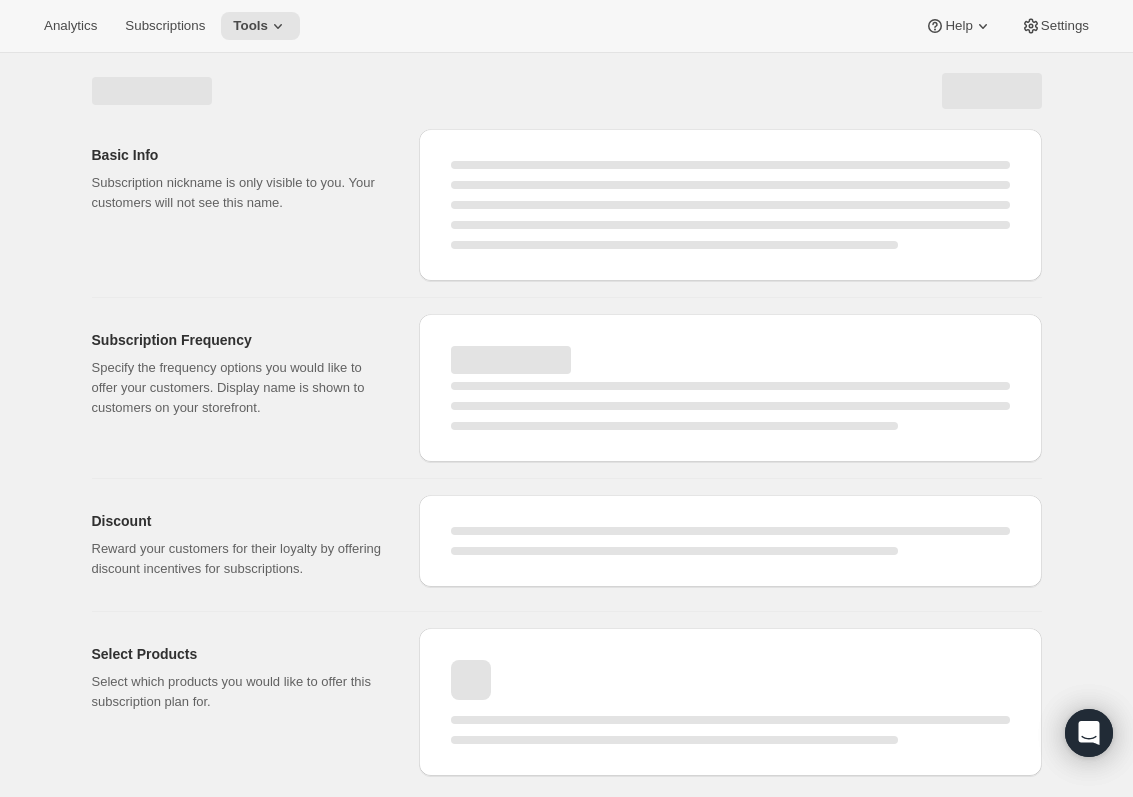 select on "MONTH" 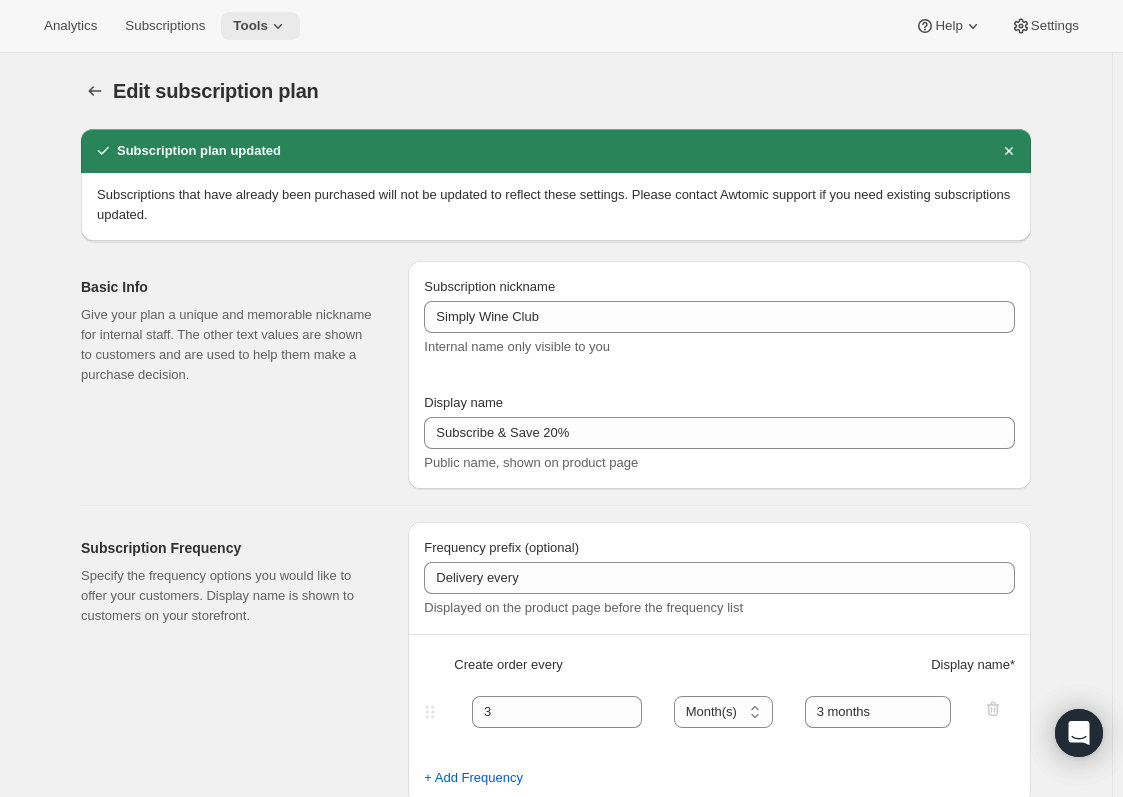 click on "Tools" at bounding box center (250, 26) 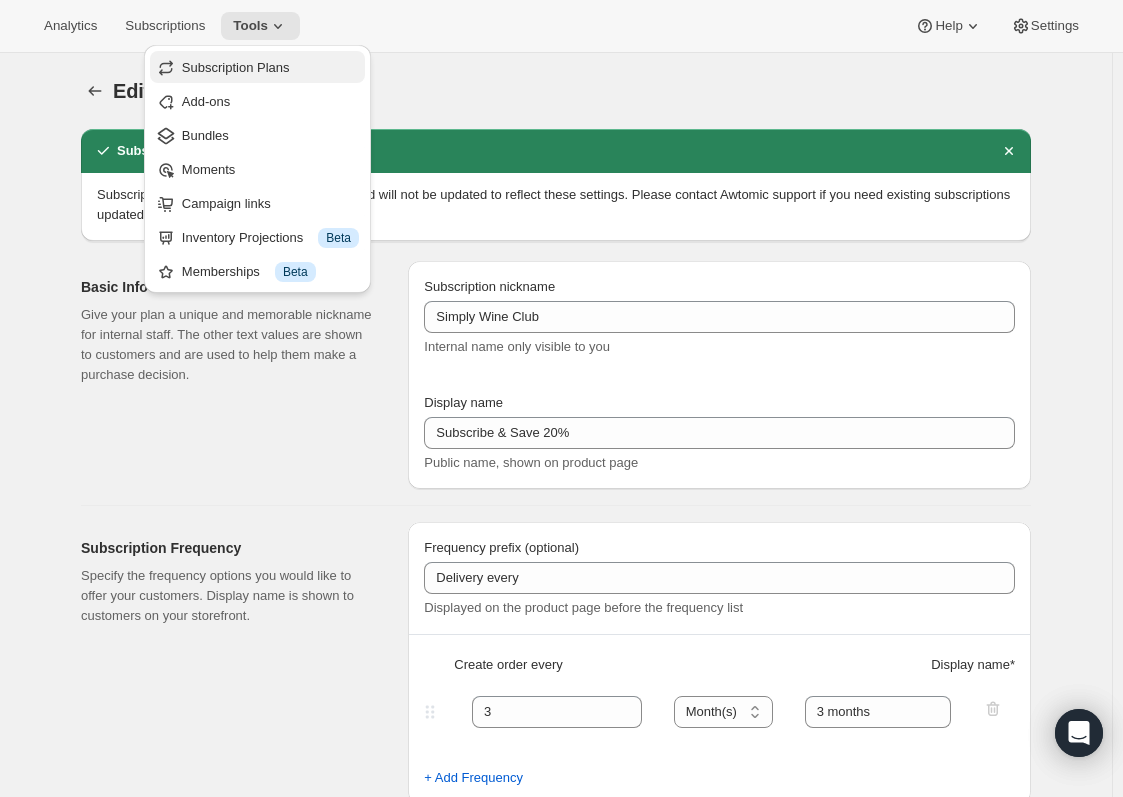 click on "Subscription Plans" at bounding box center (236, 67) 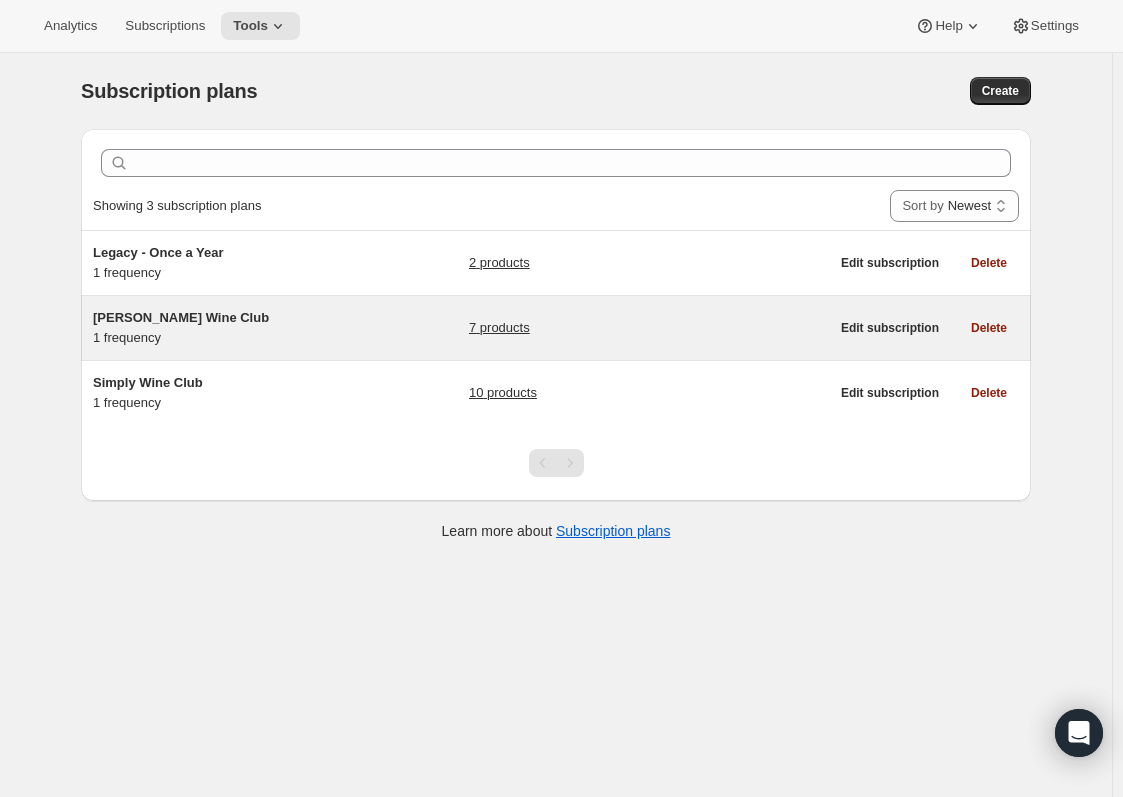 click on "[PERSON_NAME] Wine Club" at bounding box center [218, 318] 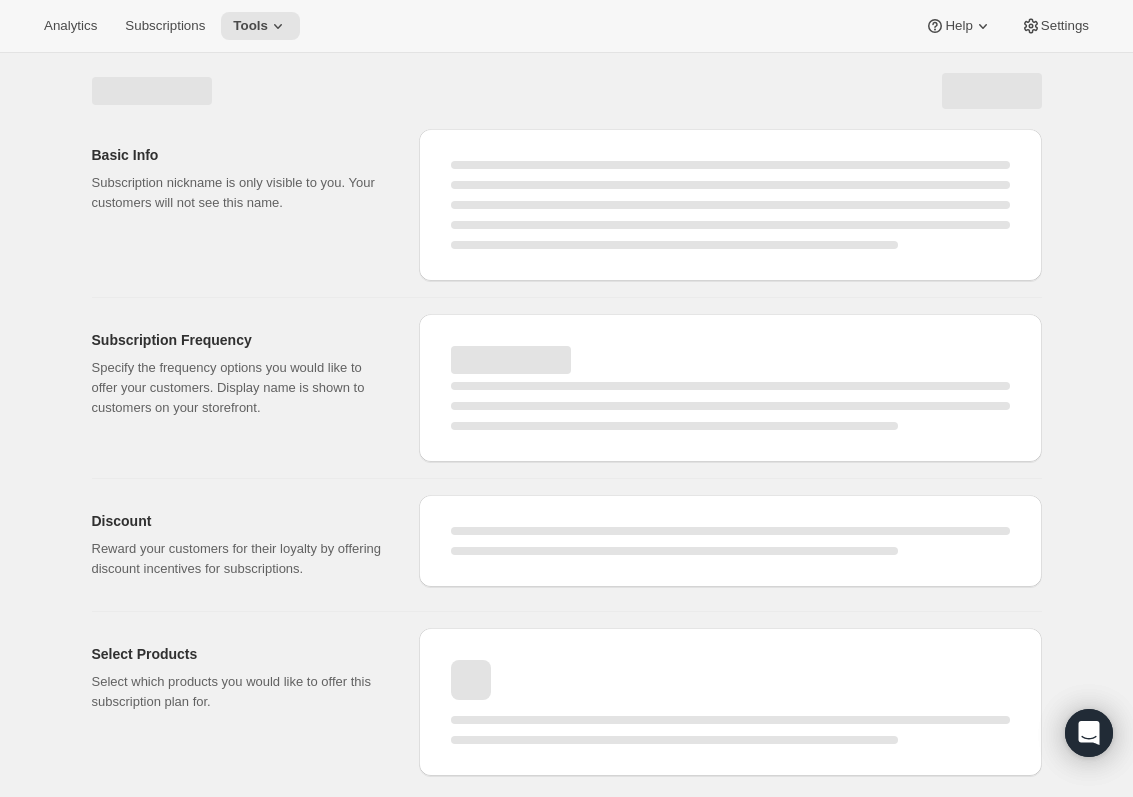 select on "WEEK" 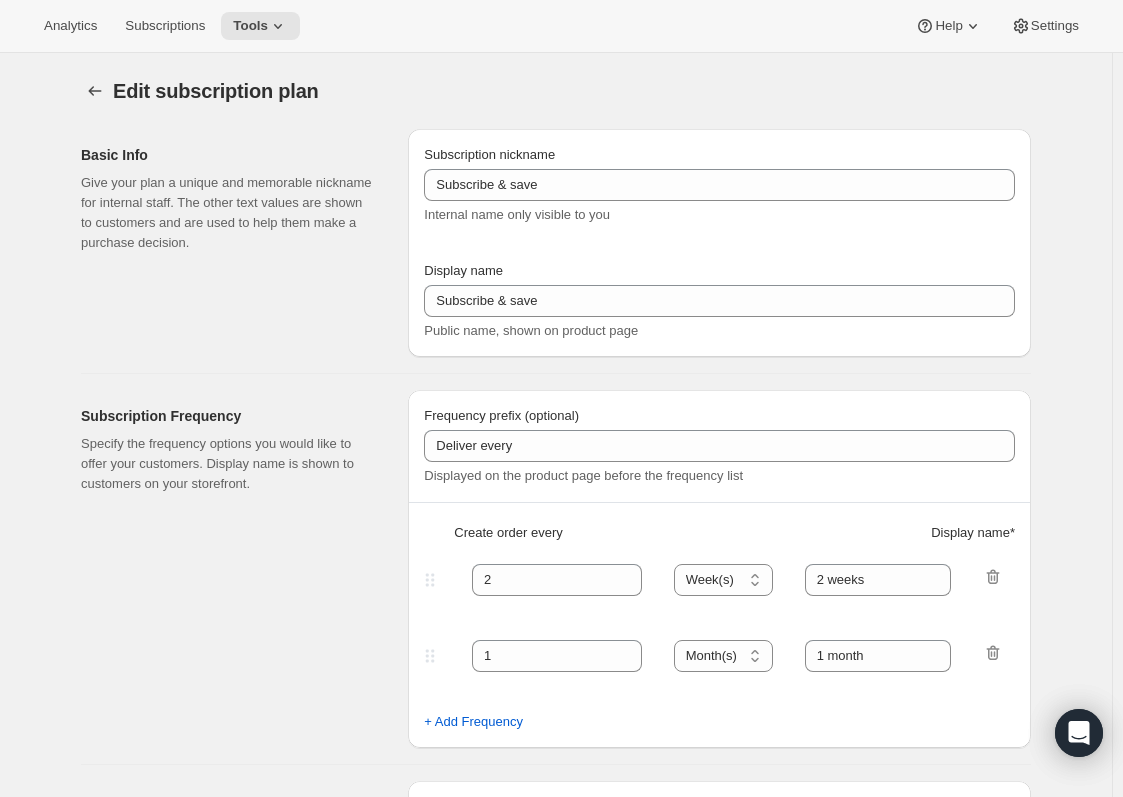 type on "[PERSON_NAME] Wine Club" 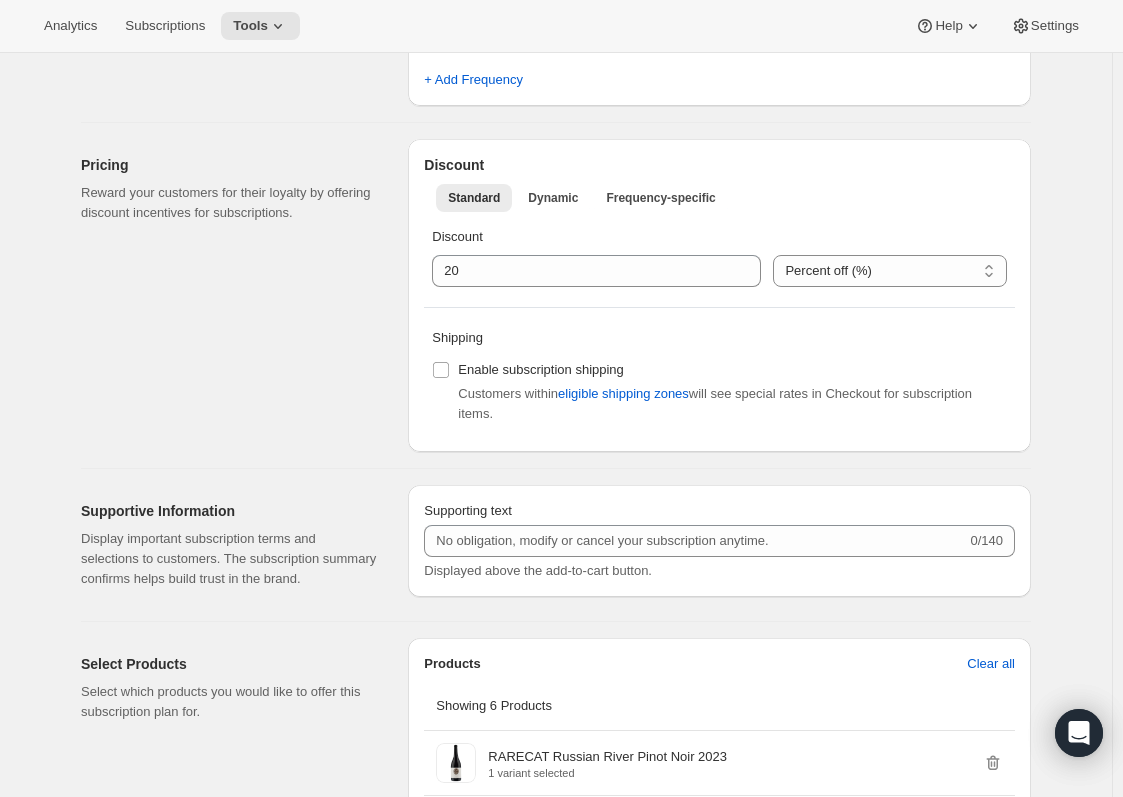 scroll, scrollTop: 600, scrollLeft: 0, axis: vertical 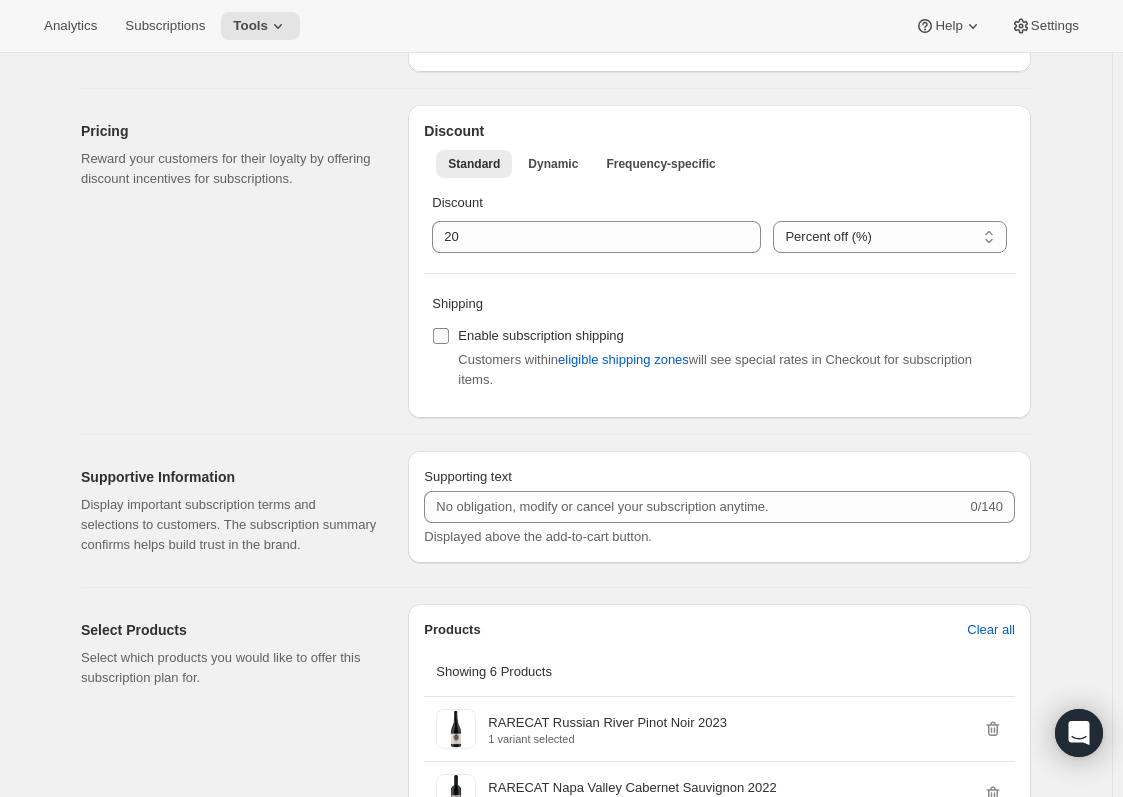click on "Enable subscription shipping" at bounding box center (528, 336) 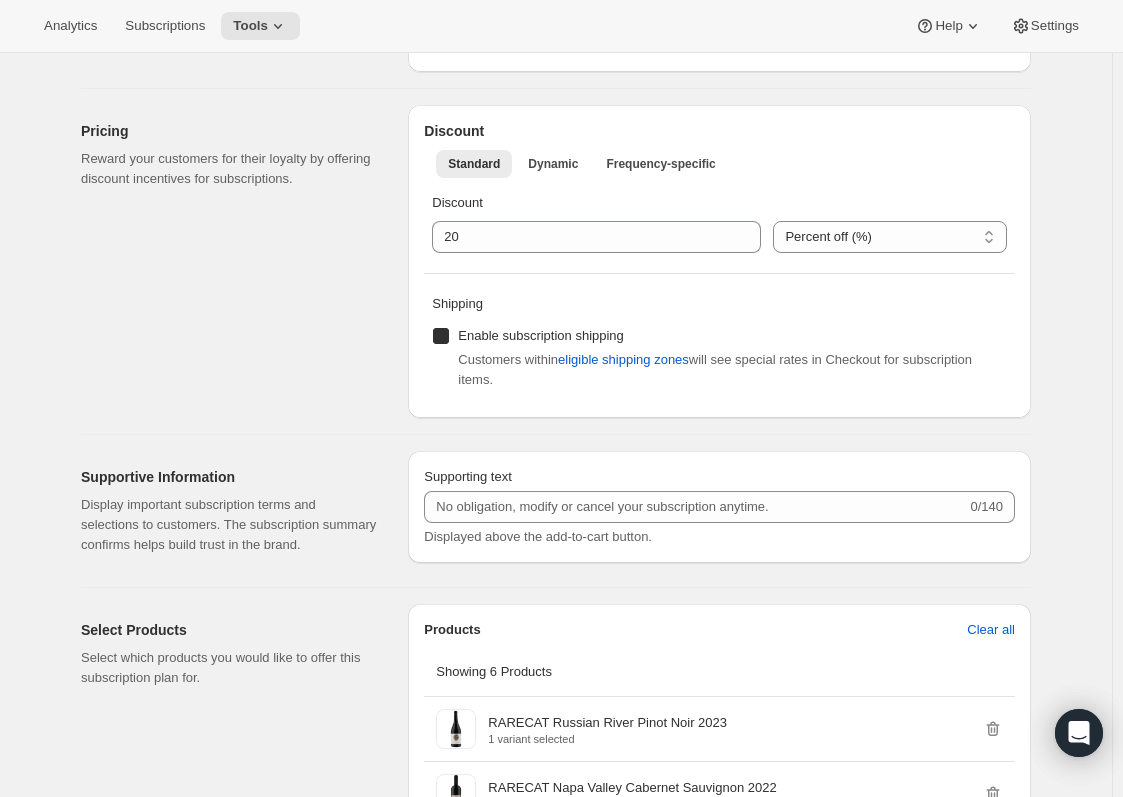 checkbox on "true" 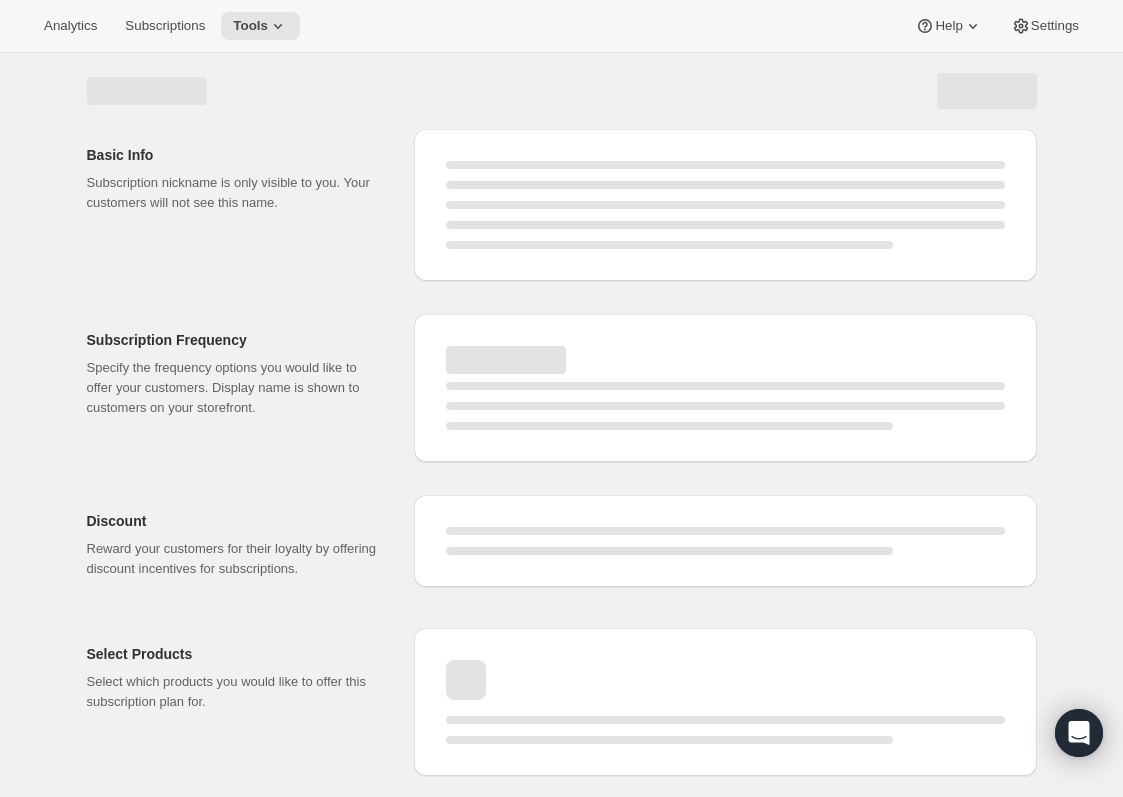 scroll, scrollTop: 0, scrollLeft: 0, axis: both 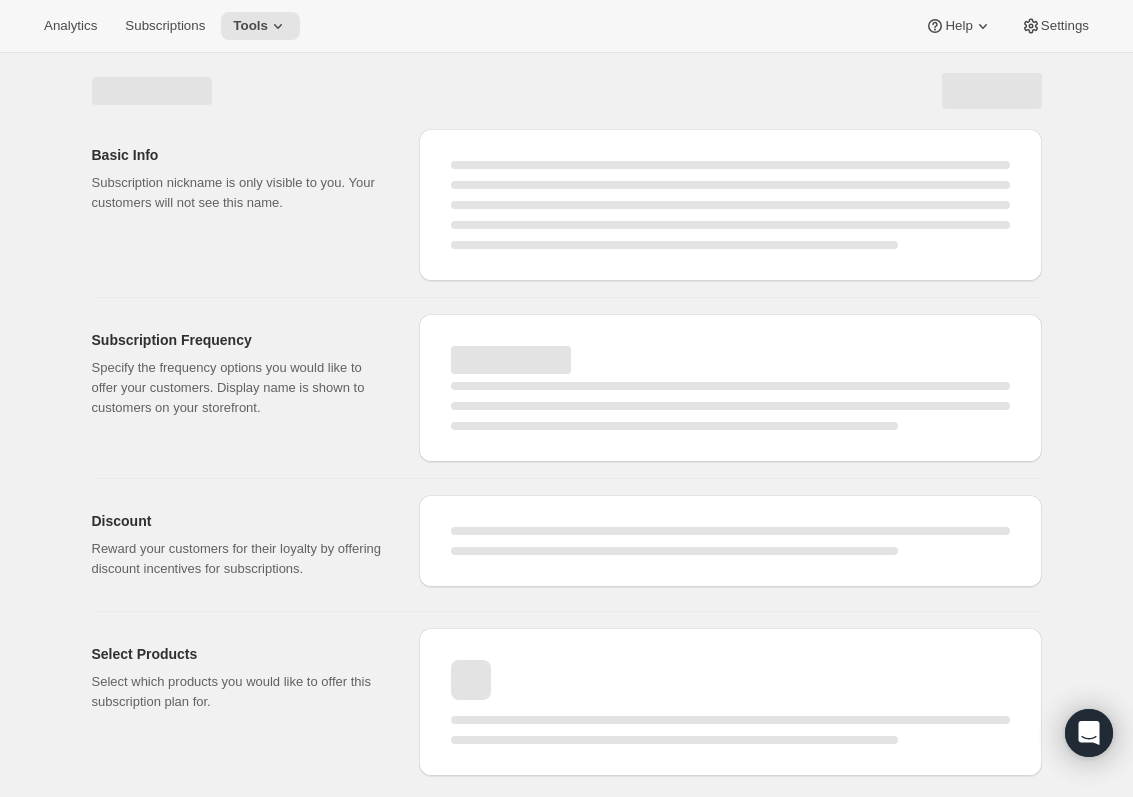 select on "MONTH" 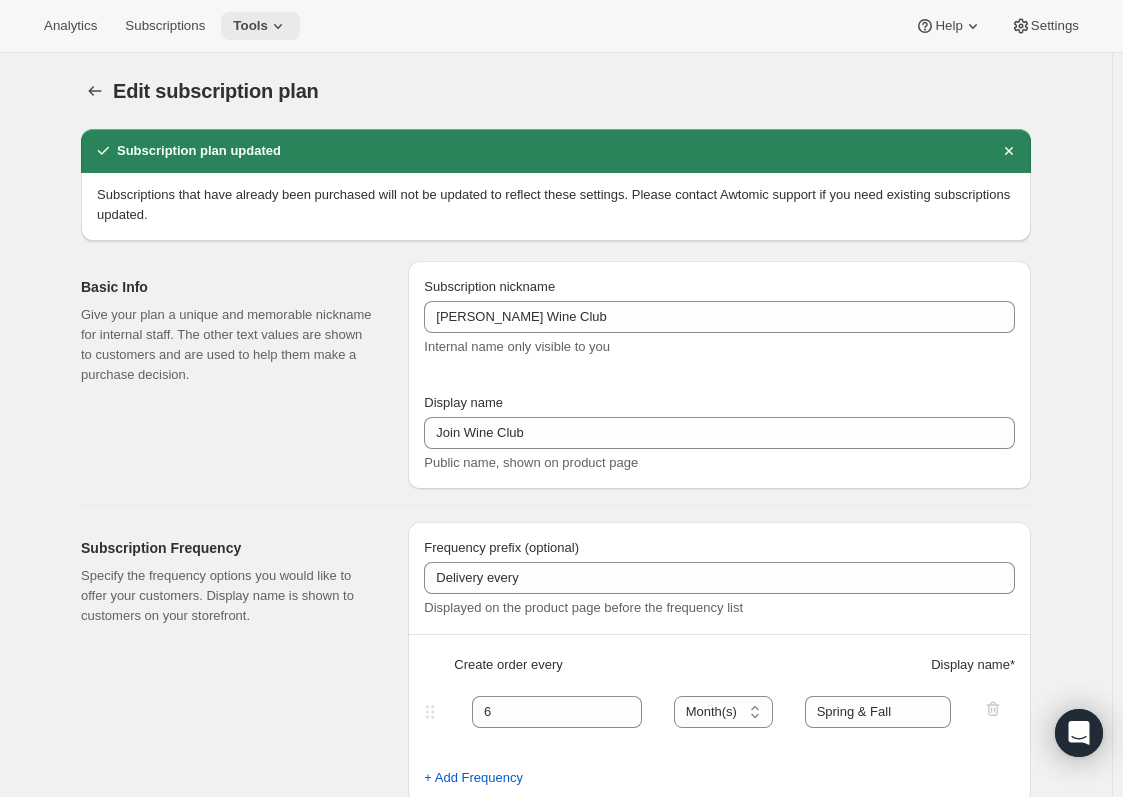 click 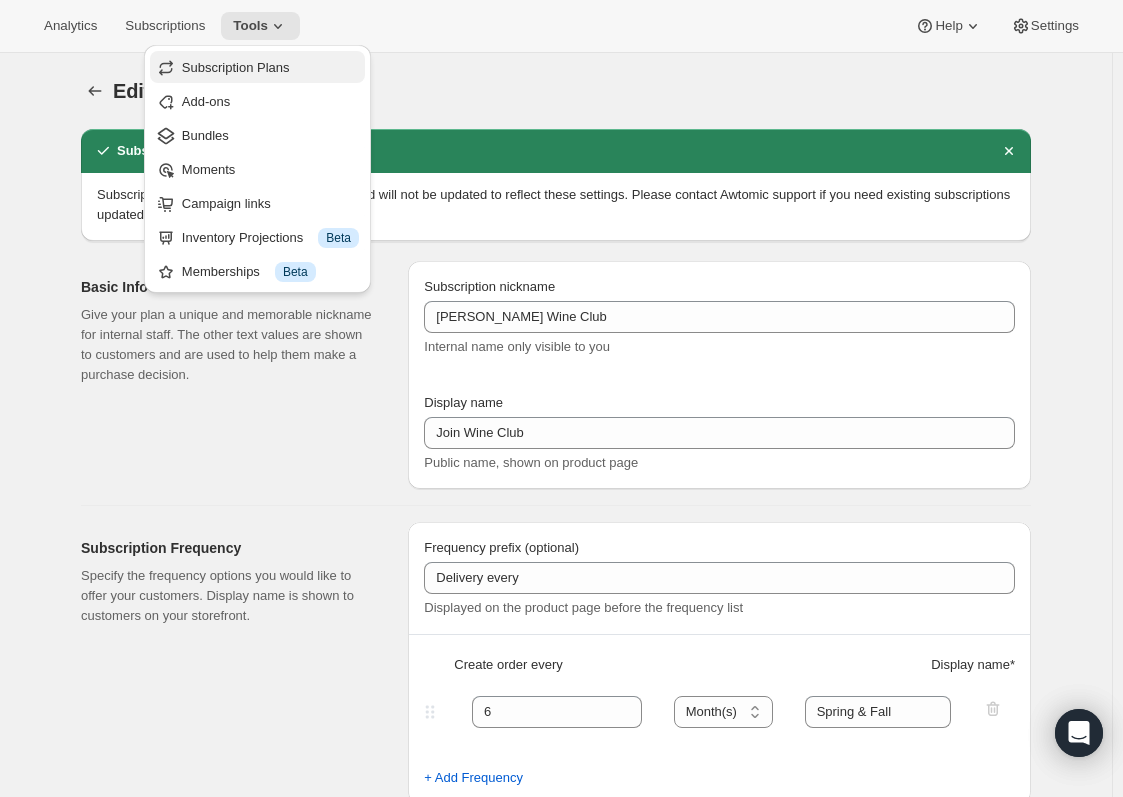 click on "Subscription Plans" at bounding box center [236, 67] 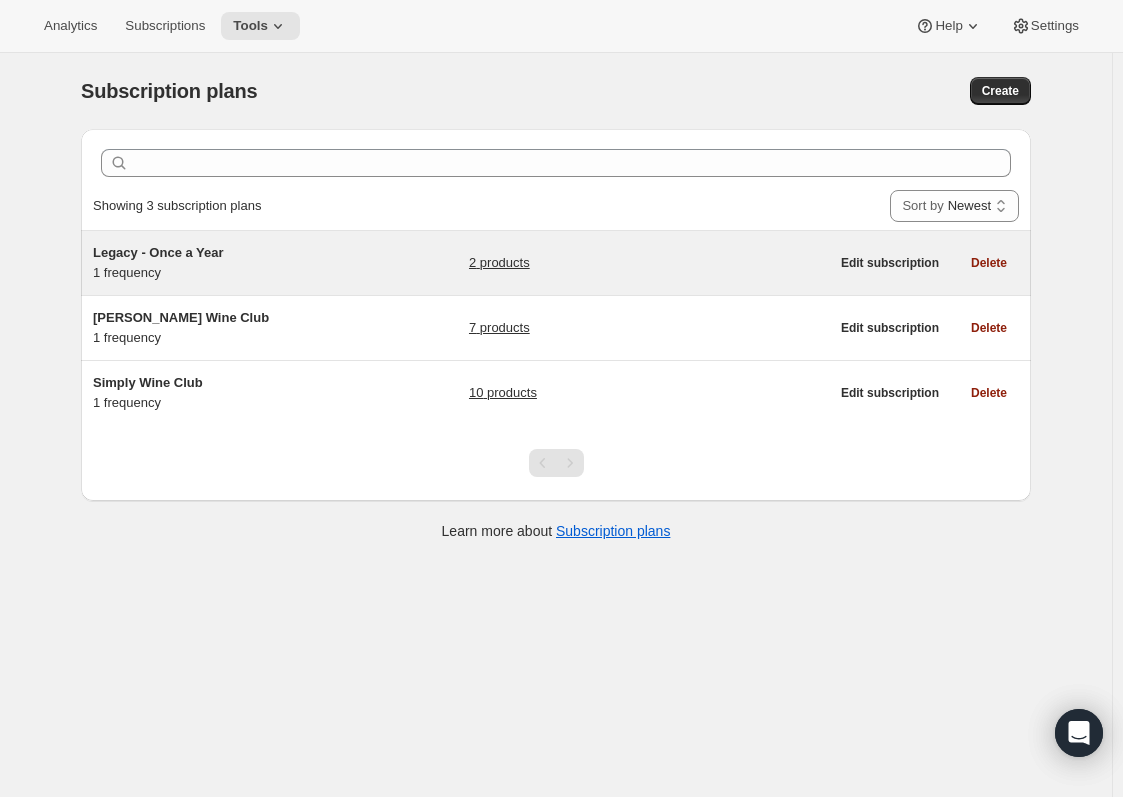 click on "Legacy - Once a Year" at bounding box center [158, 252] 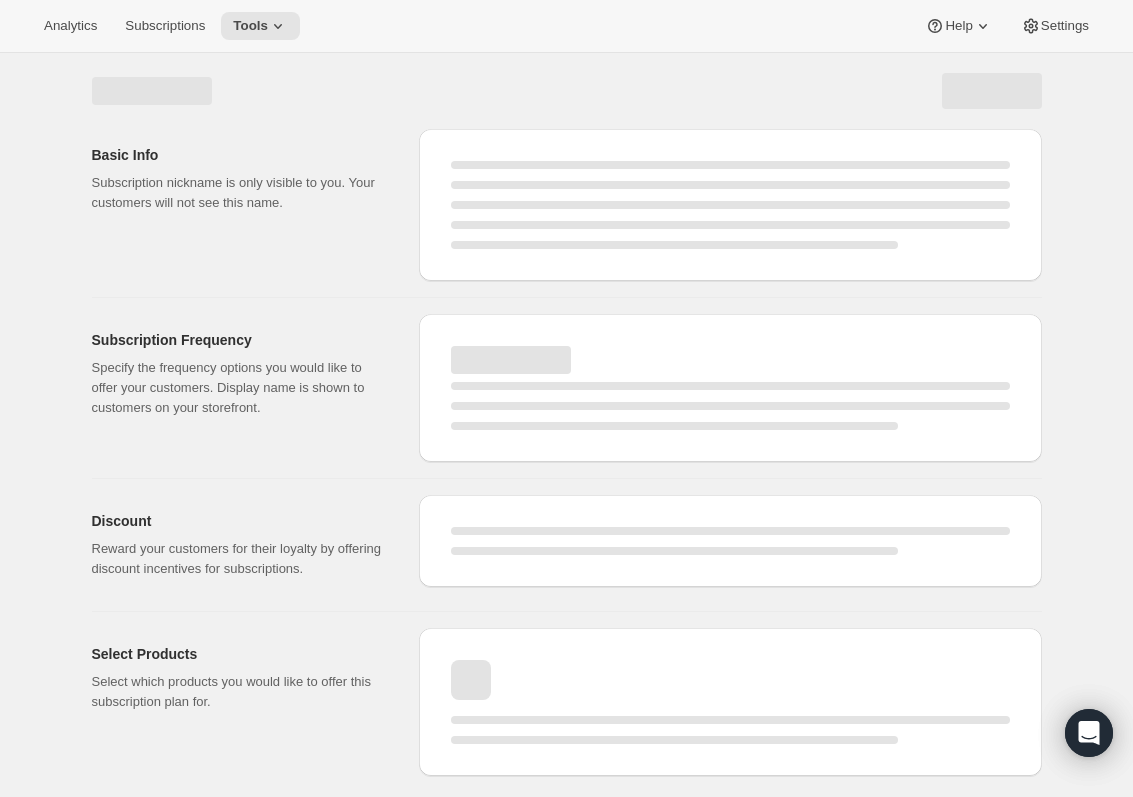 select on "WEEK" 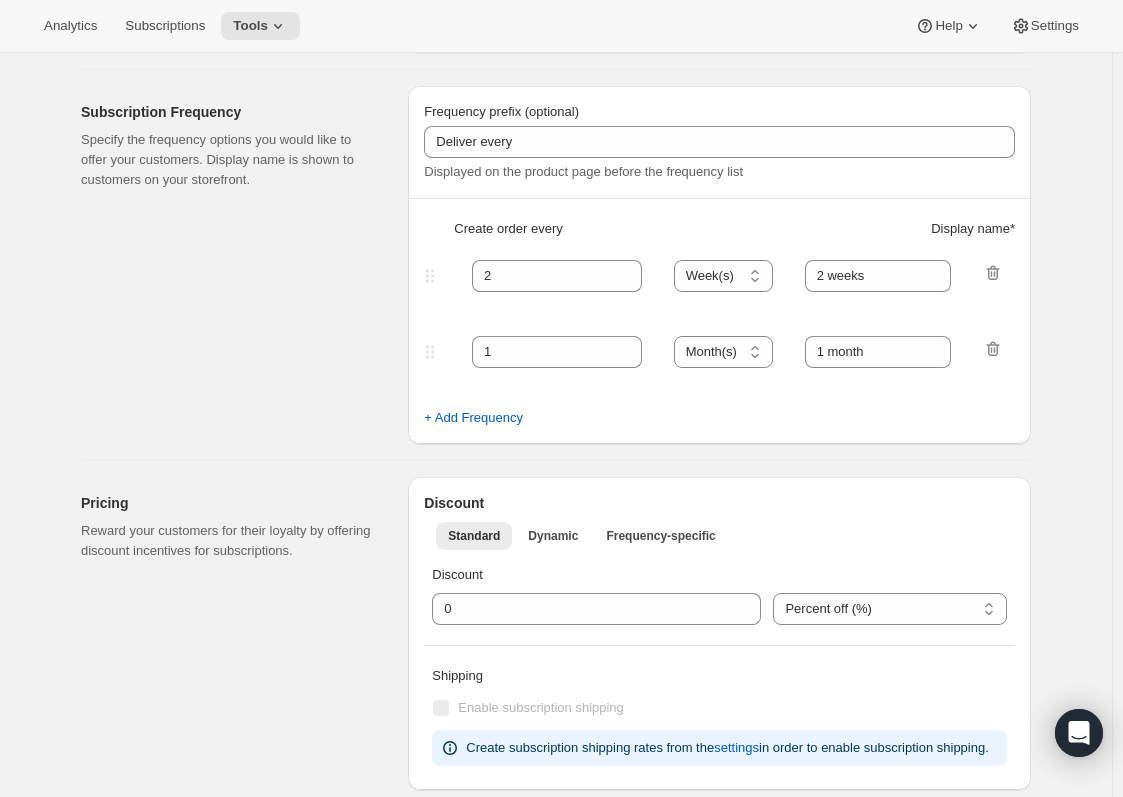 scroll, scrollTop: 400, scrollLeft: 0, axis: vertical 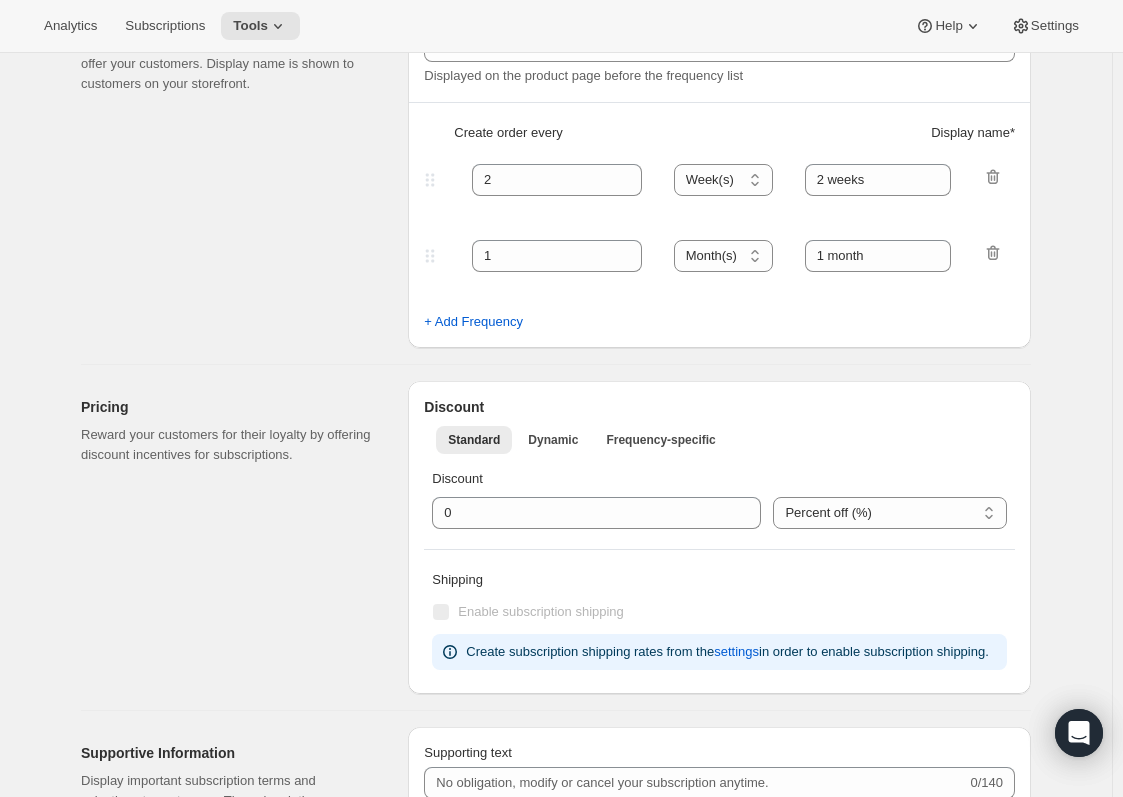 type on "Legacy - Once a Year" 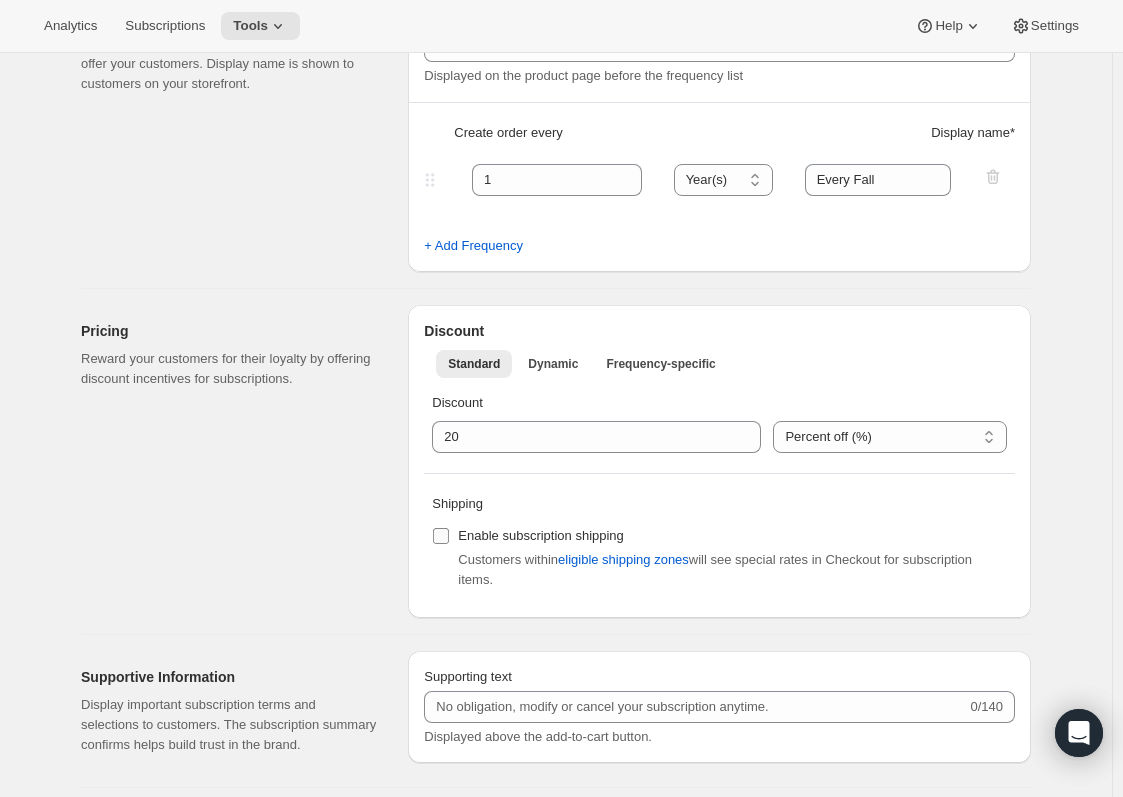 click on "Enable subscription shipping" at bounding box center (441, 536) 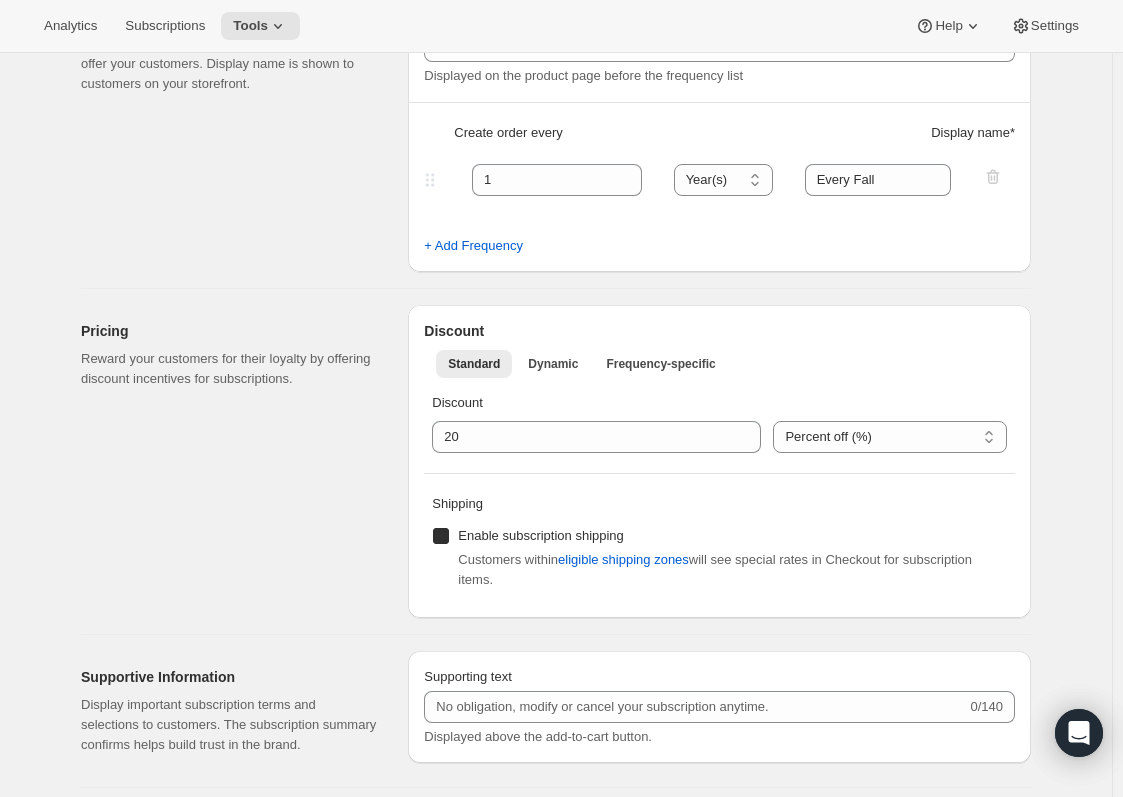 checkbox on "true" 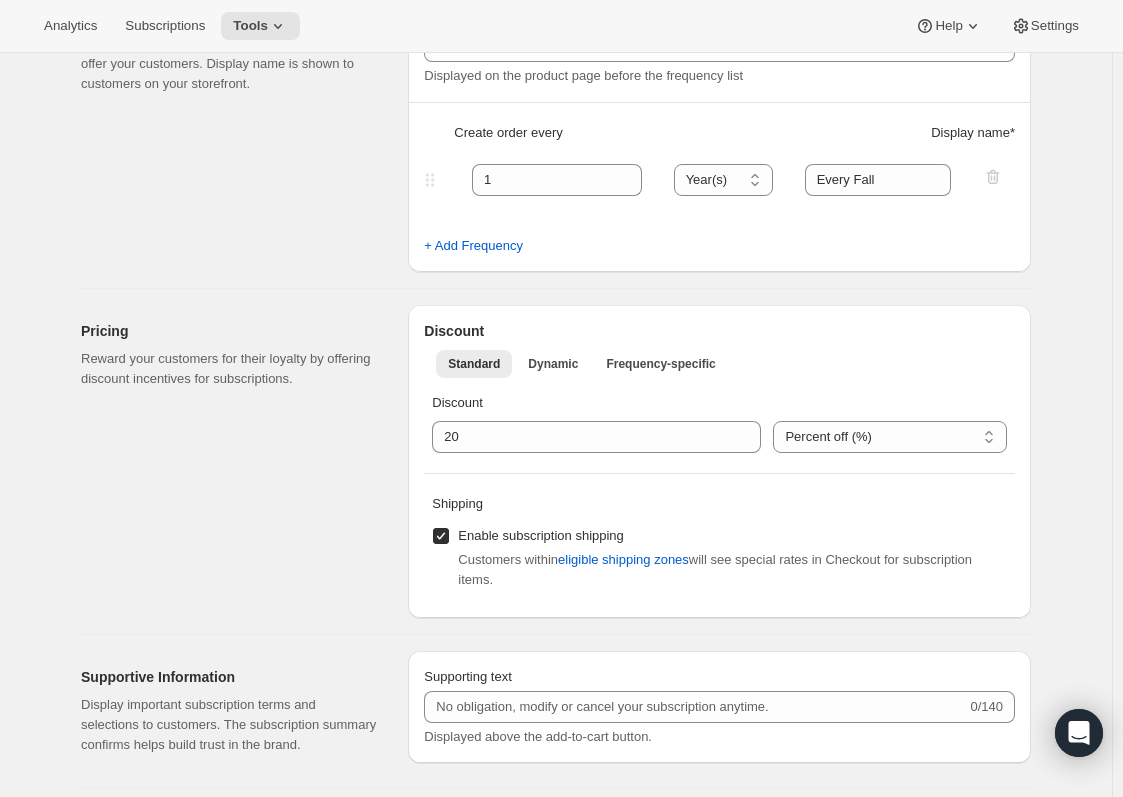 scroll, scrollTop: 0, scrollLeft: 0, axis: both 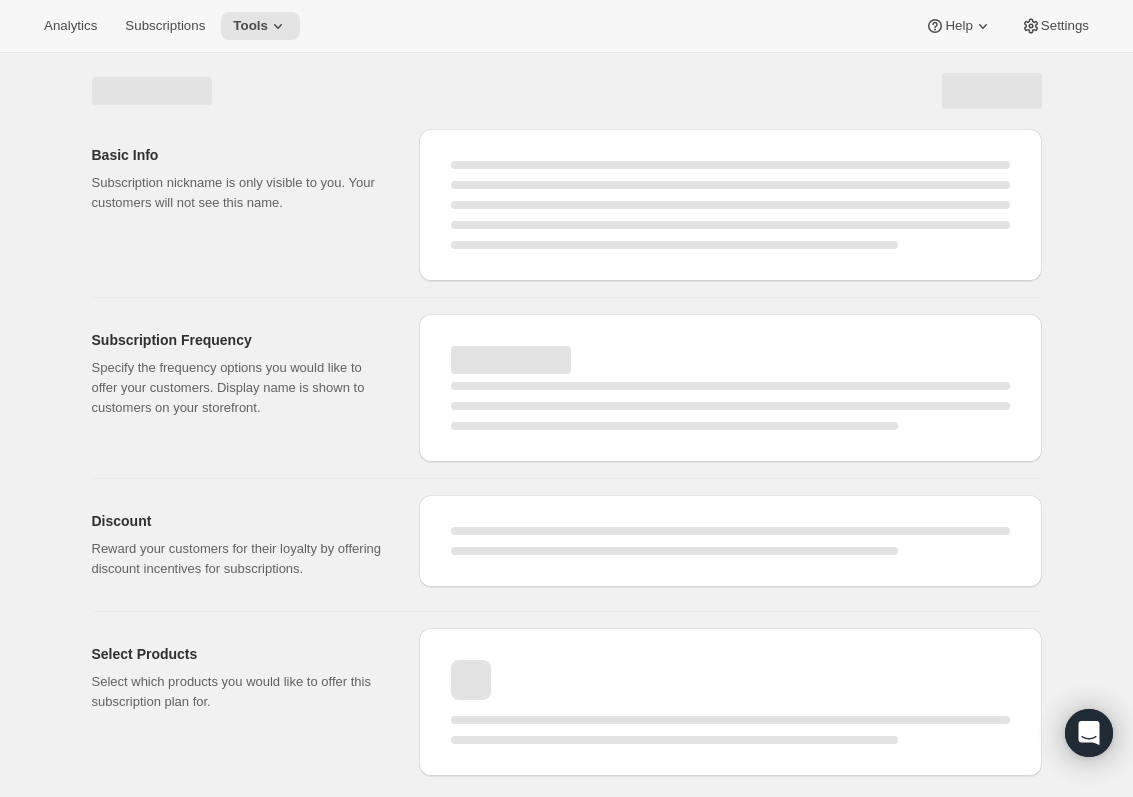 select on "YEAR" 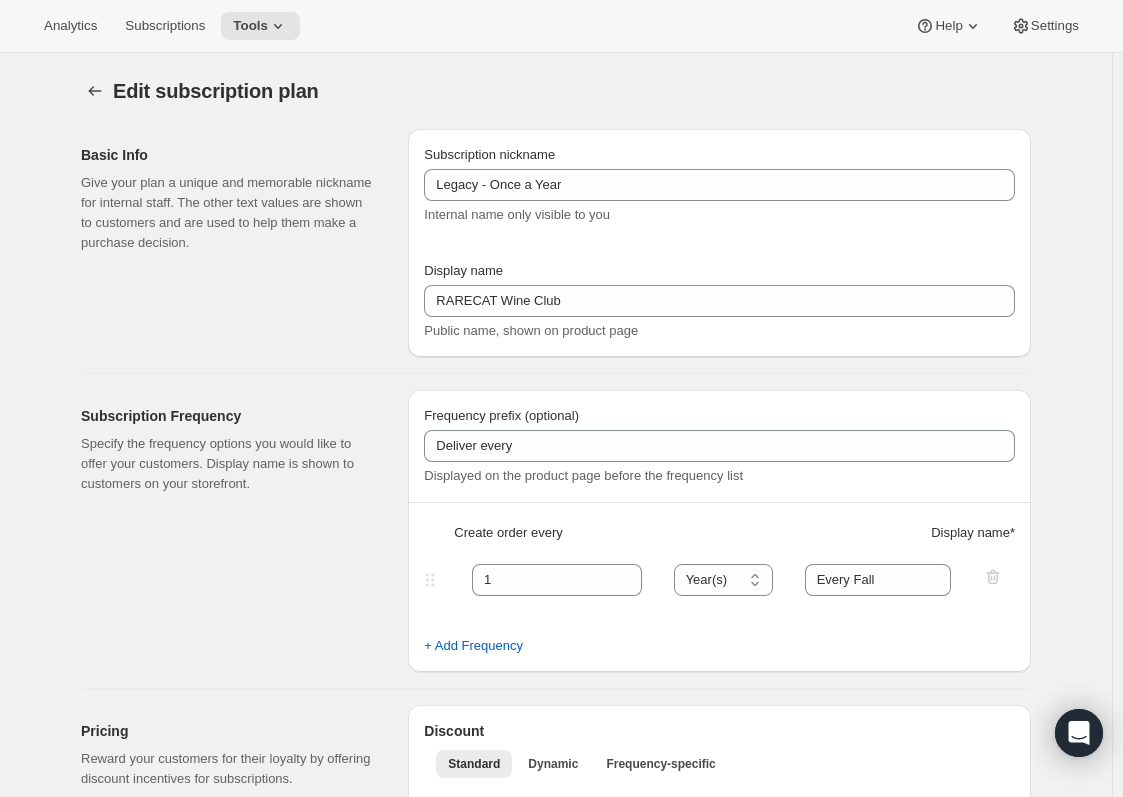 checkbox on "true" 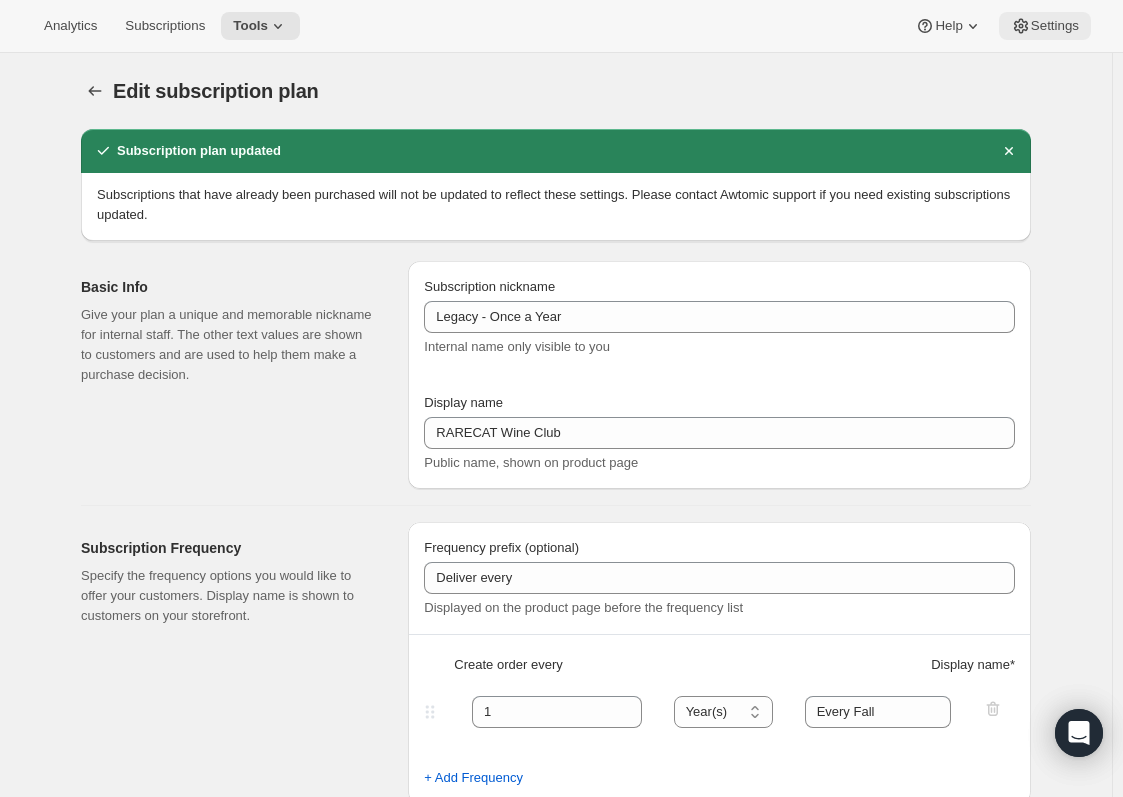 click on "Settings" at bounding box center [1055, 26] 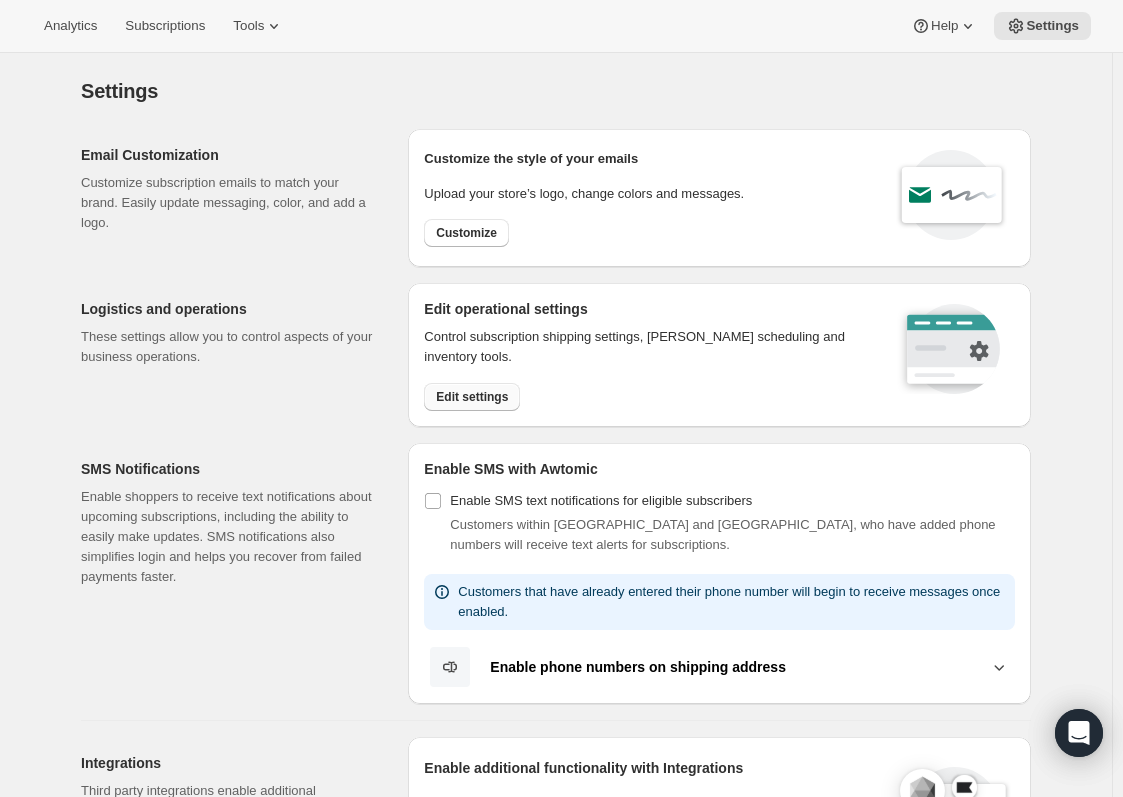click on "Edit settings" at bounding box center [472, 397] 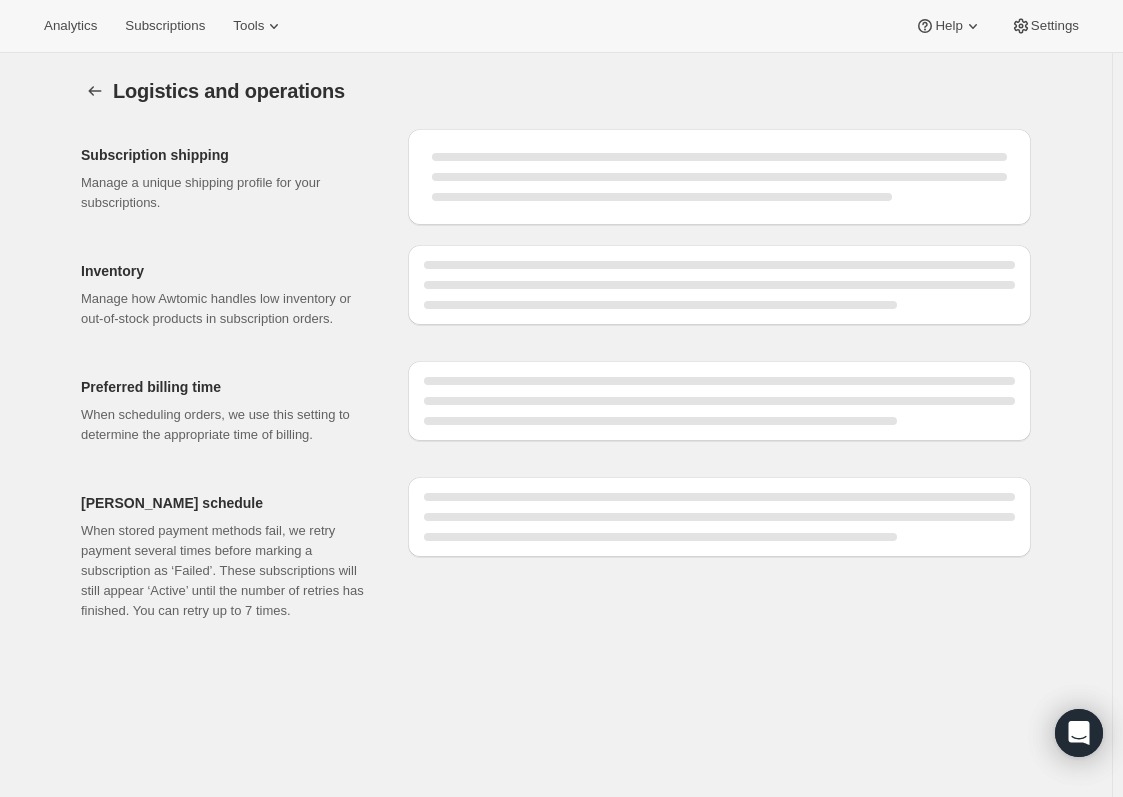 select on "DAY" 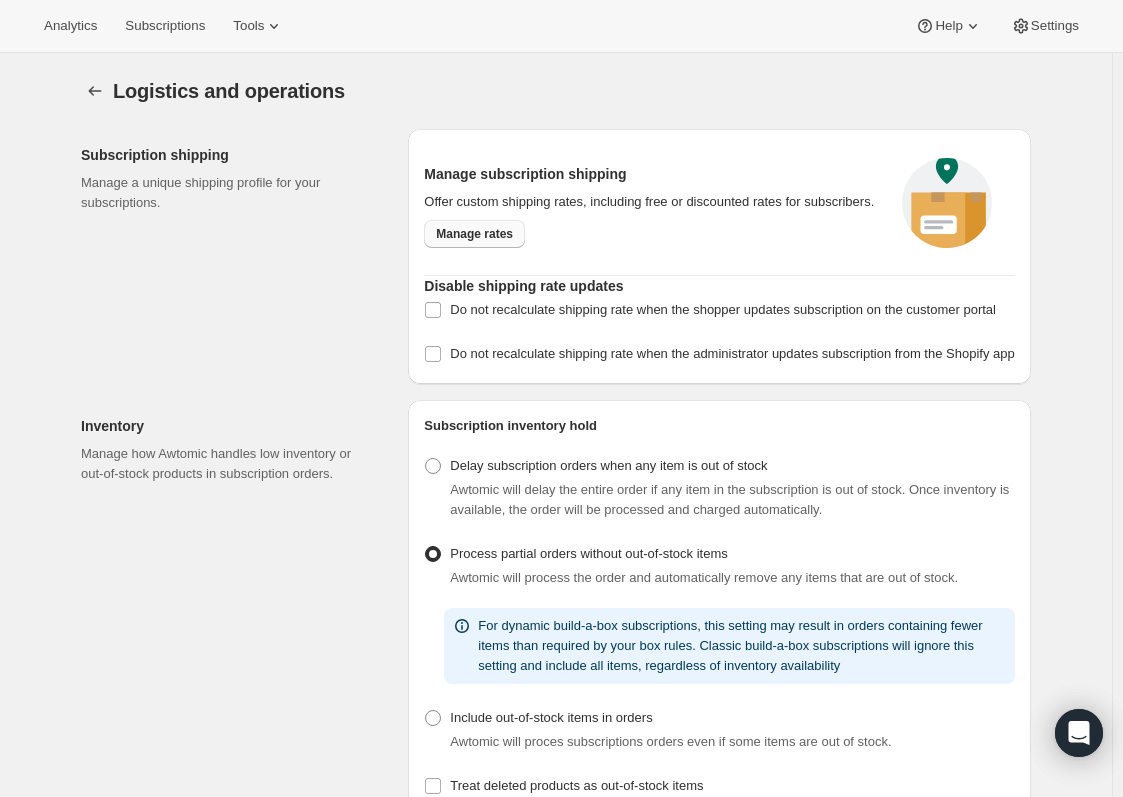 click on "Manage rates" at bounding box center (474, 234) 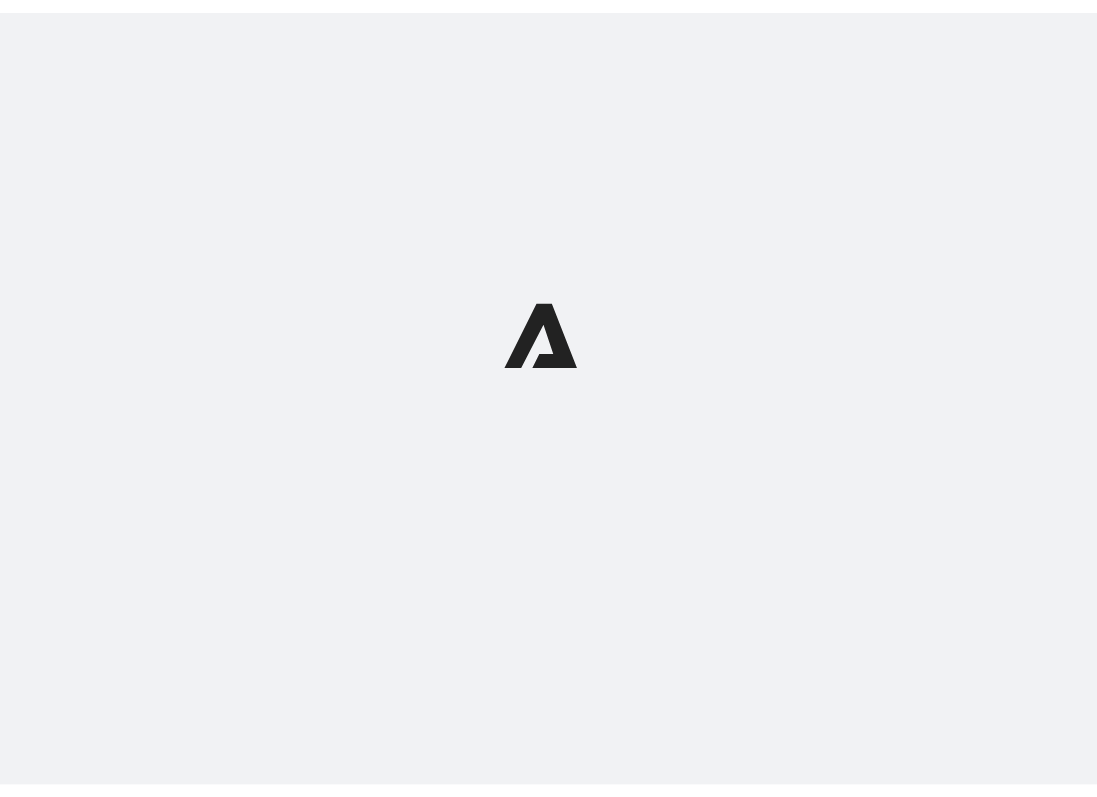 scroll, scrollTop: 0, scrollLeft: 0, axis: both 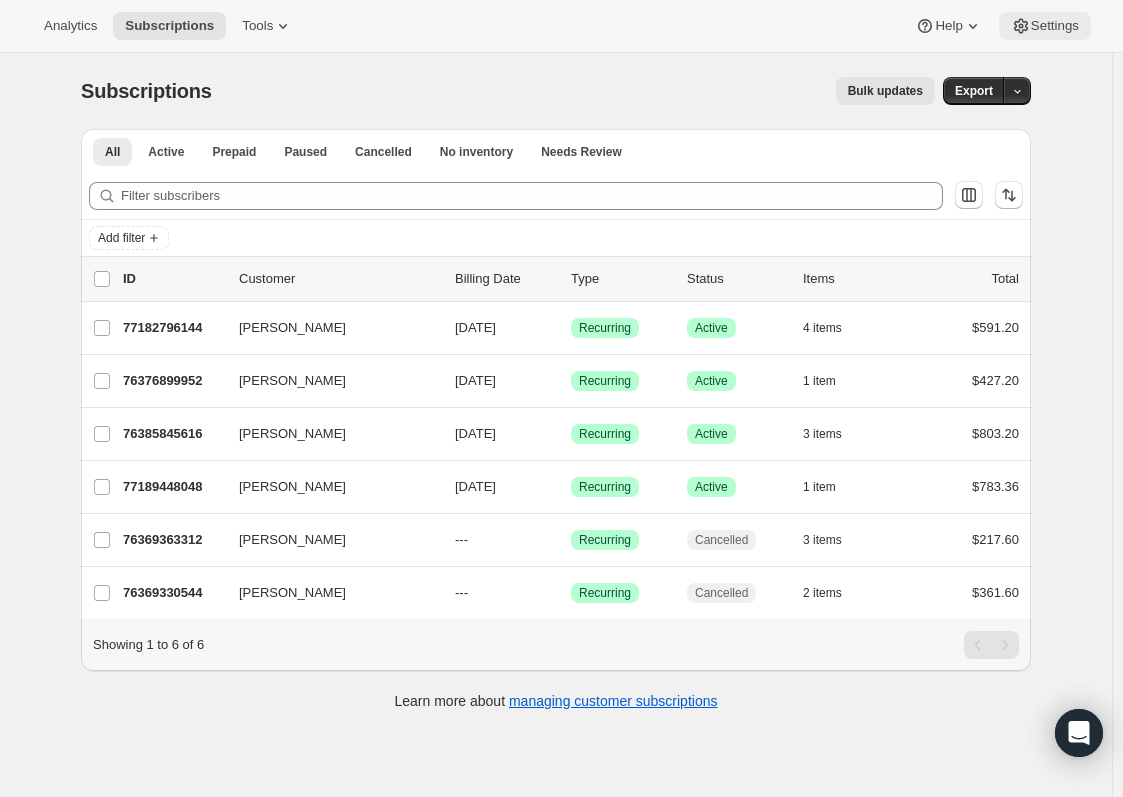click on "Settings" at bounding box center (1045, 26) 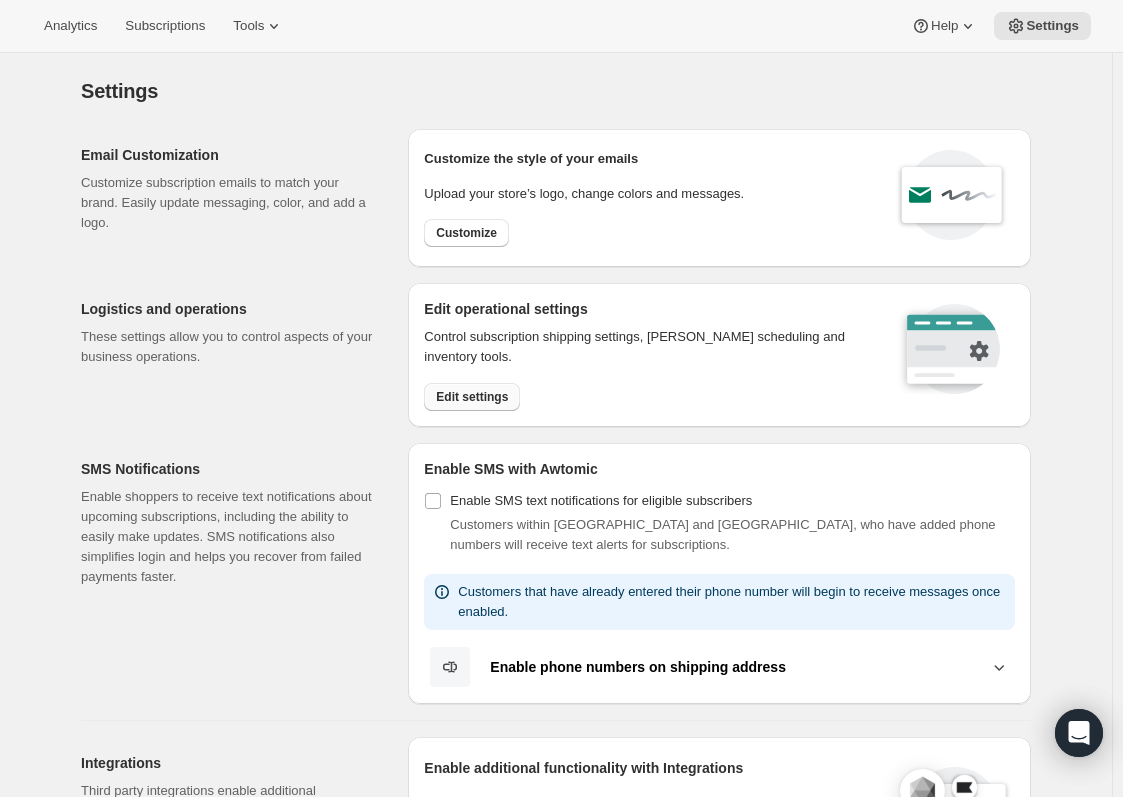 click on "Edit settings" at bounding box center (472, 397) 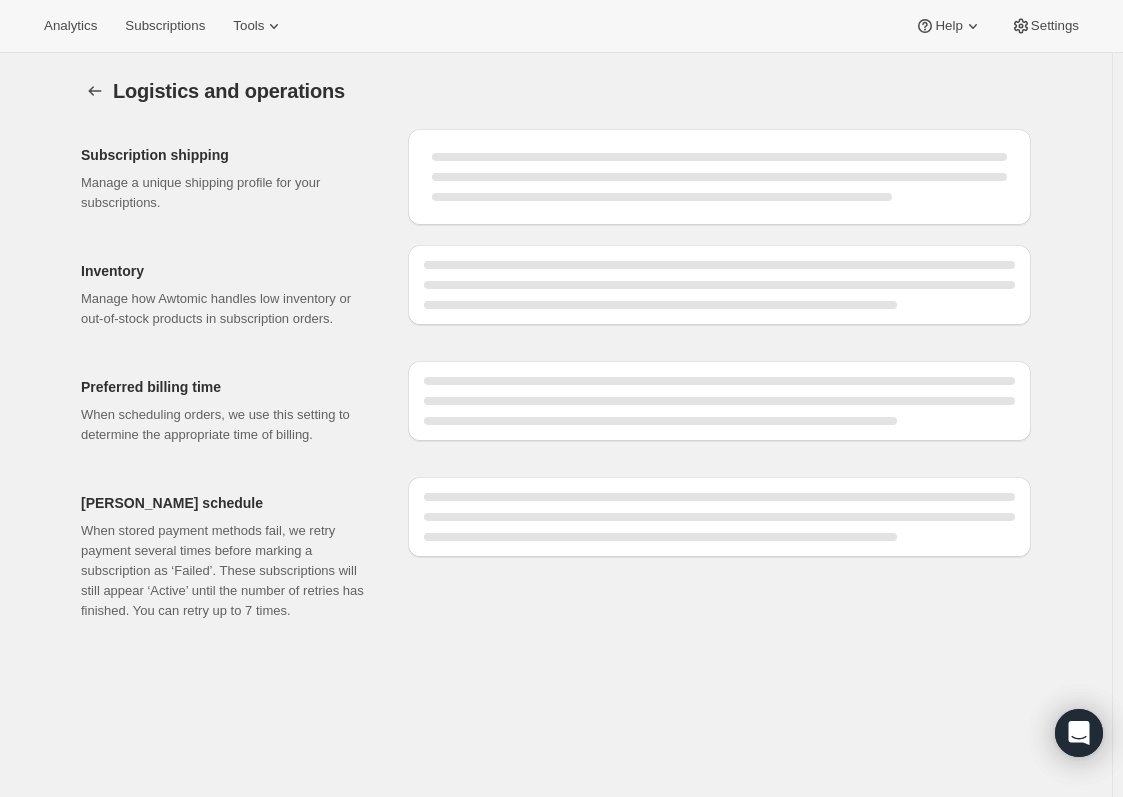 select on "DAY" 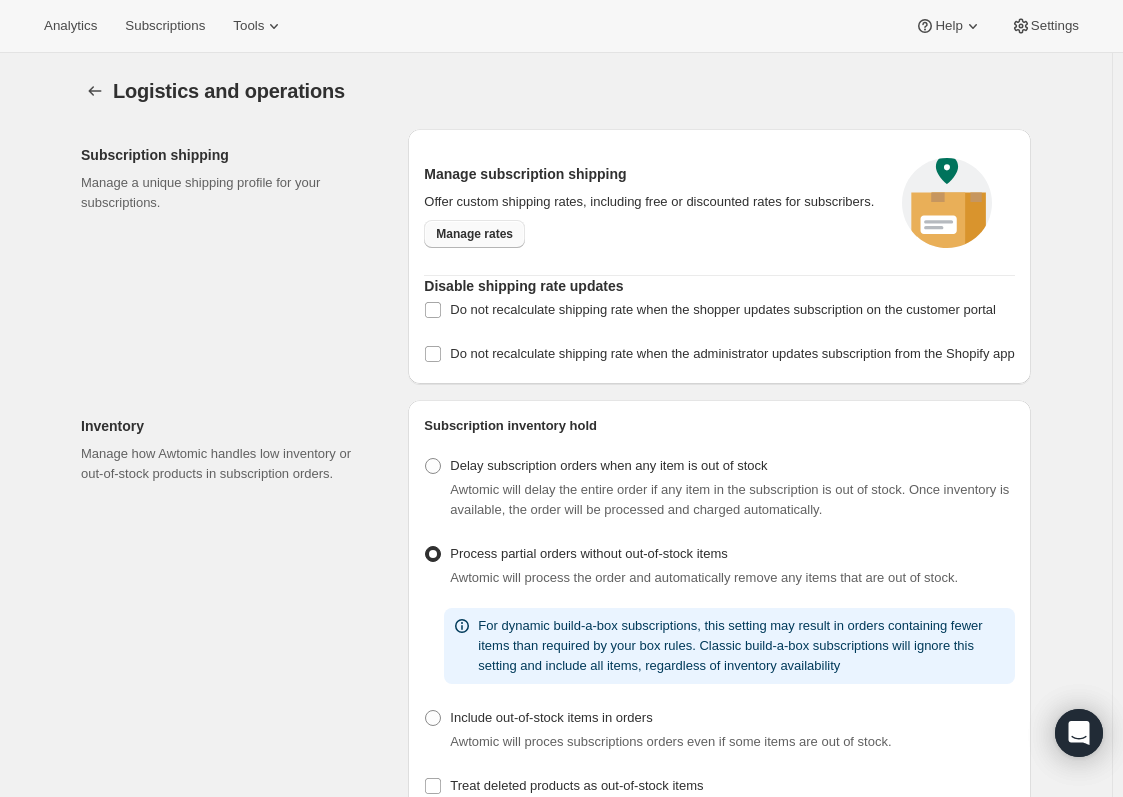 click on "Manage rates" at bounding box center (474, 234) 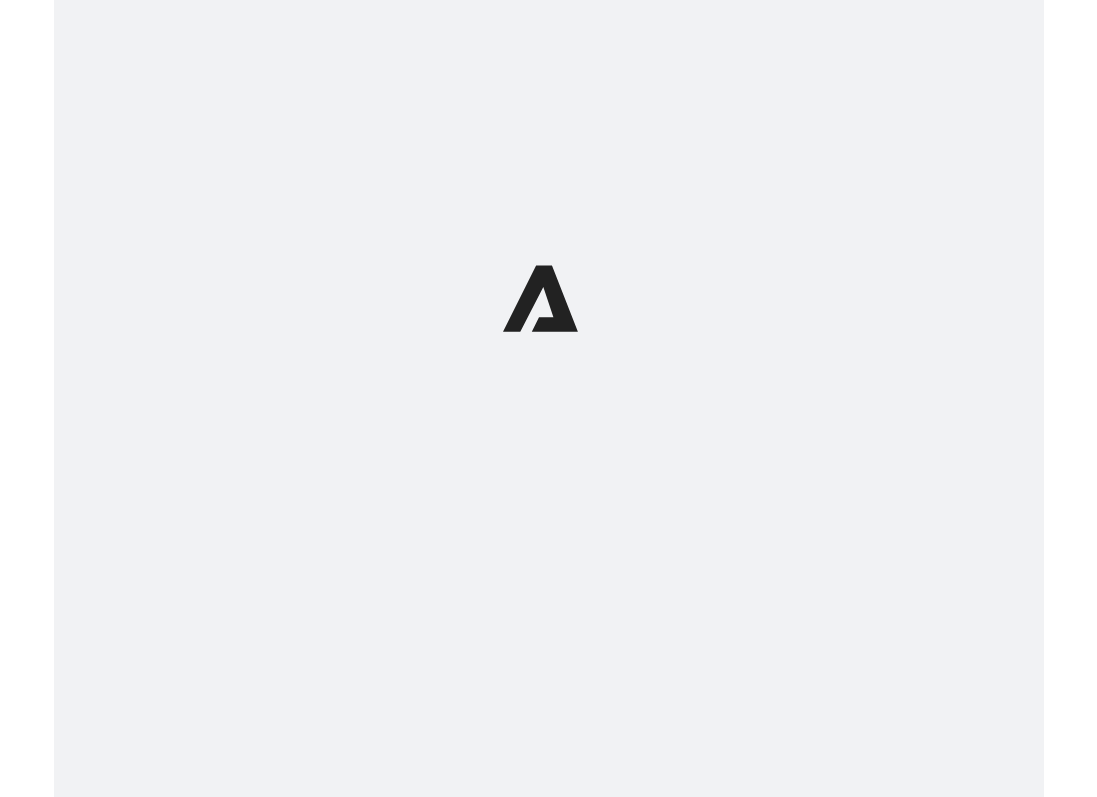 scroll, scrollTop: 0, scrollLeft: 0, axis: both 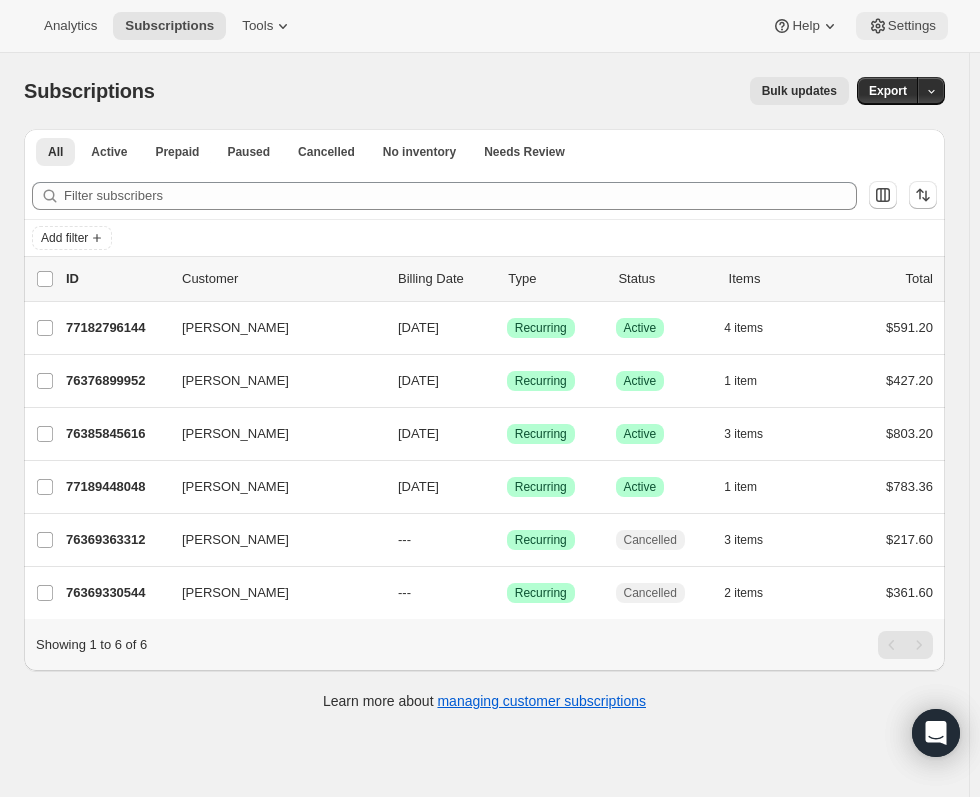 click on "Settings" at bounding box center (902, 26) 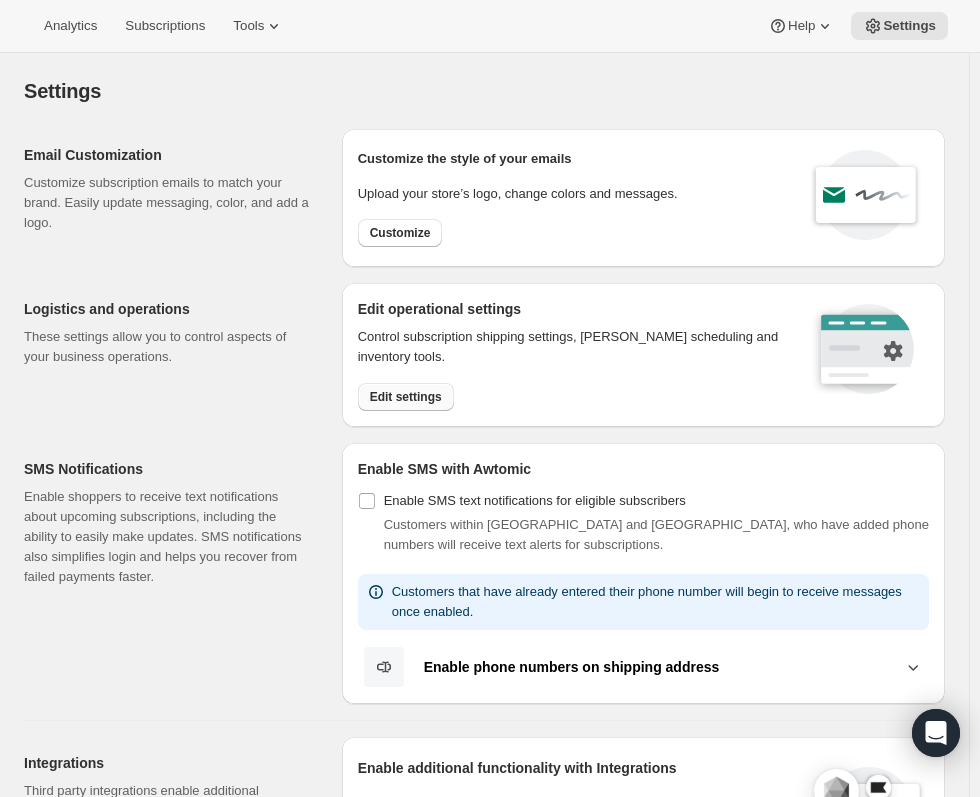 click on "Edit settings" at bounding box center (406, 397) 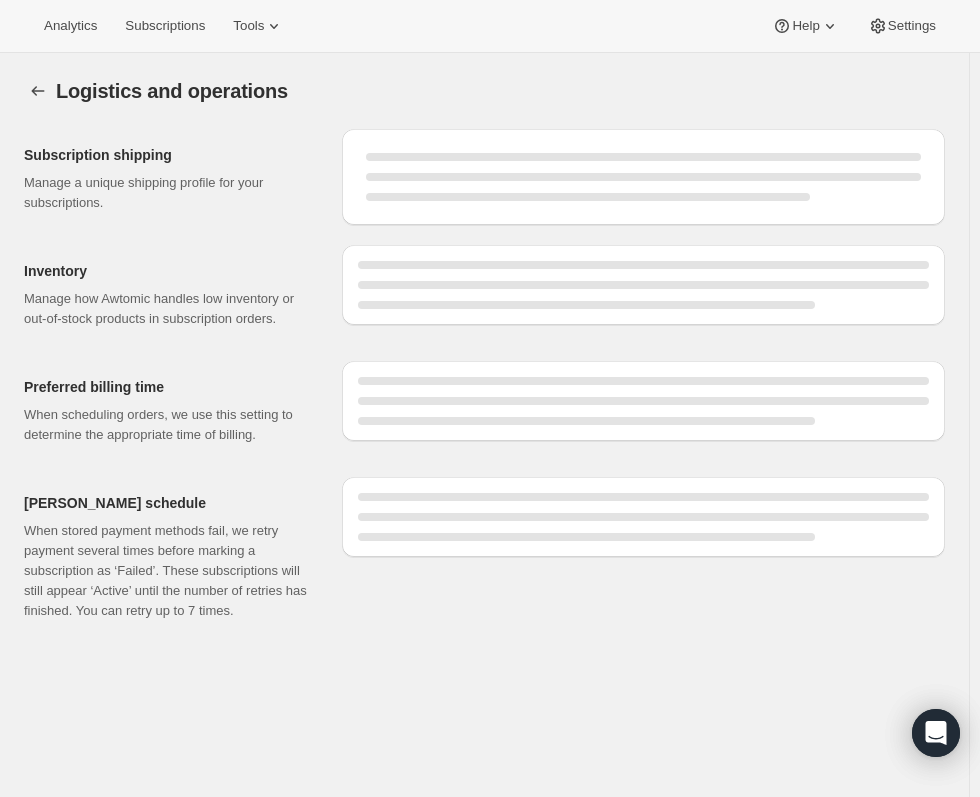 select on "DAY" 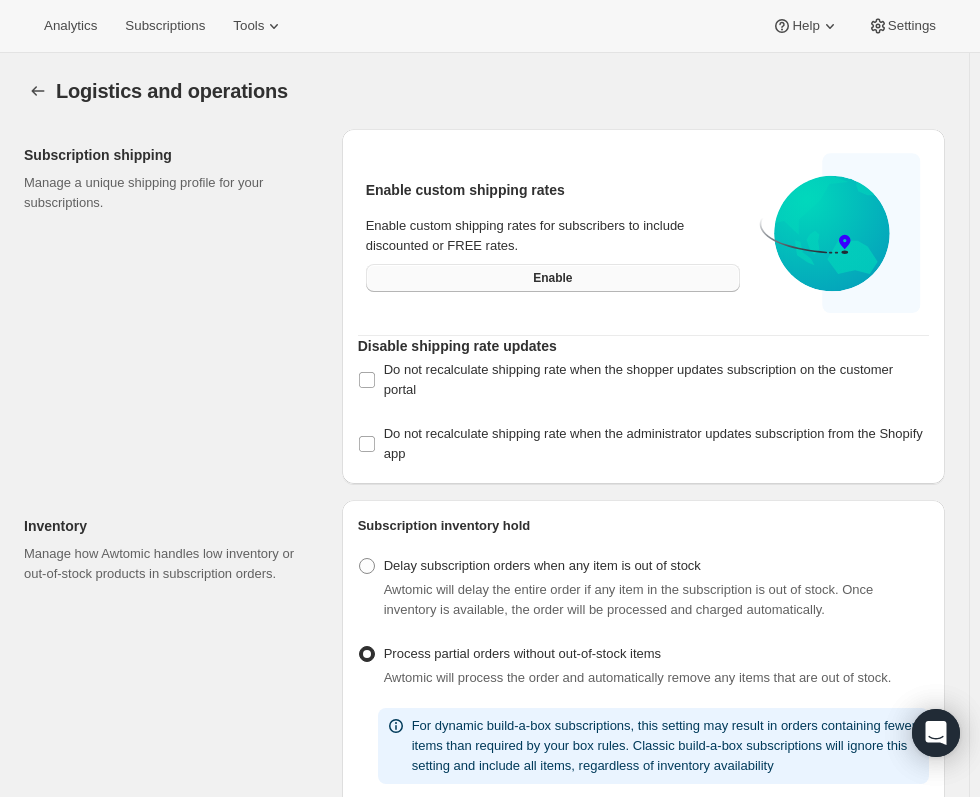 click on "Enable" at bounding box center (553, 278) 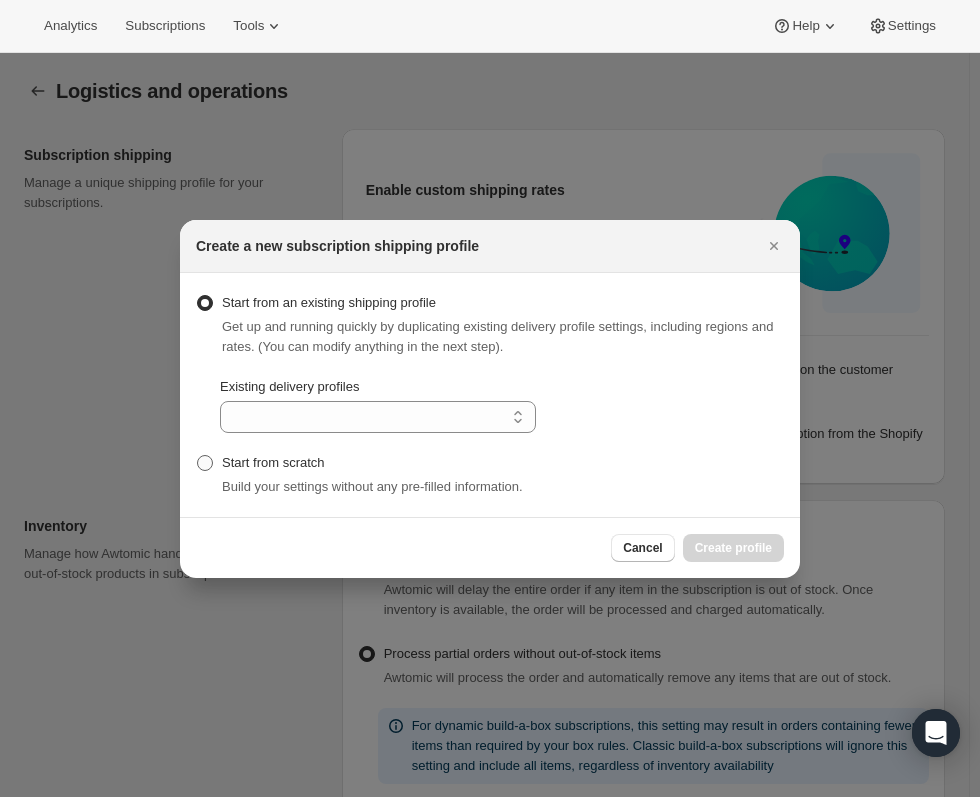 select on "gid://shopify/DeliveryProfile/128000033136" 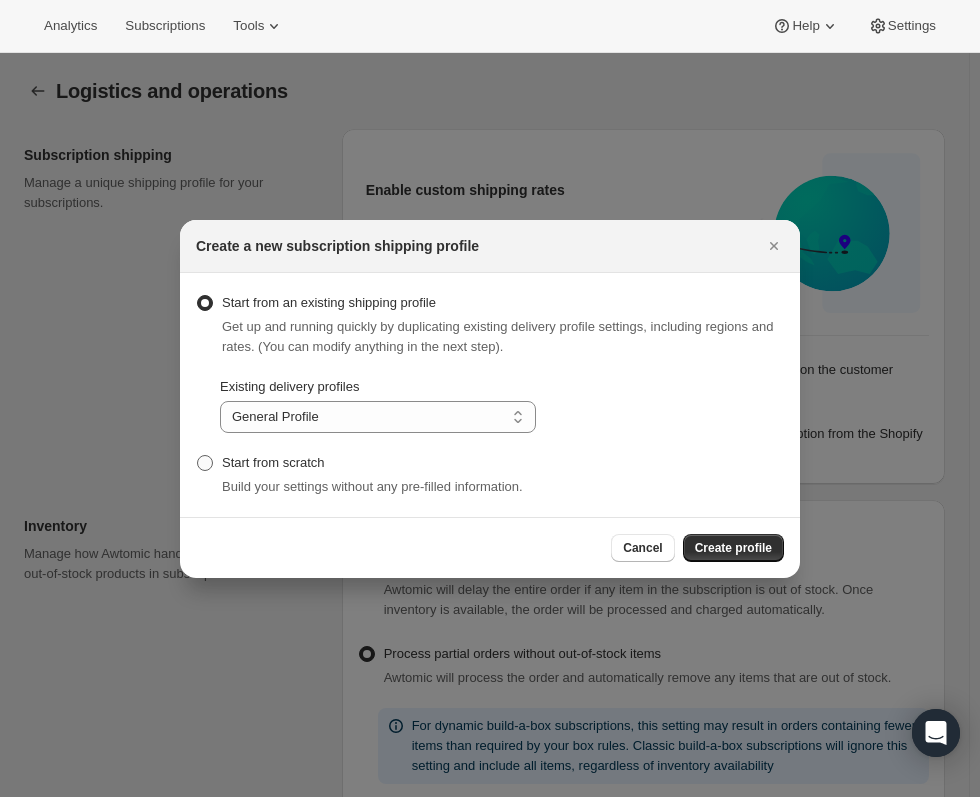 click on "Start from scratch" at bounding box center (273, 462) 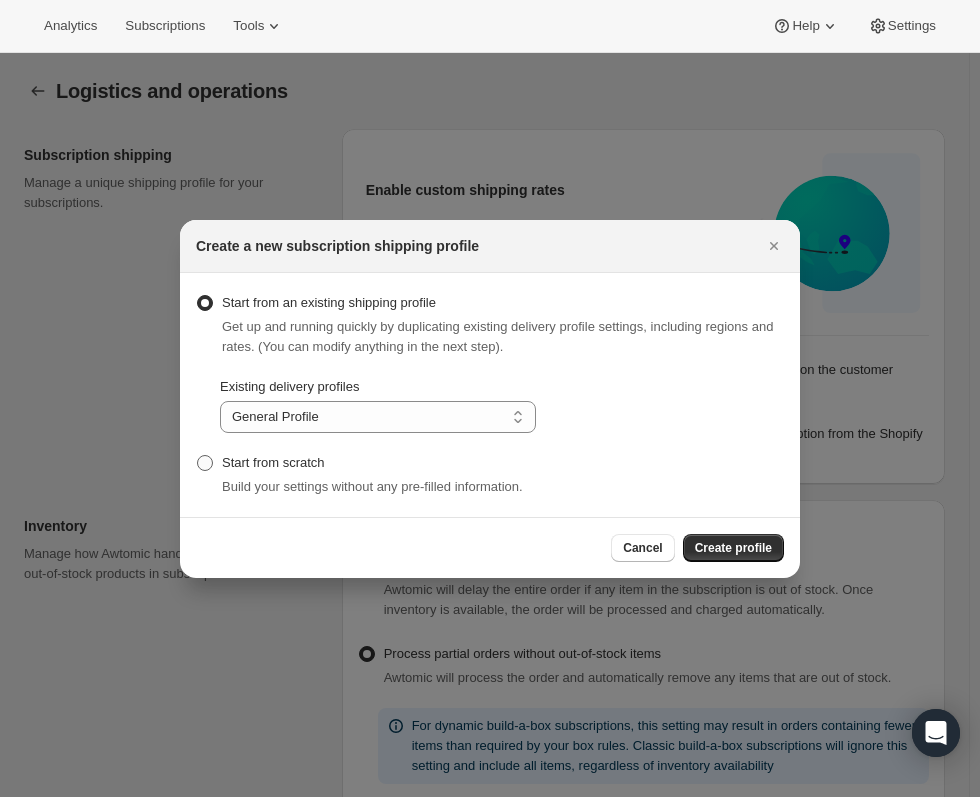 radio on "true" 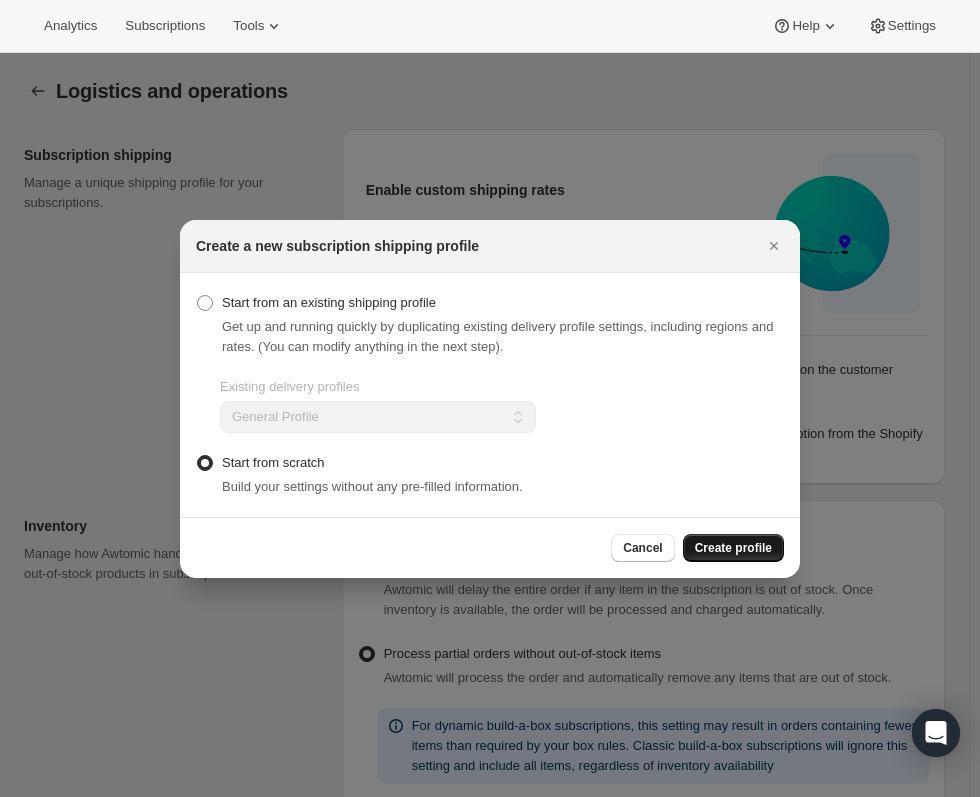 click on "Create profile" at bounding box center [733, 548] 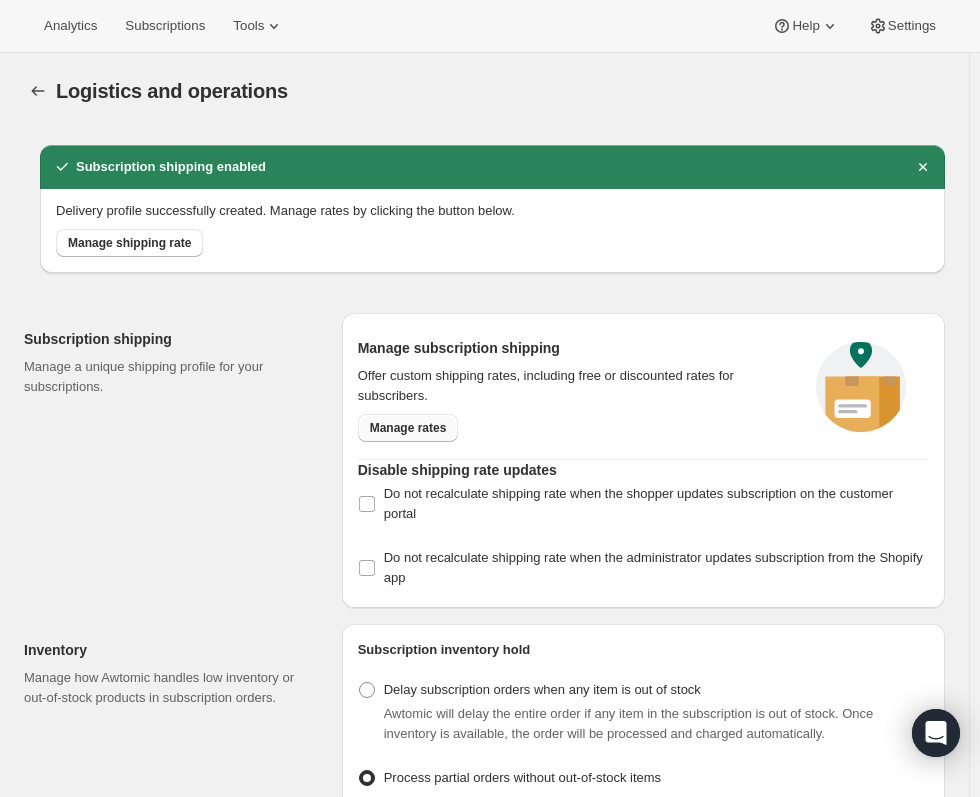 click on "Manage rates" at bounding box center (408, 428) 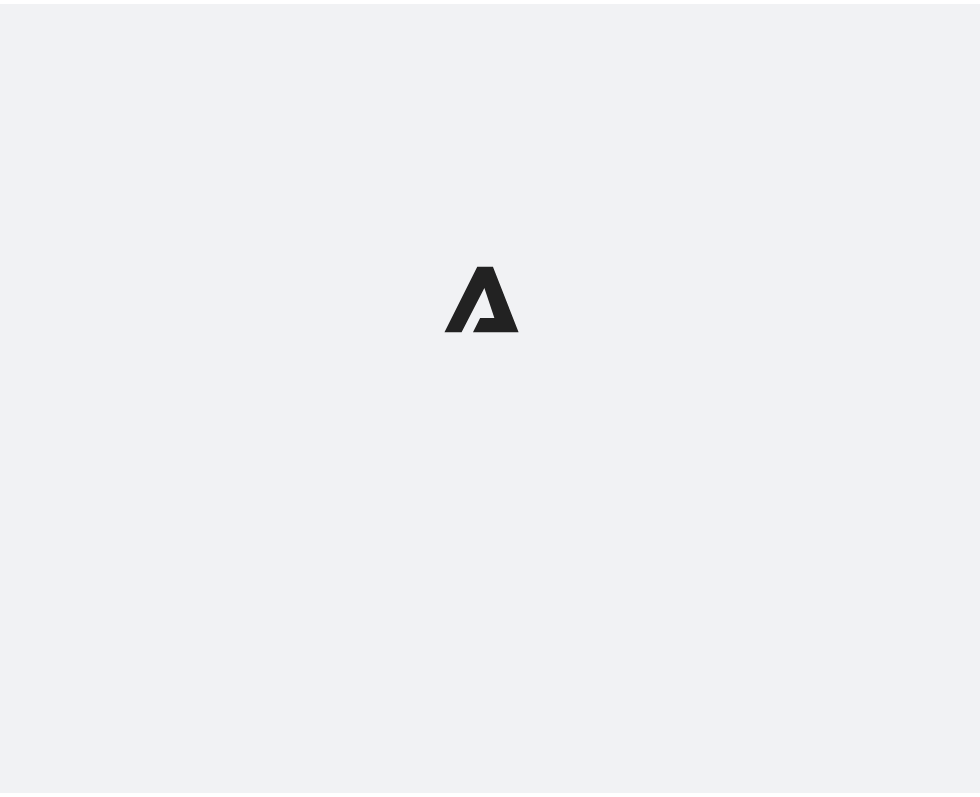 scroll, scrollTop: 0, scrollLeft: 0, axis: both 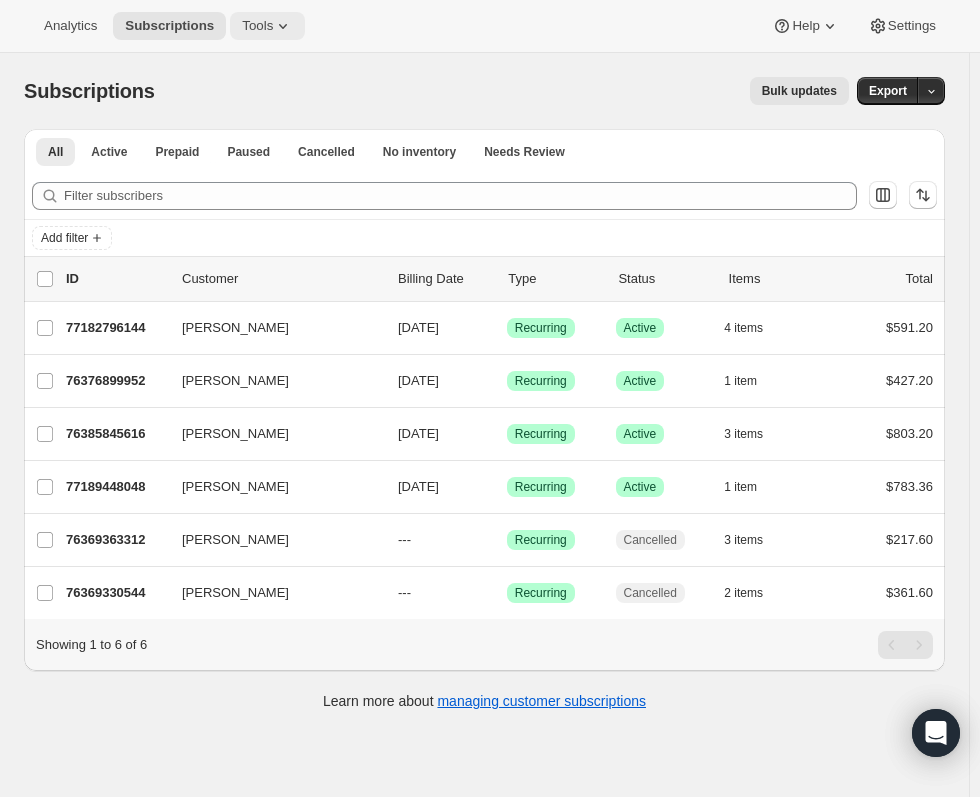click 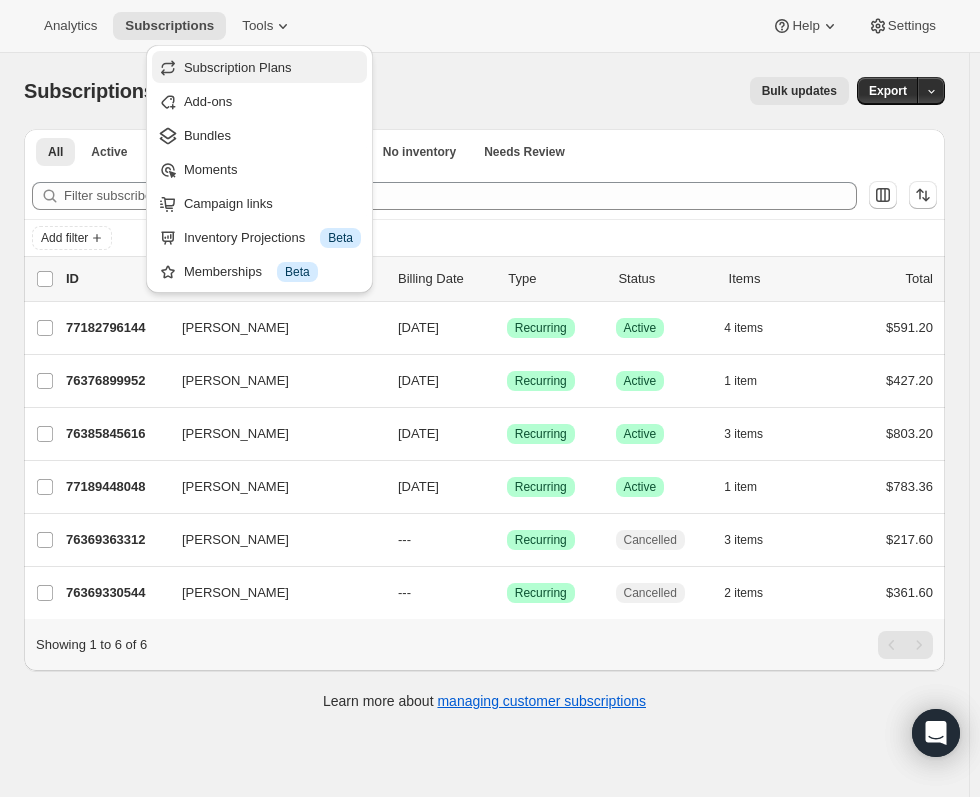 click on "Subscription Plans" at bounding box center (272, 68) 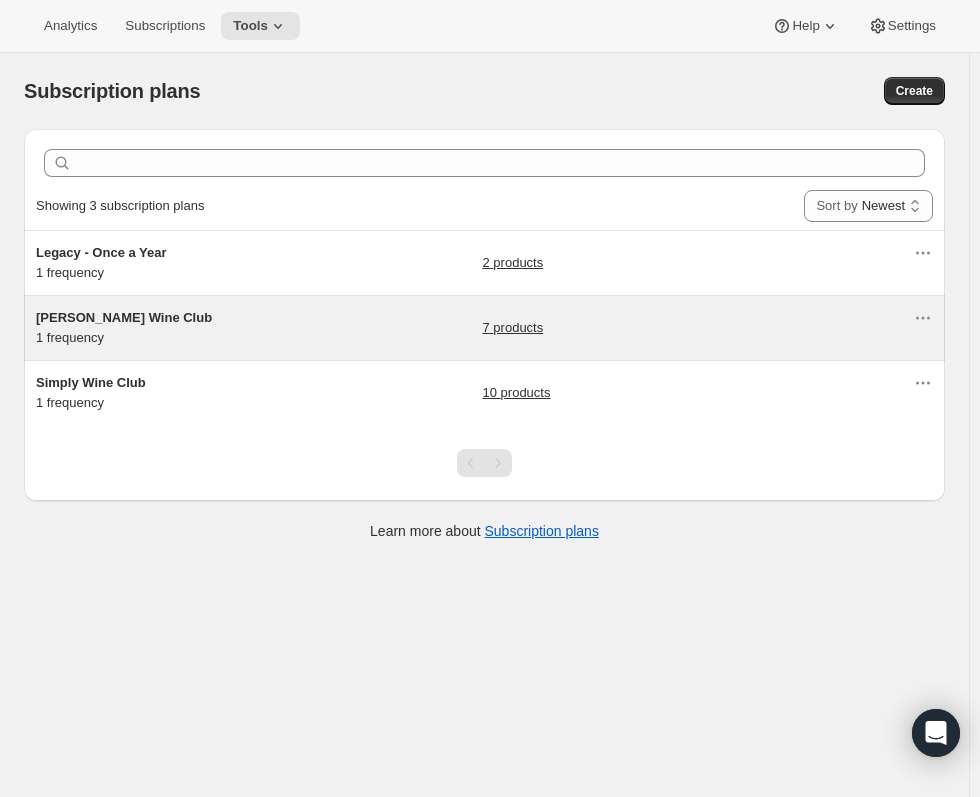 click on "[PERSON_NAME] Wine Club 1 frequency" at bounding box center [161, 328] 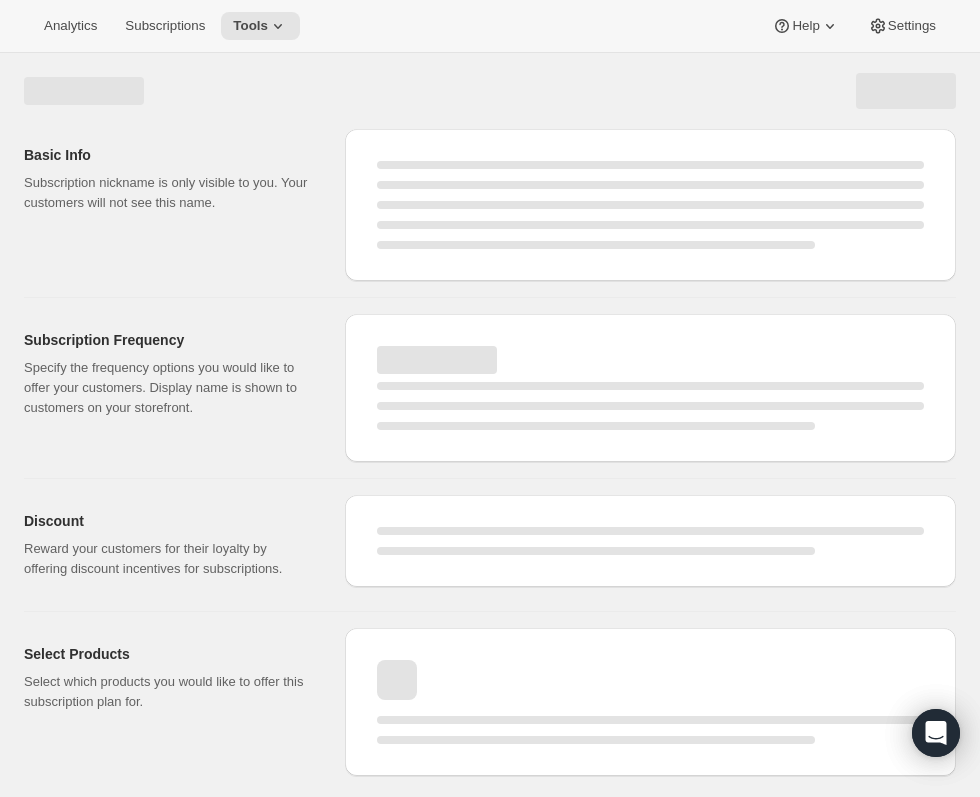 select on "WEEK" 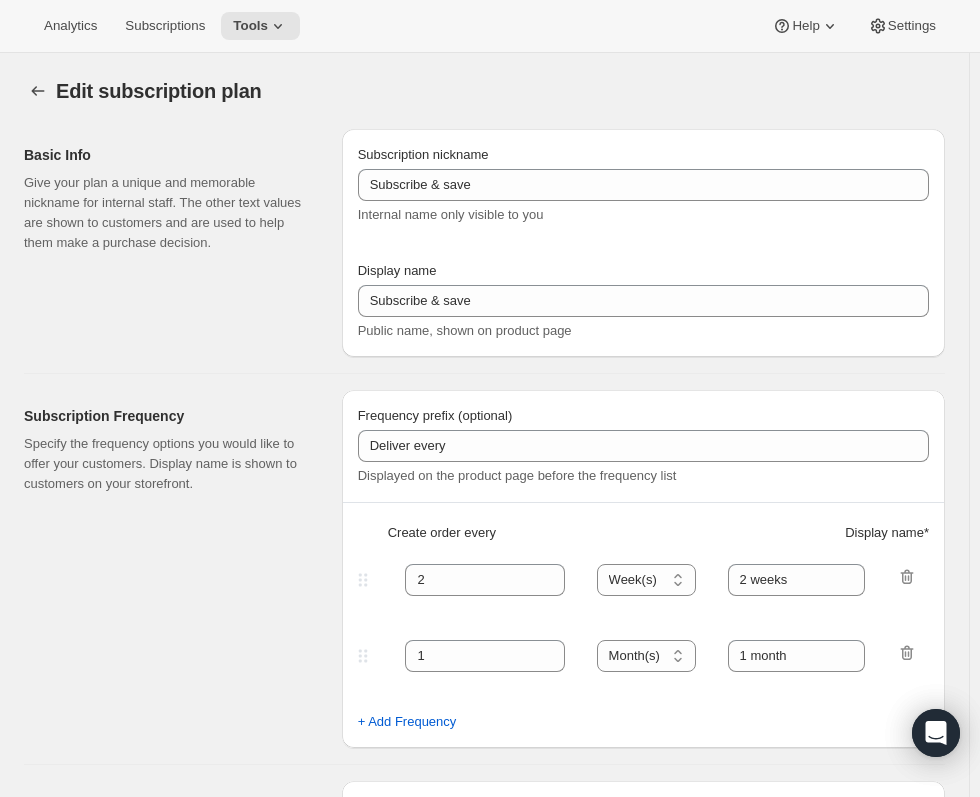 type on "[PERSON_NAME] Wine Club" 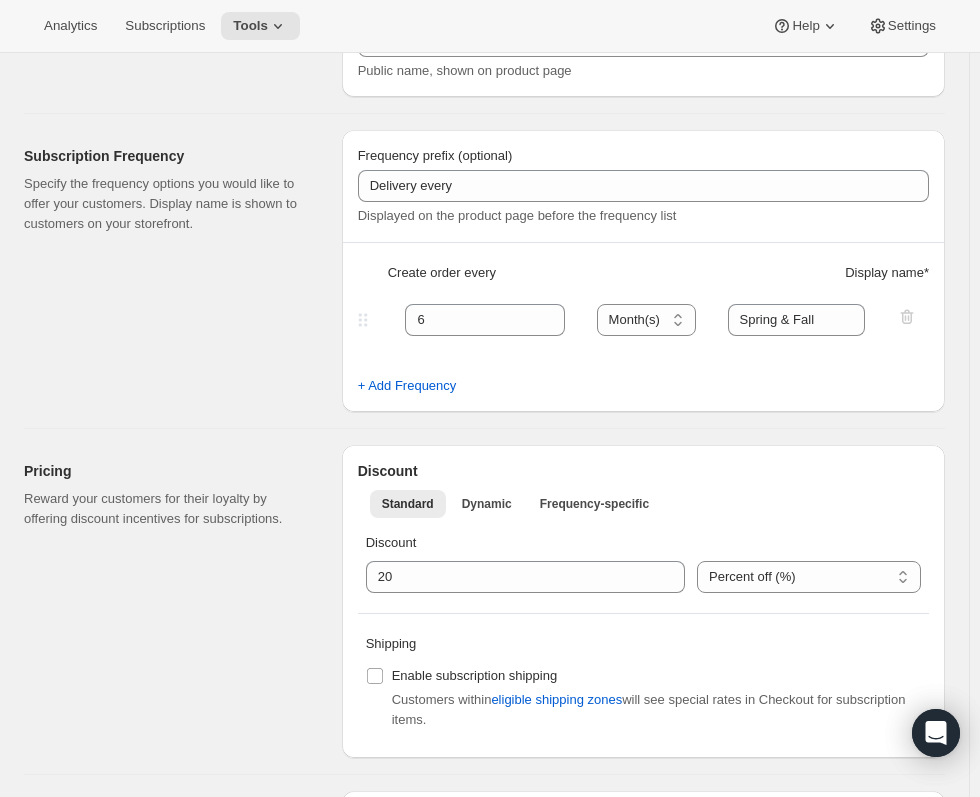 scroll, scrollTop: 600, scrollLeft: 0, axis: vertical 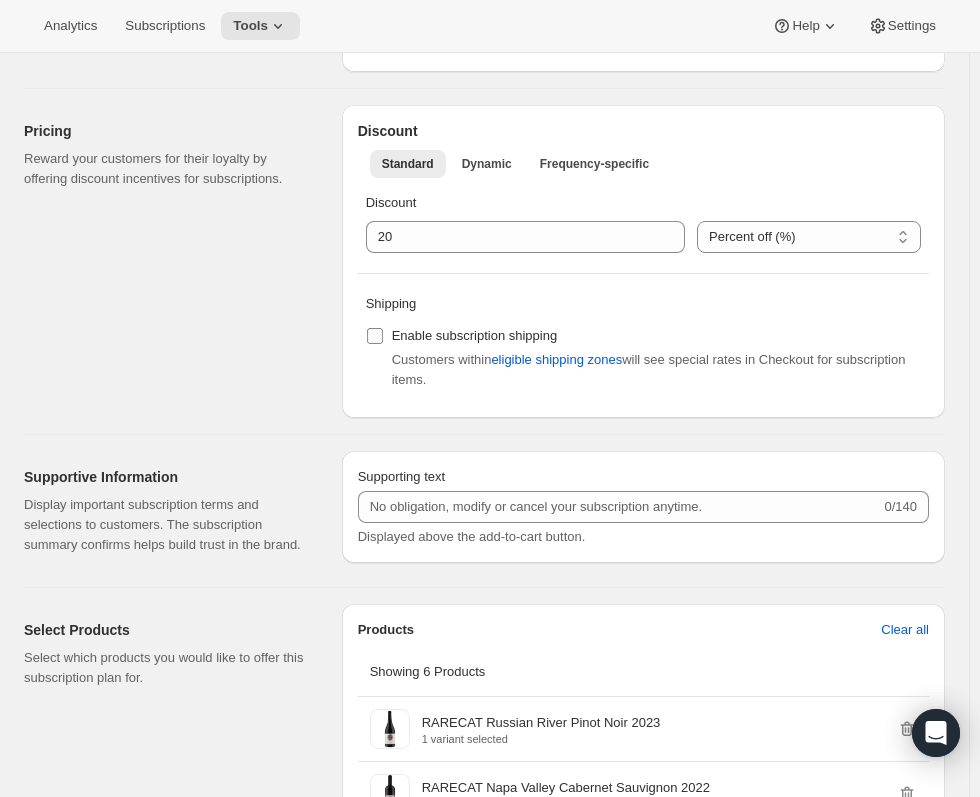 click on "Enable subscription shipping" at bounding box center [462, 336] 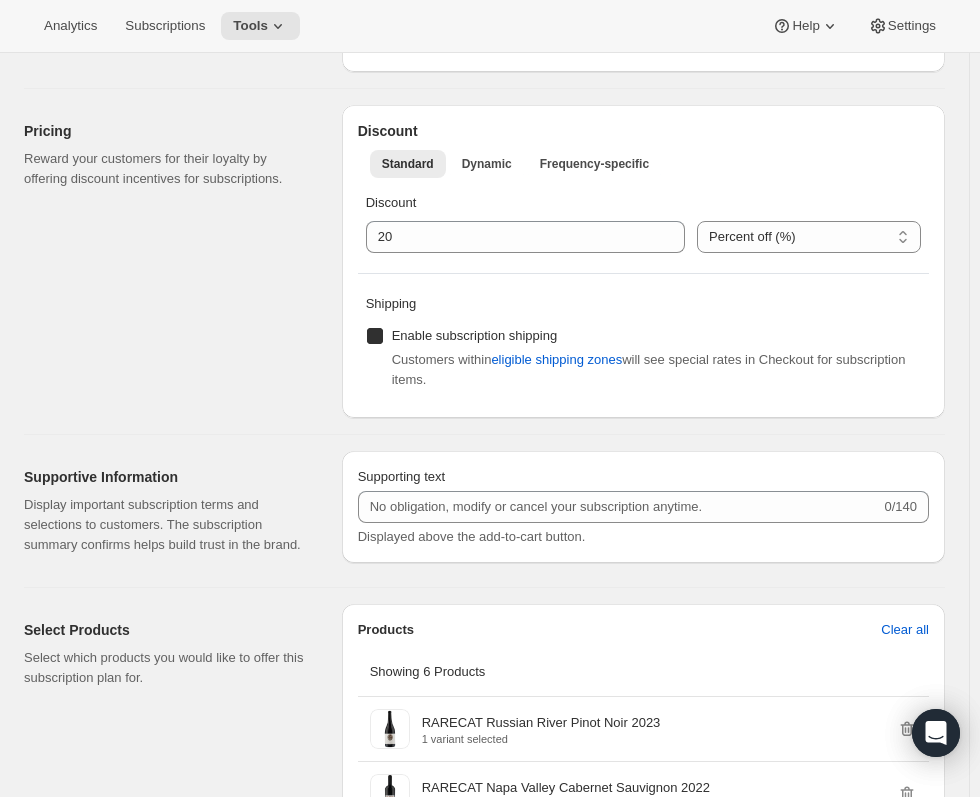 checkbox on "true" 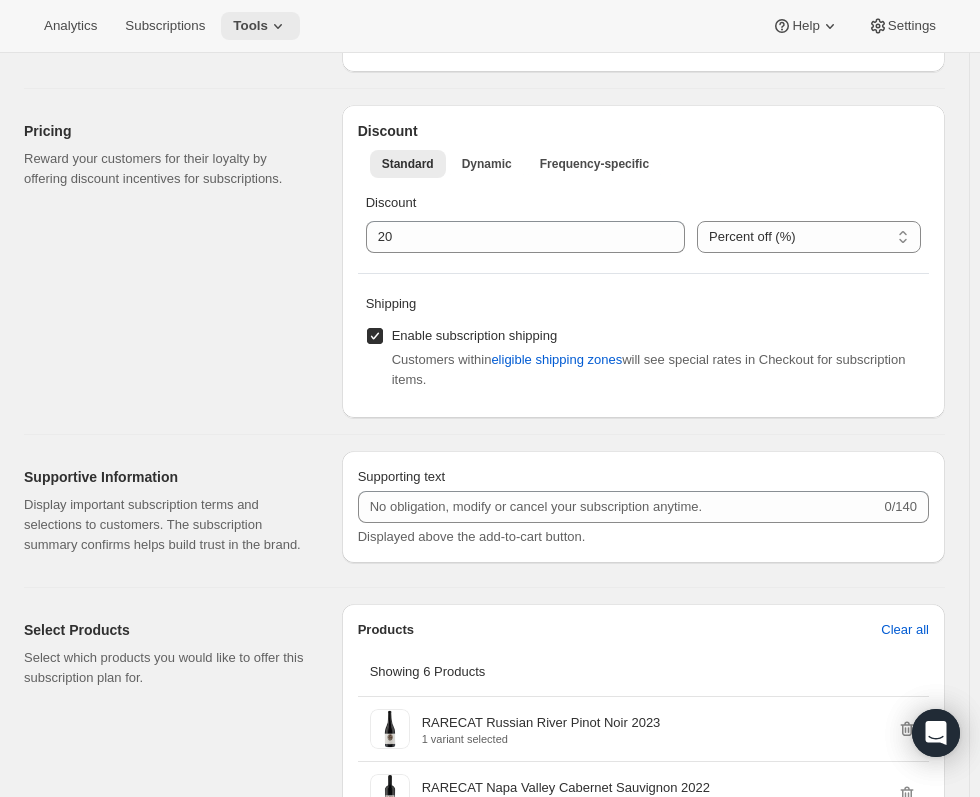 scroll, scrollTop: 0, scrollLeft: 0, axis: both 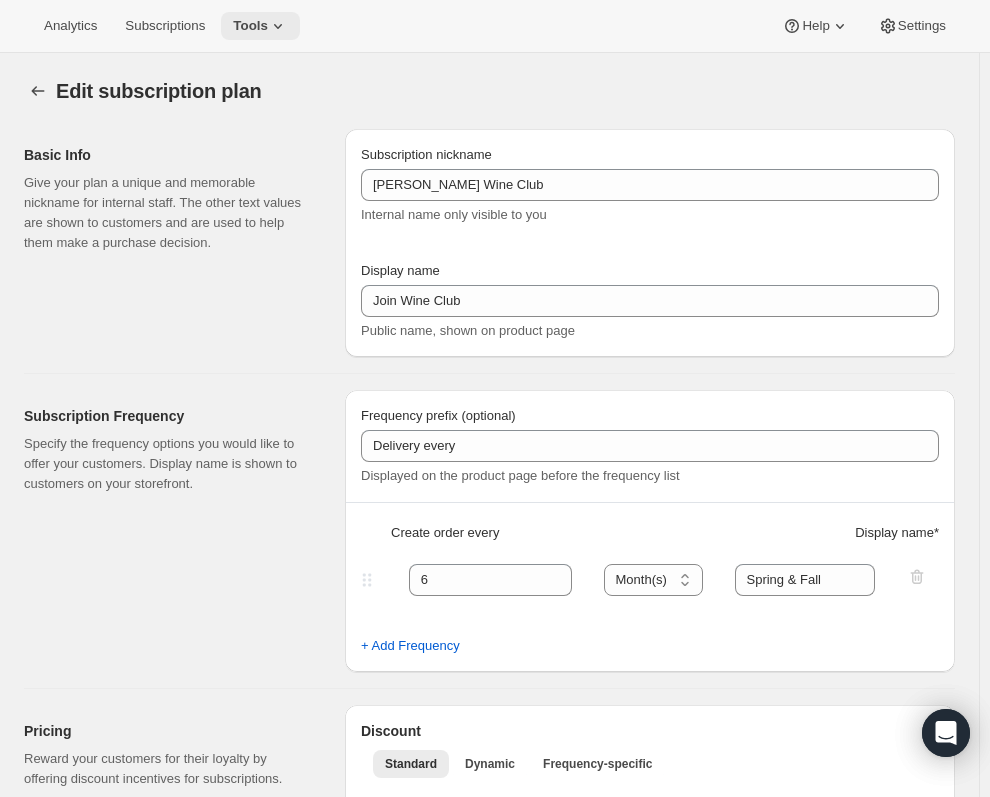 click 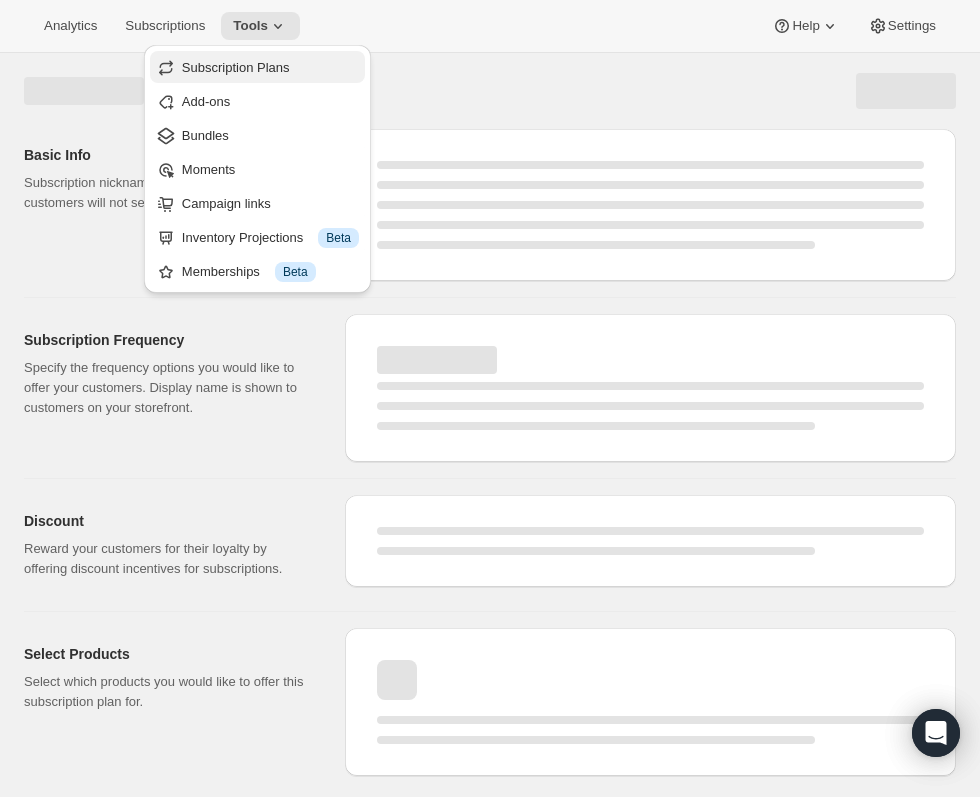 select on "MONTH" 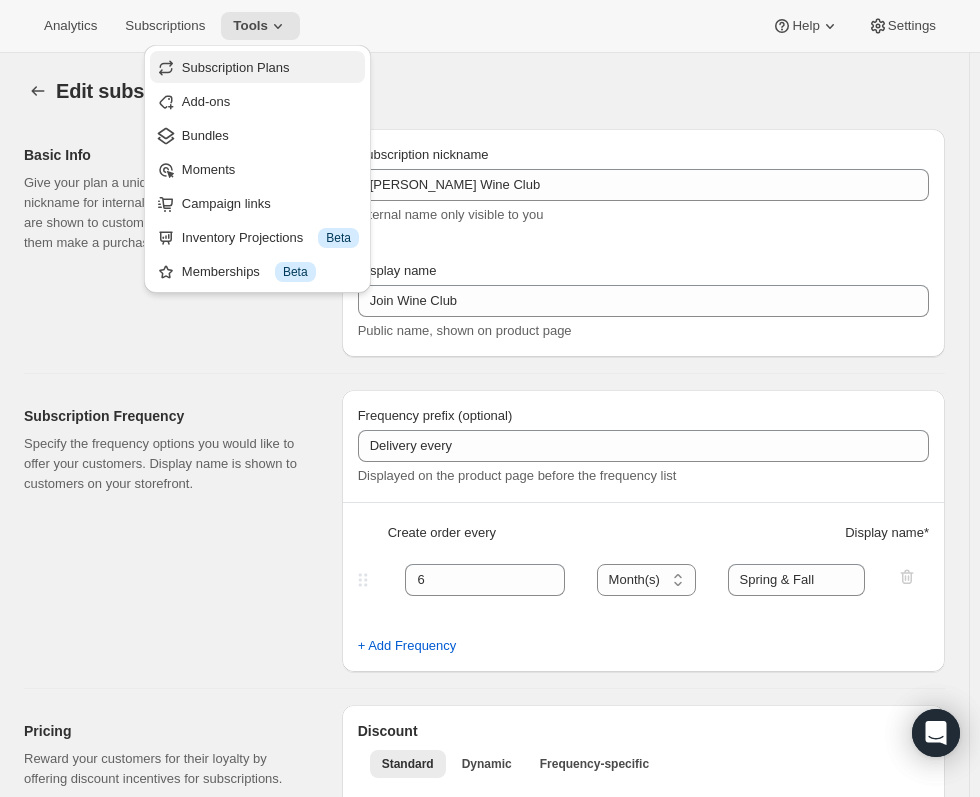 click on "Subscription Plans" at bounding box center (236, 67) 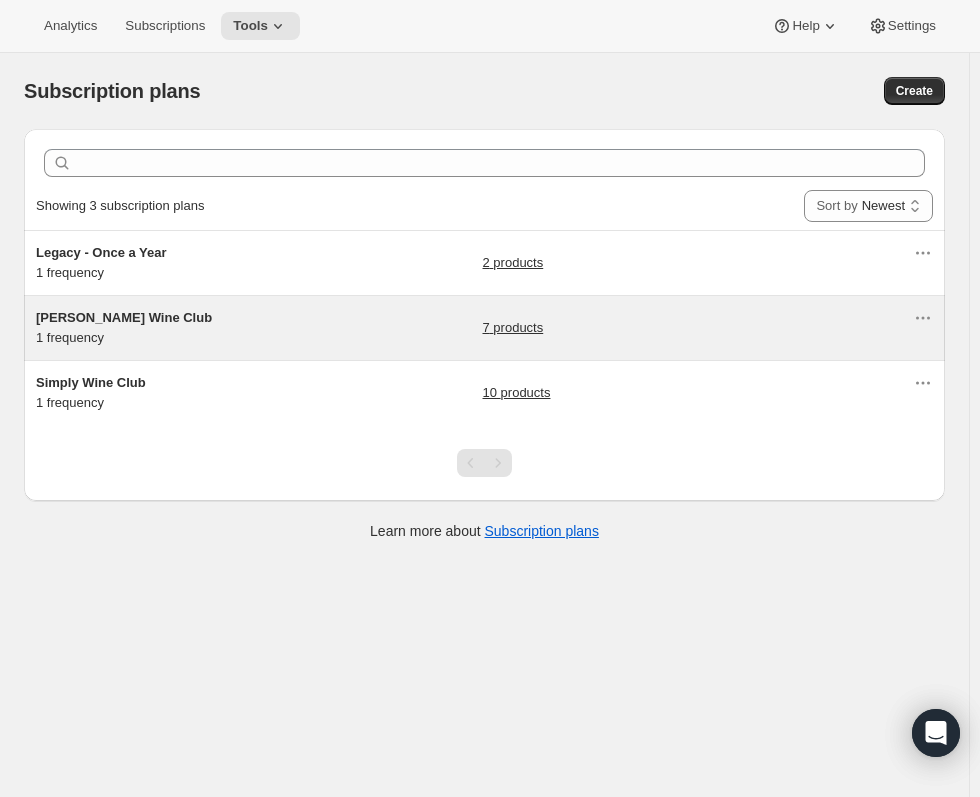 click on "[PERSON_NAME] Wine Club" at bounding box center [161, 318] 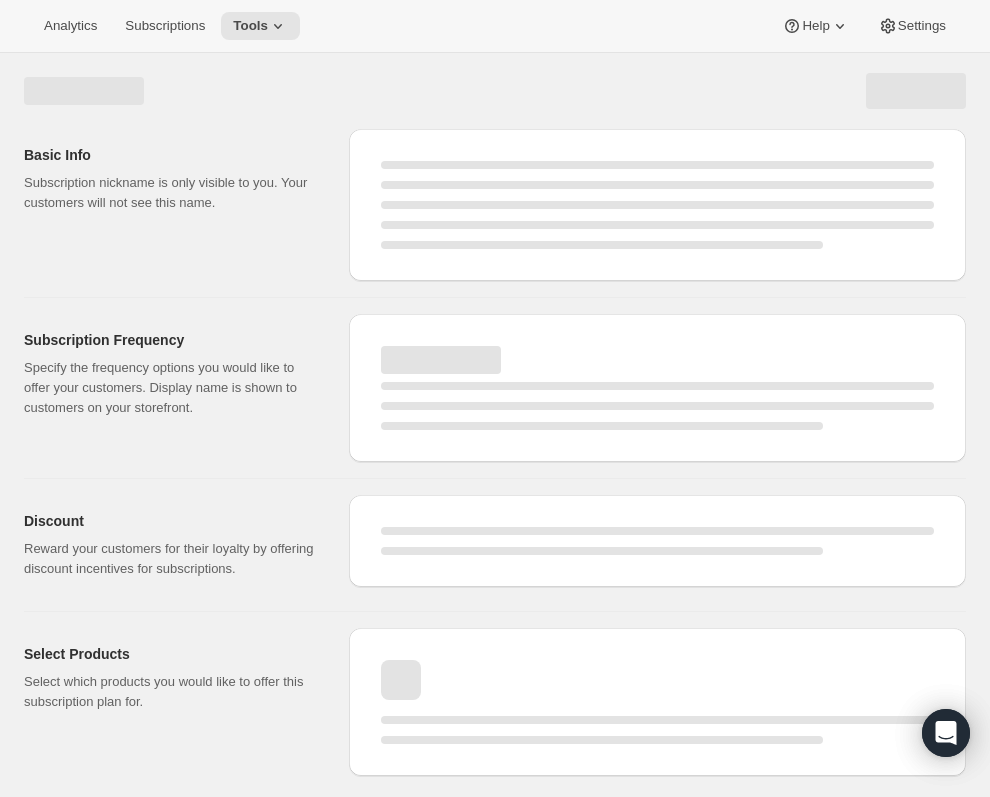 select on "WEEK" 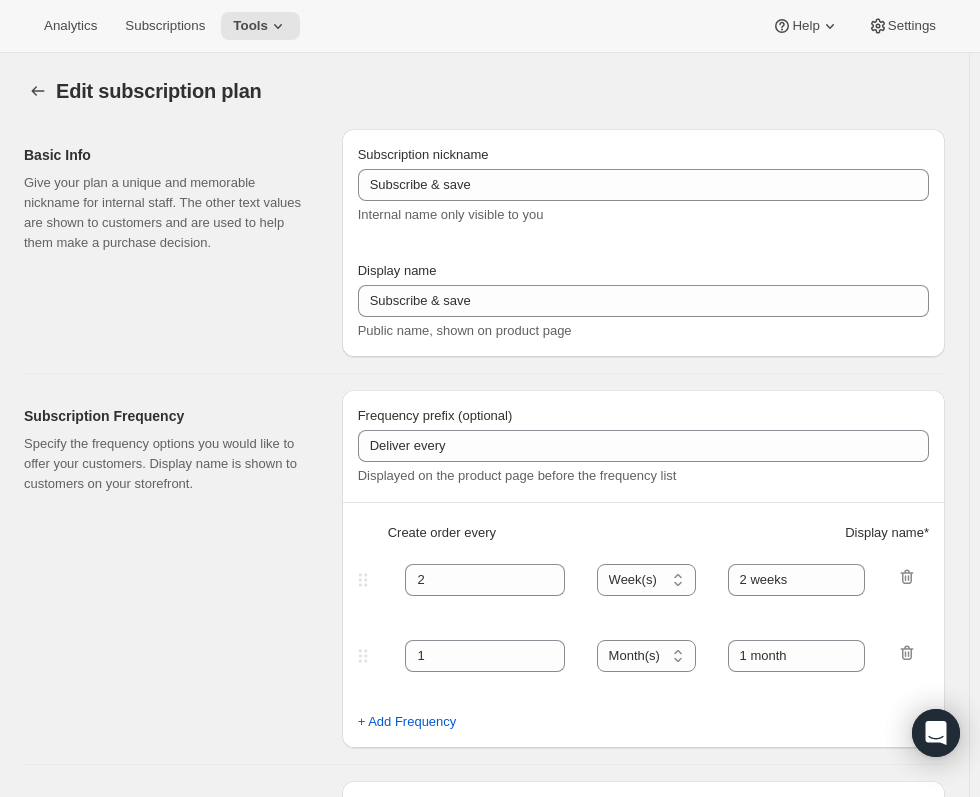 type on "[PERSON_NAME] Wine Club" 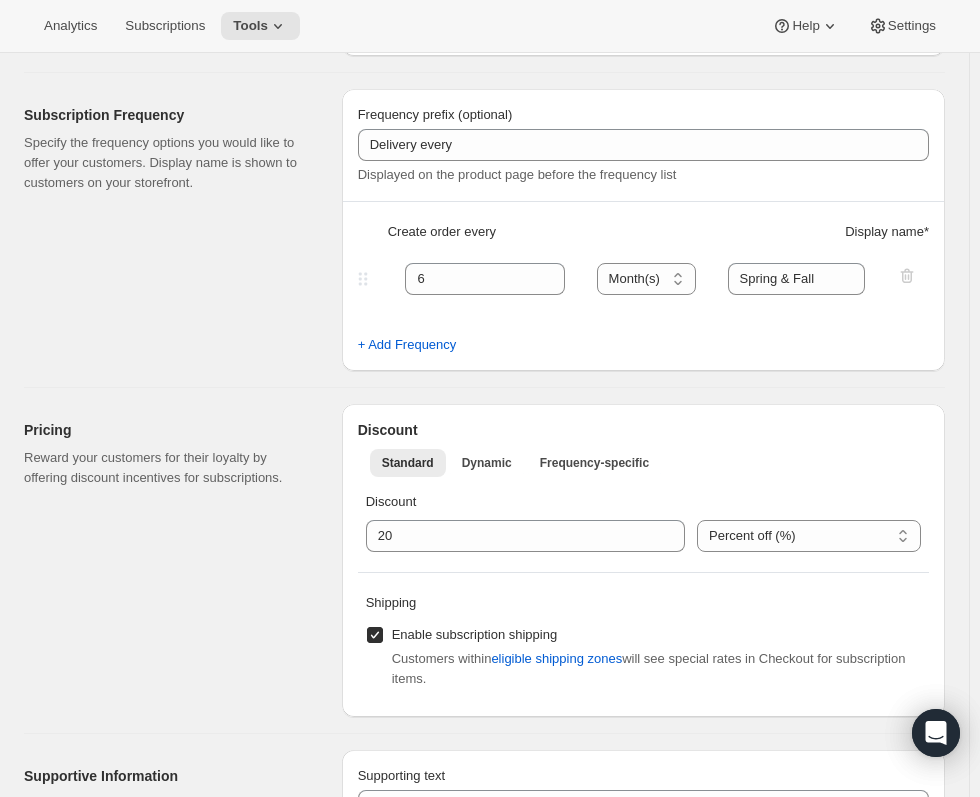 scroll, scrollTop: 300, scrollLeft: 0, axis: vertical 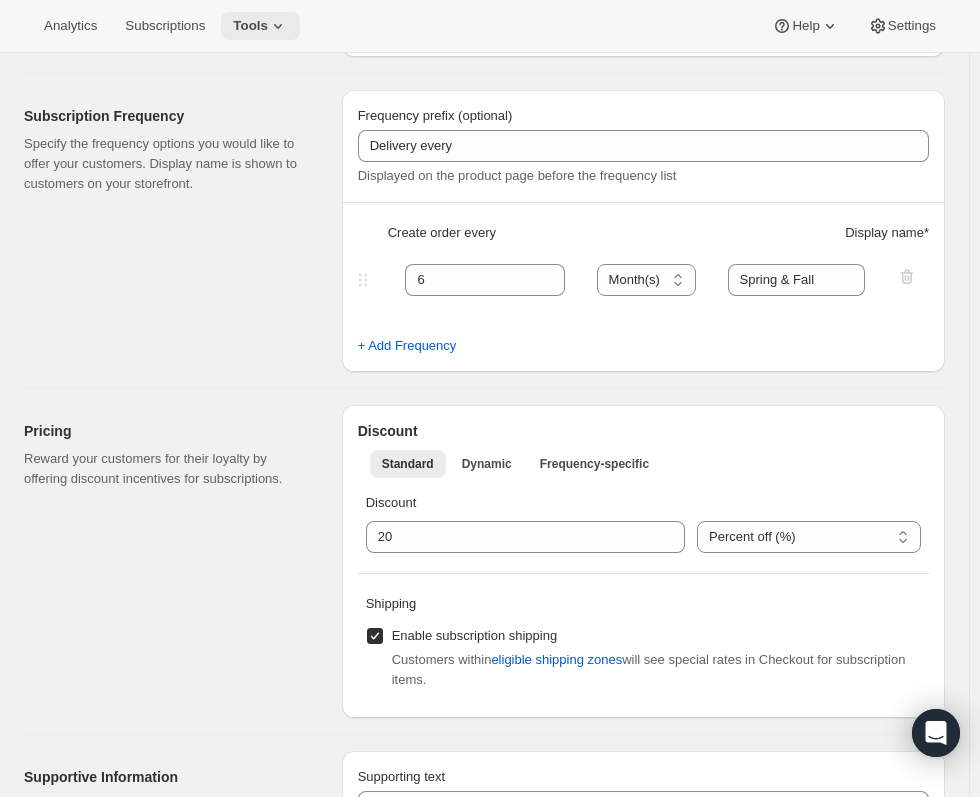 click 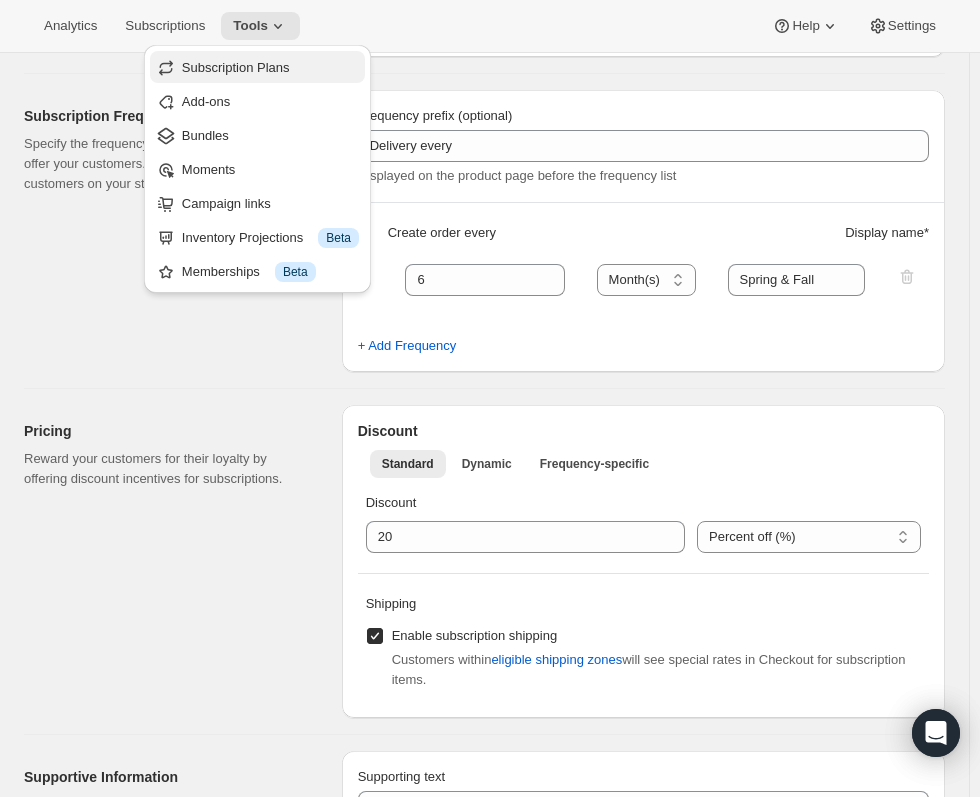 click on "Subscription Plans" at bounding box center (270, 68) 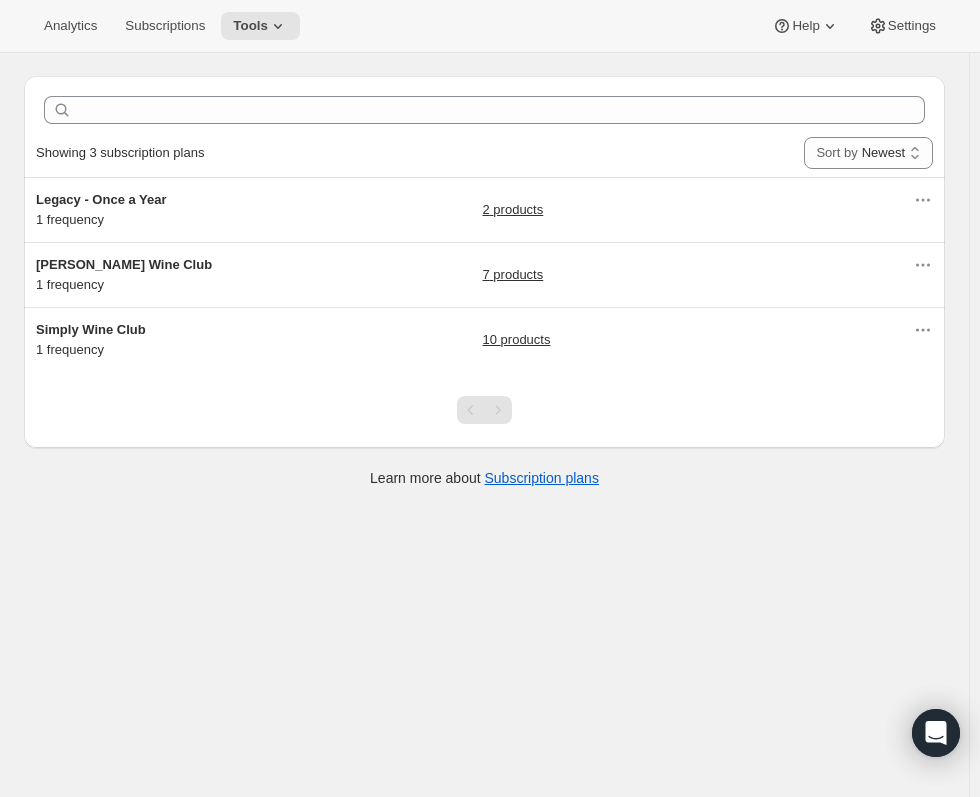 scroll, scrollTop: 0, scrollLeft: 0, axis: both 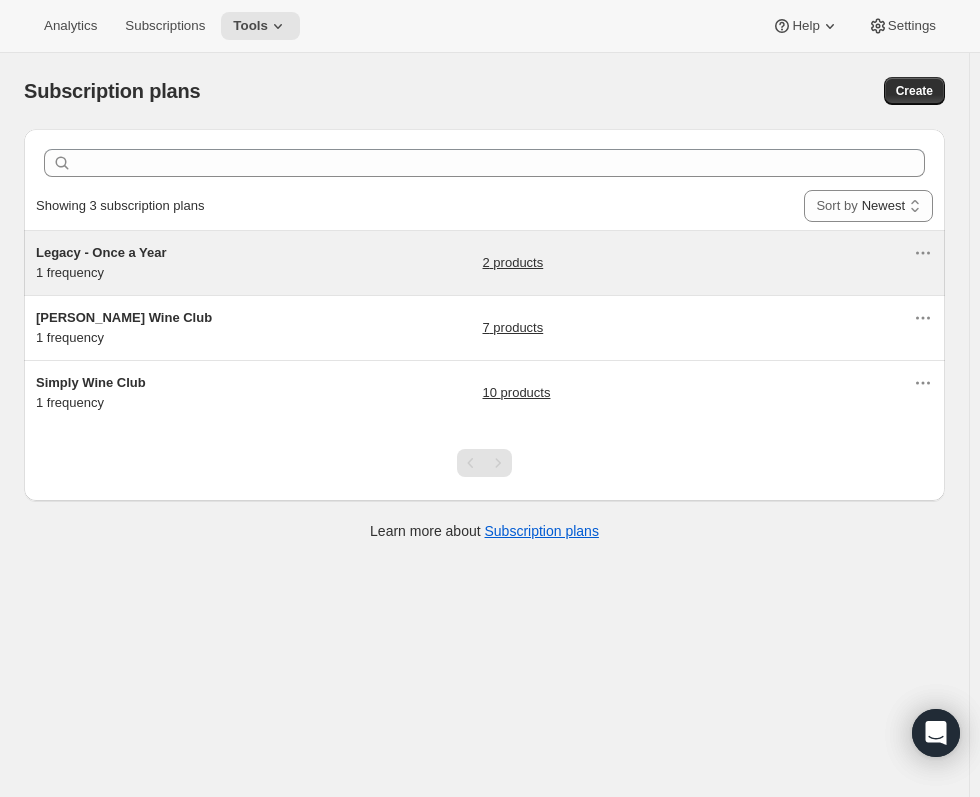 click on "Legacy - Once a Year" at bounding box center (101, 252) 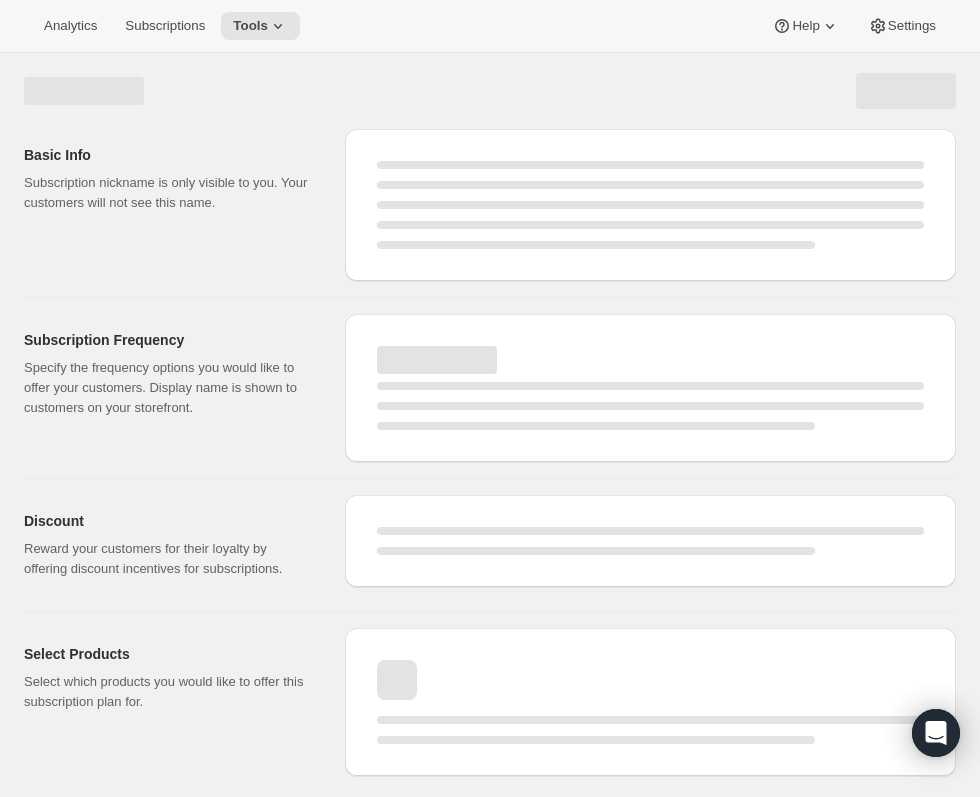select on "WEEK" 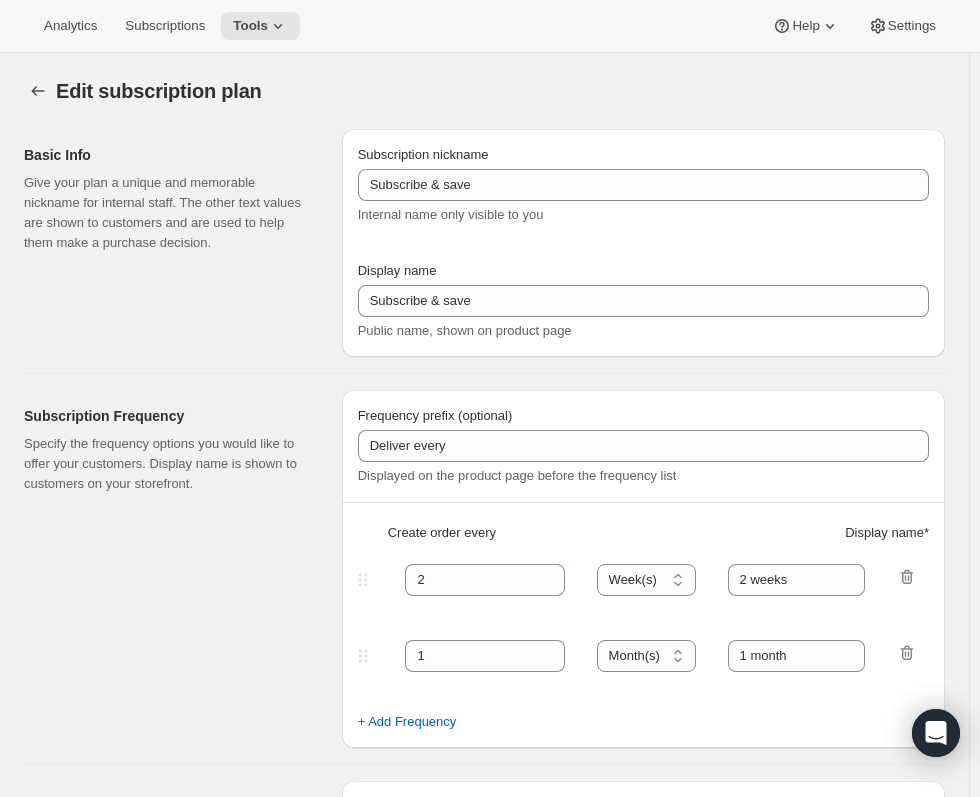 type on "Legacy - Once a Year" 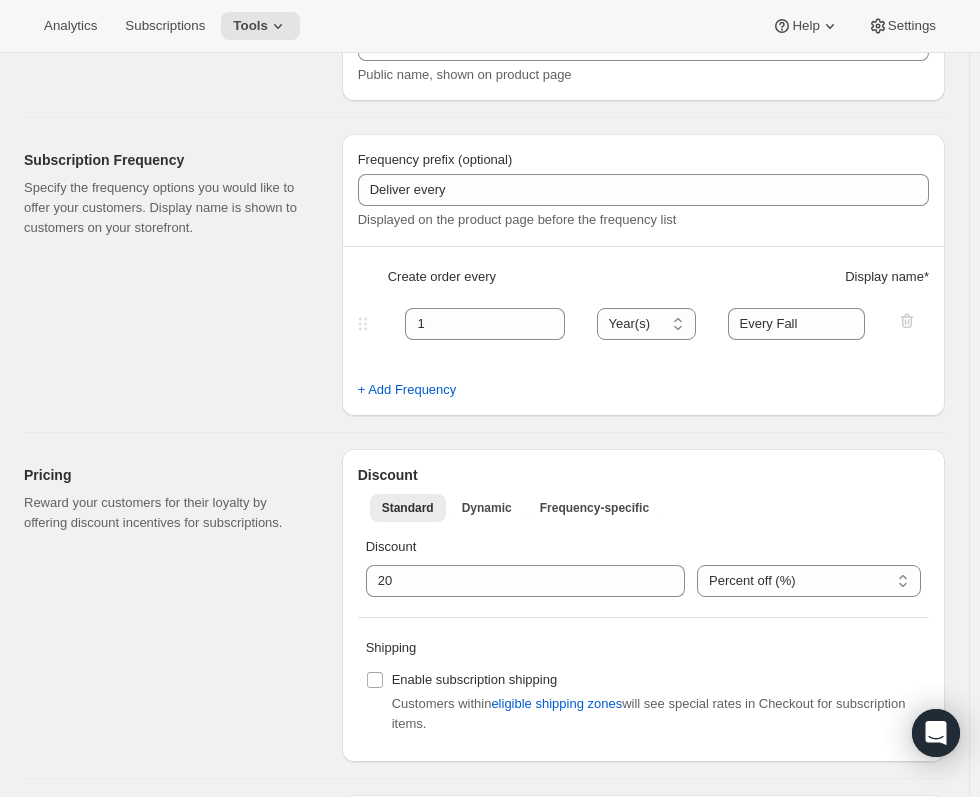 scroll, scrollTop: 400, scrollLeft: 0, axis: vertical 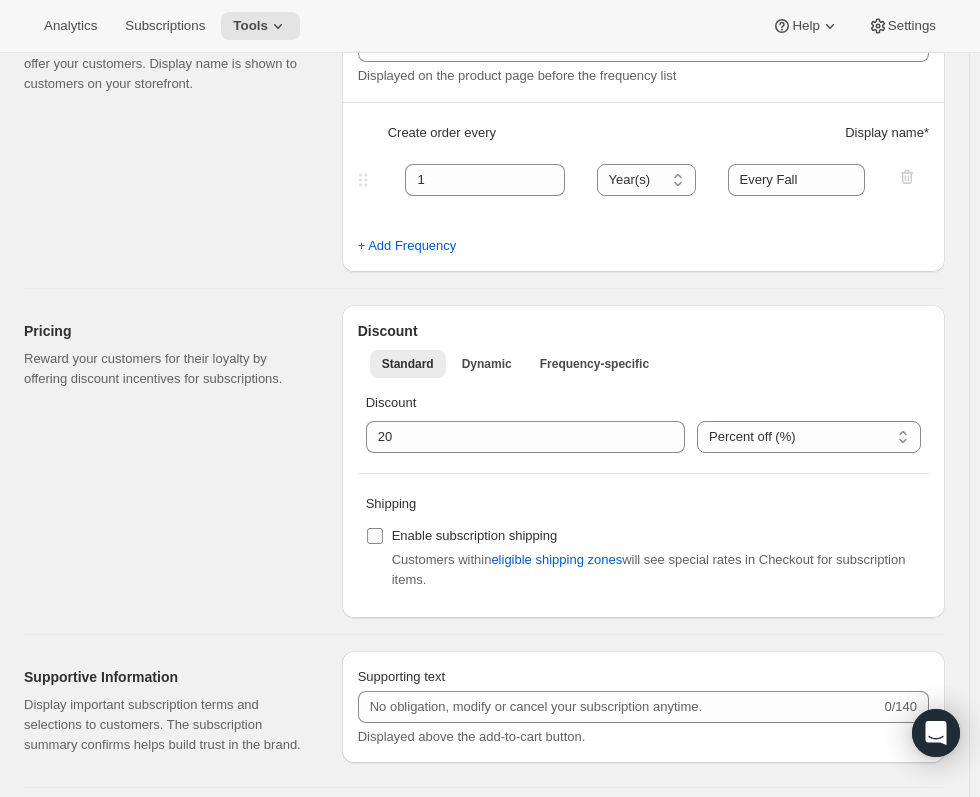 click on "Enable subscription shipping" at bounding box center [375, 536] 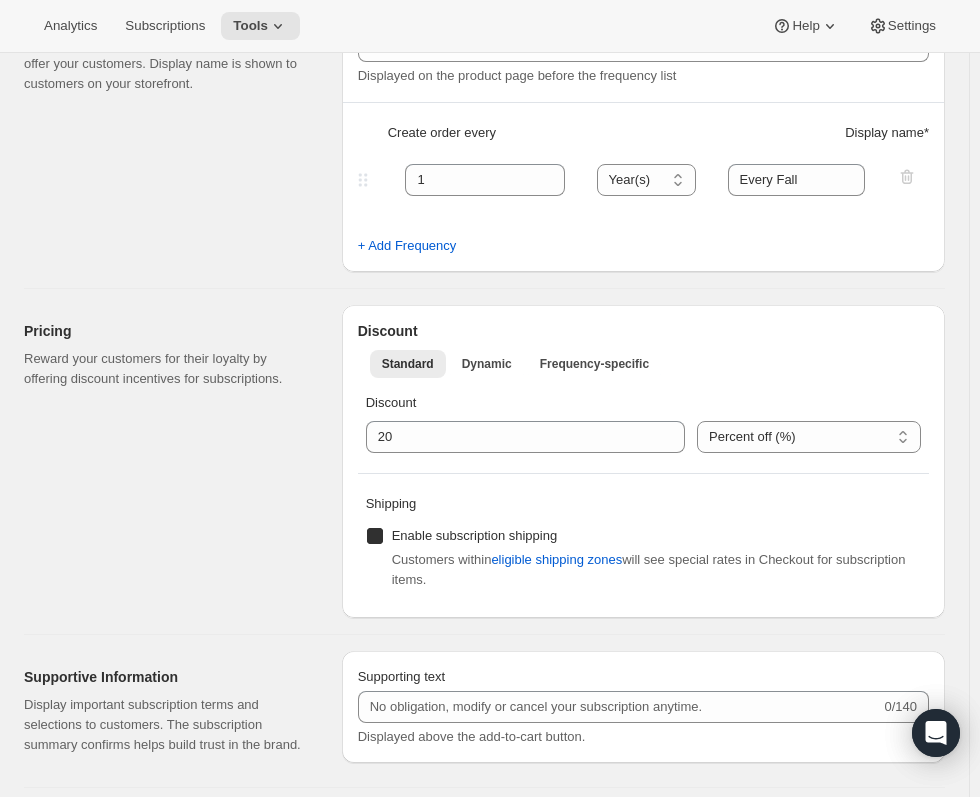 checkbox on "true" 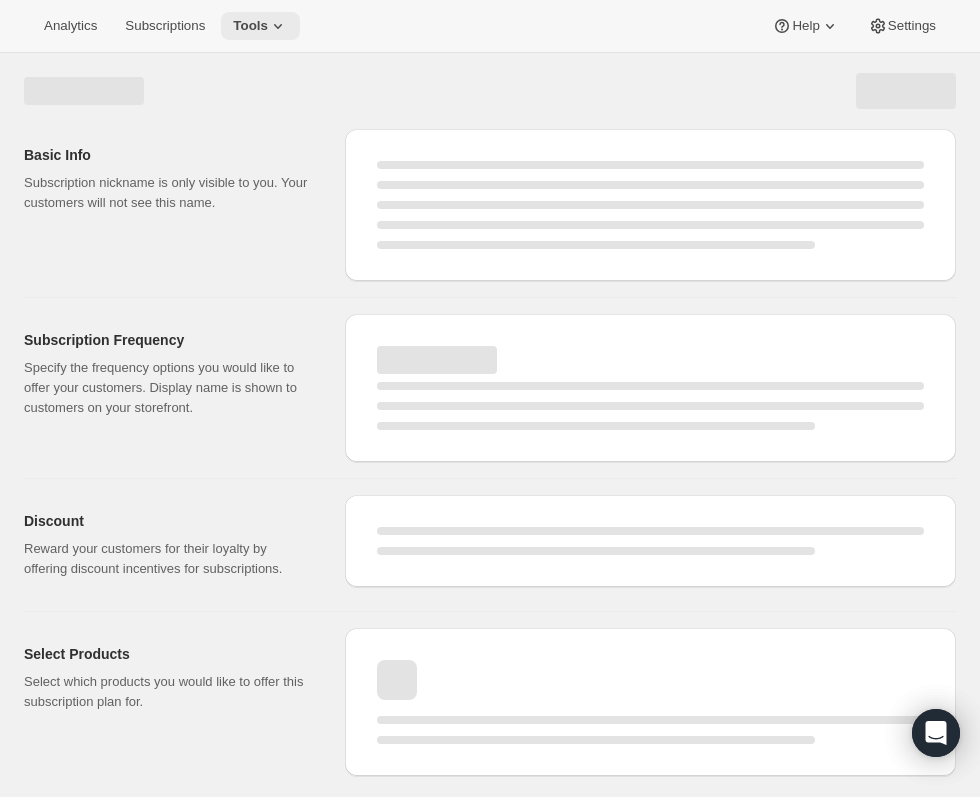 scroll, scrollTop: 0, scrollLeft: 0, axis: both 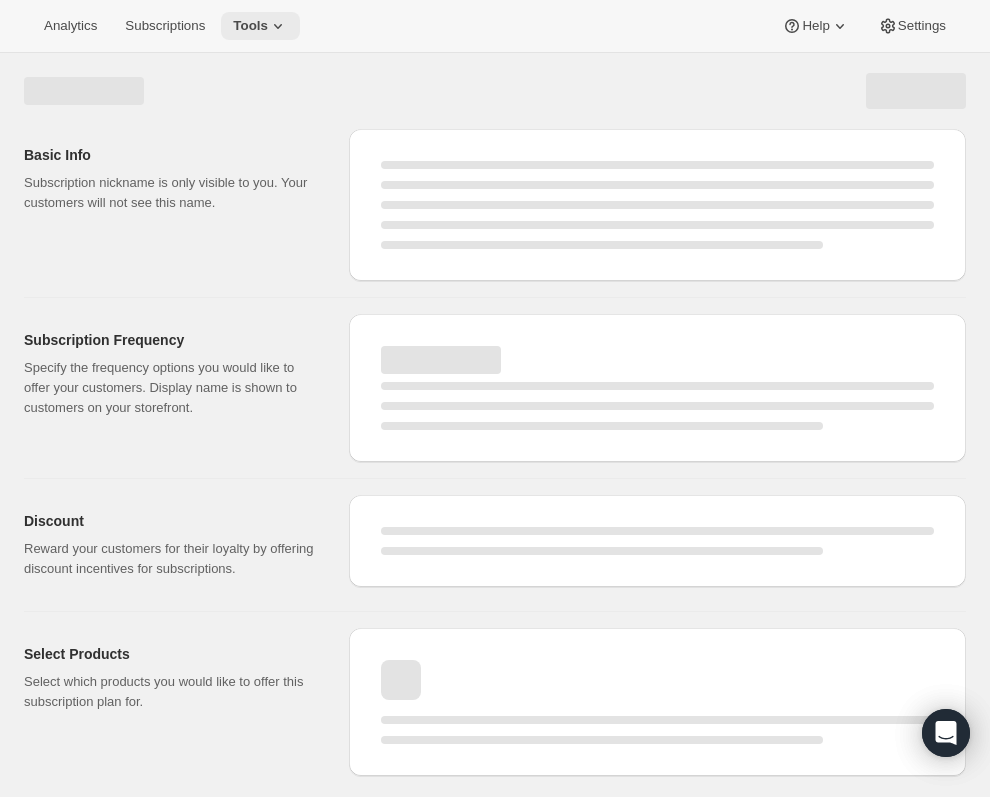 select on "YEAR" 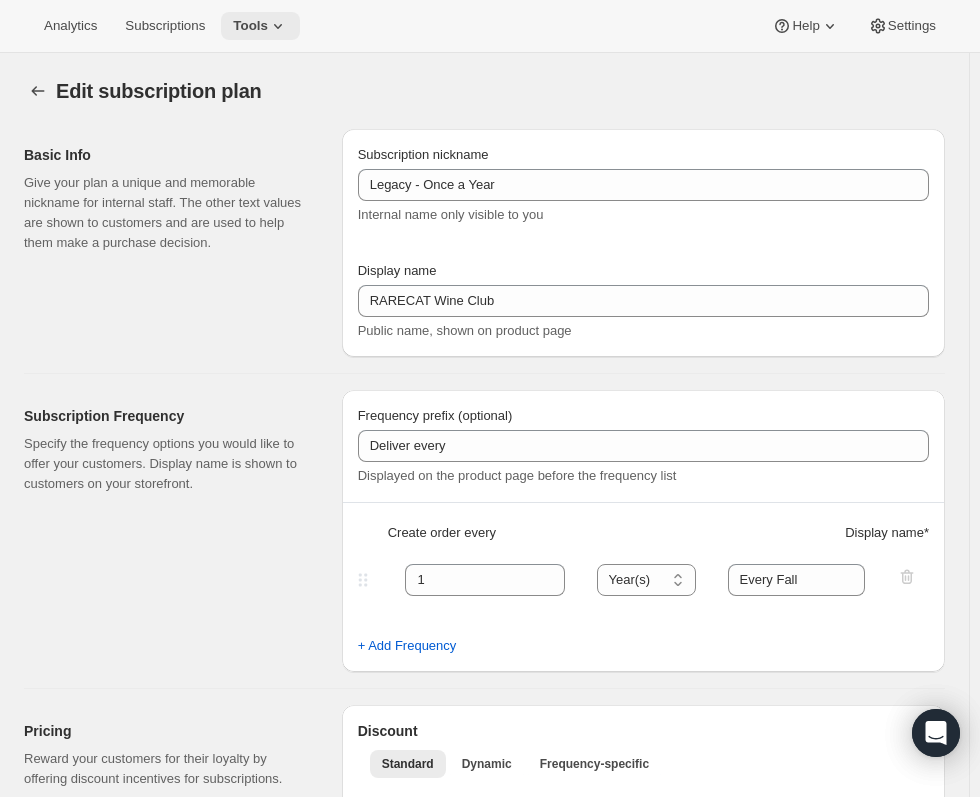 click on "Tools" at bounding box center (250, 26) 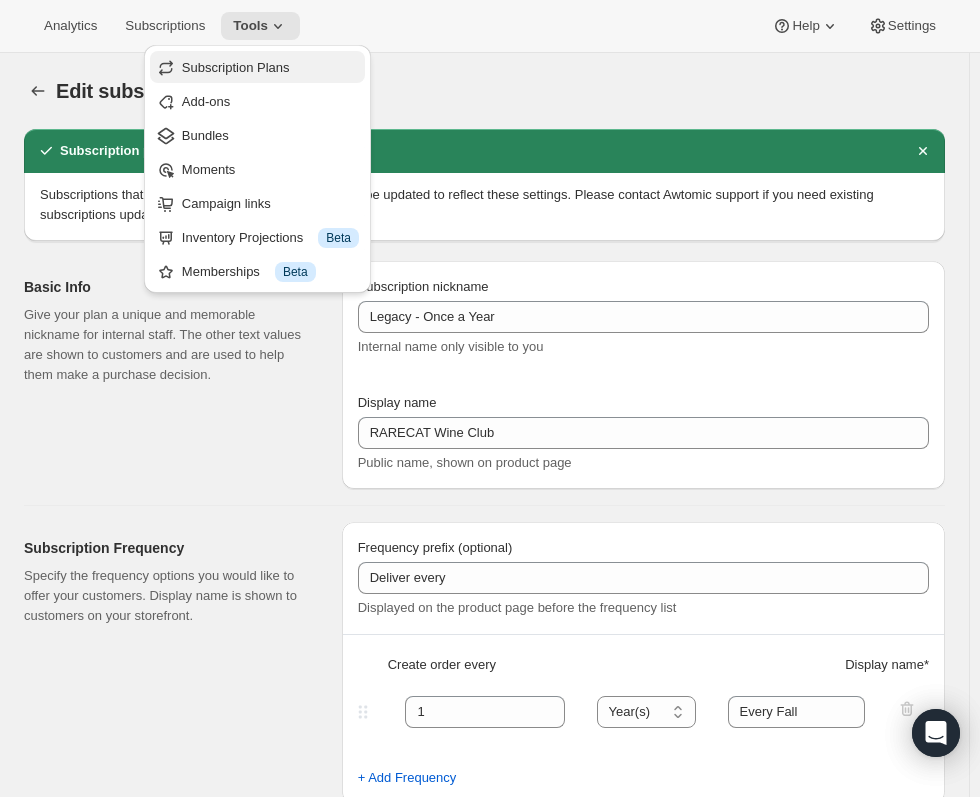click on "Subscription Plans" at bounding box center (236, 67) 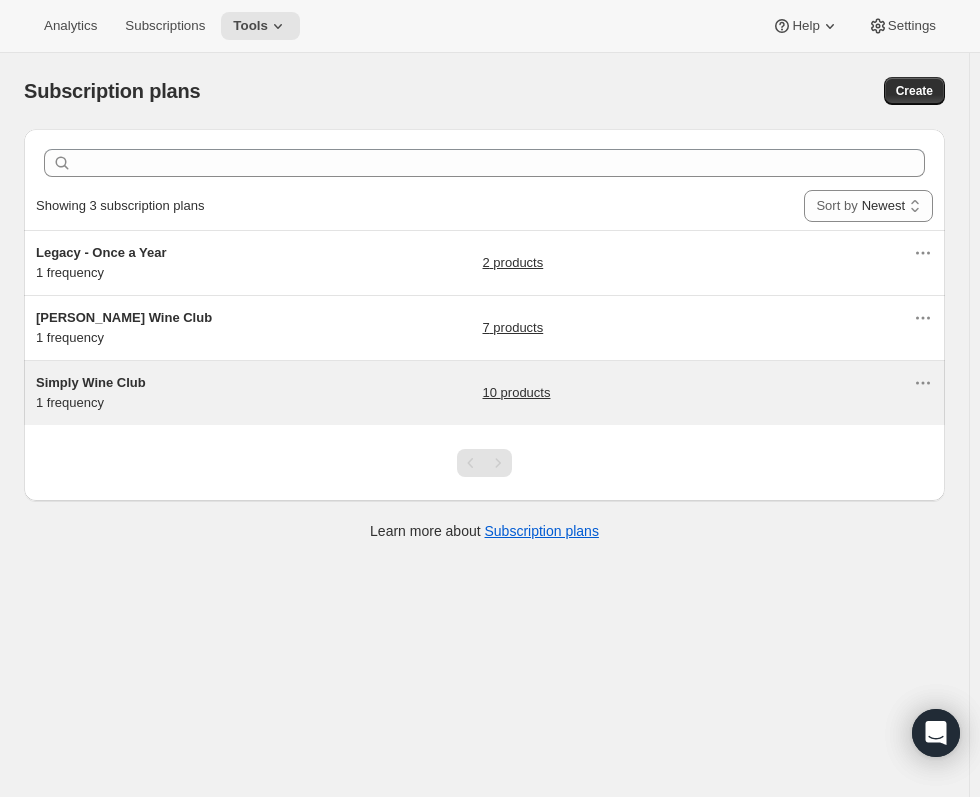 click on "Simply Wine Club" at bounding box center [161, 383] 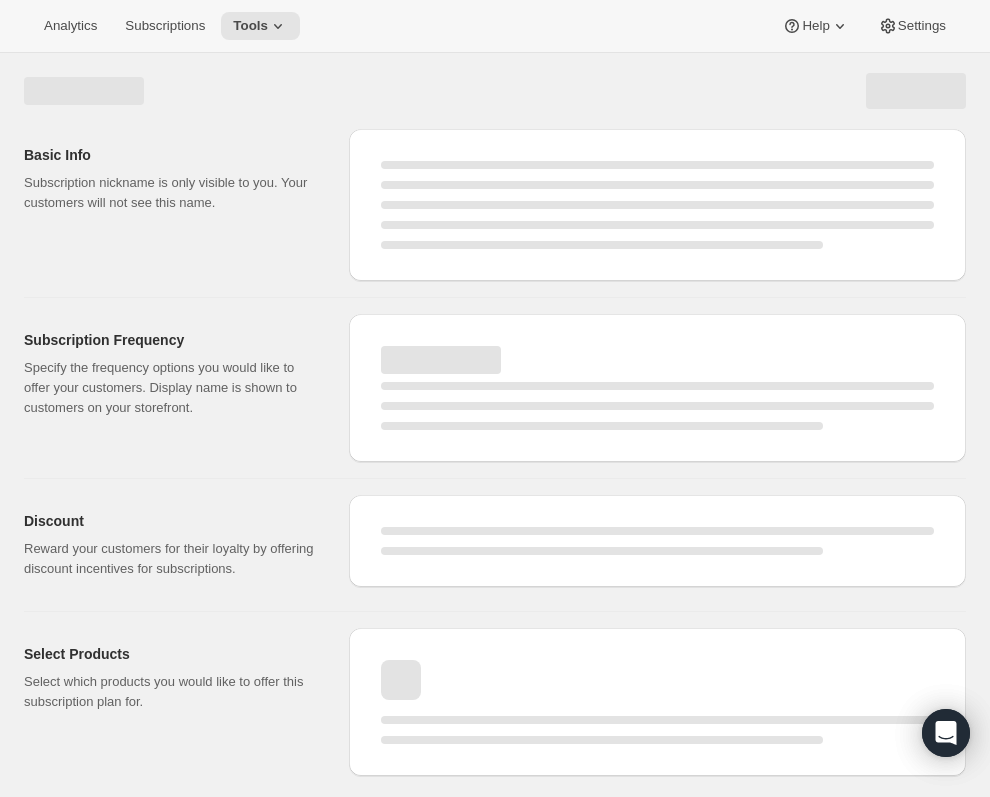 select on "WEEK" 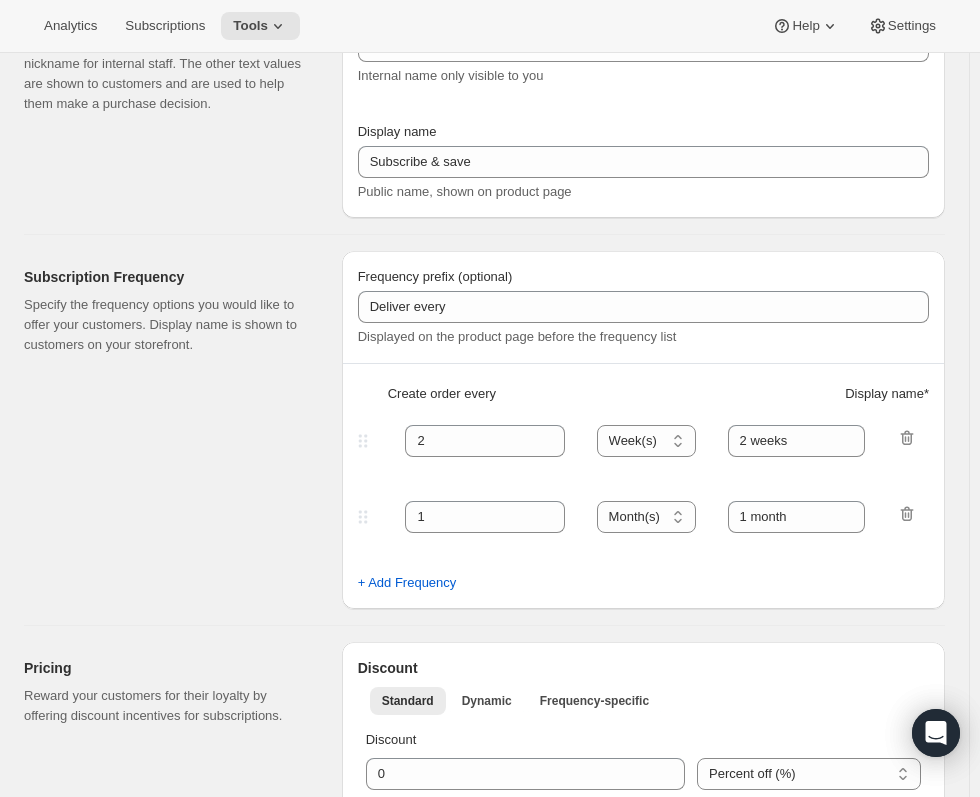 type on "Simply Wine Club" 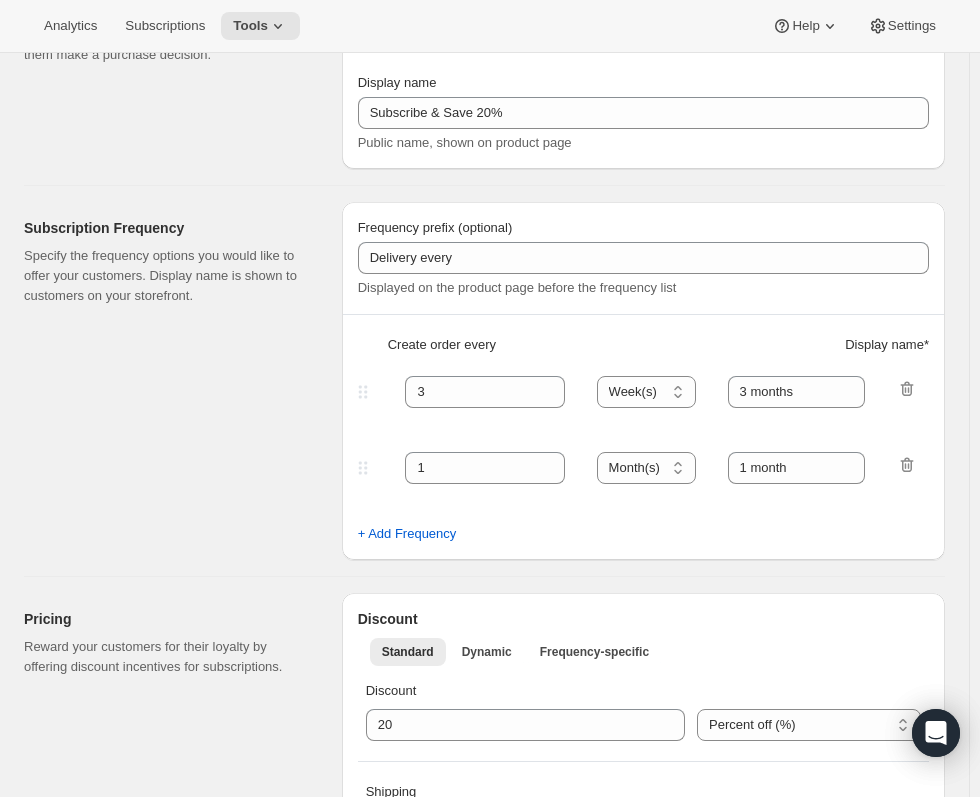 select on "MONTHDAY" 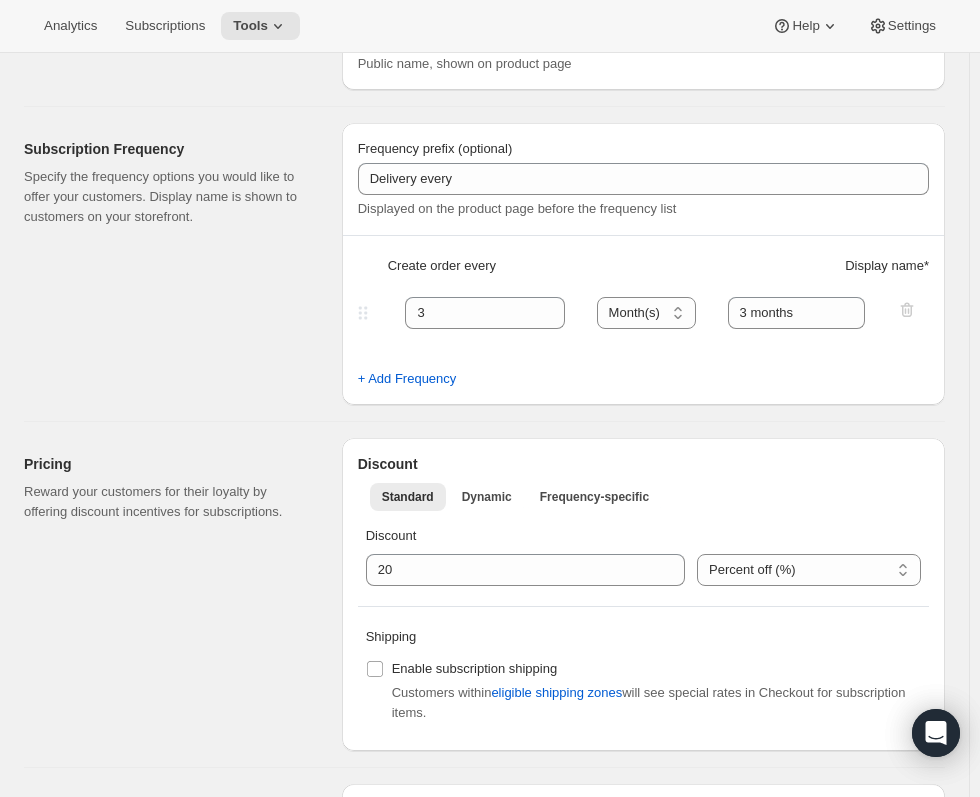 scroll, scrollTop: 300, scrollLeft: 0, axis: vertical 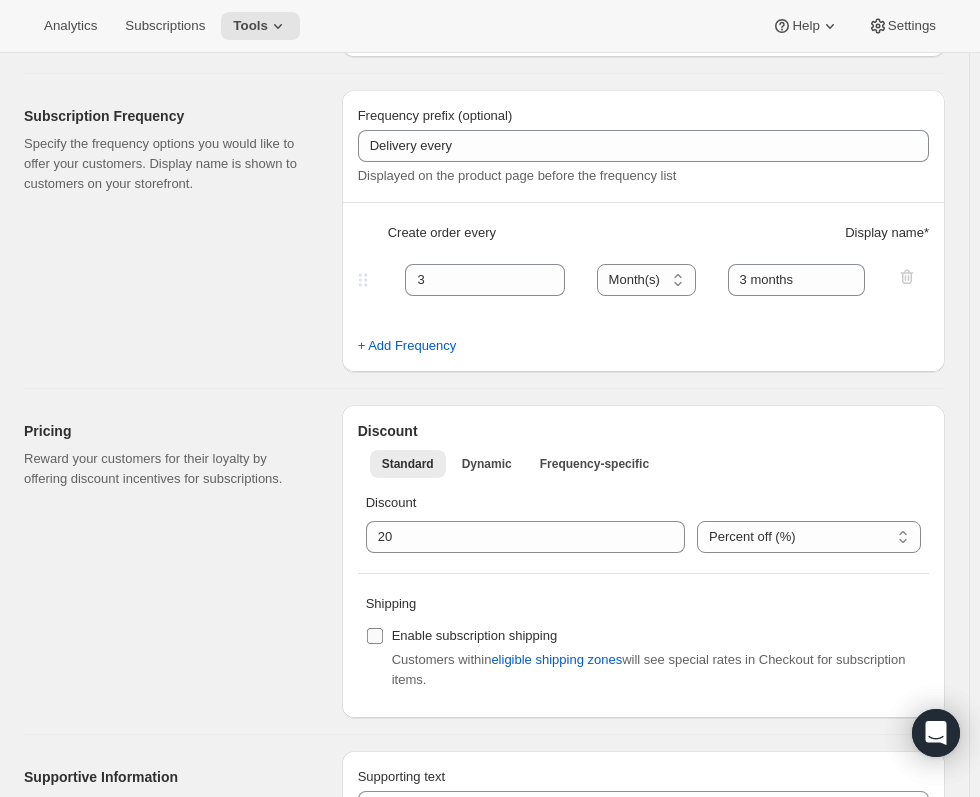 click on "Enable subscription shipping" at bounding box center [475, 636] 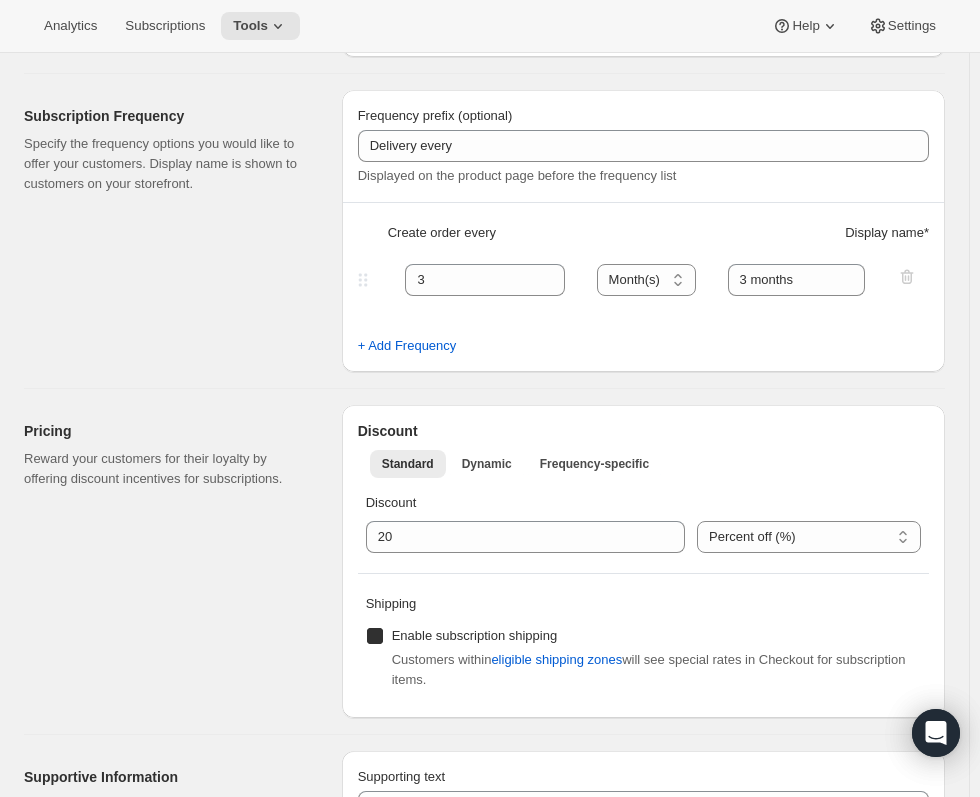 checkbox on "true" 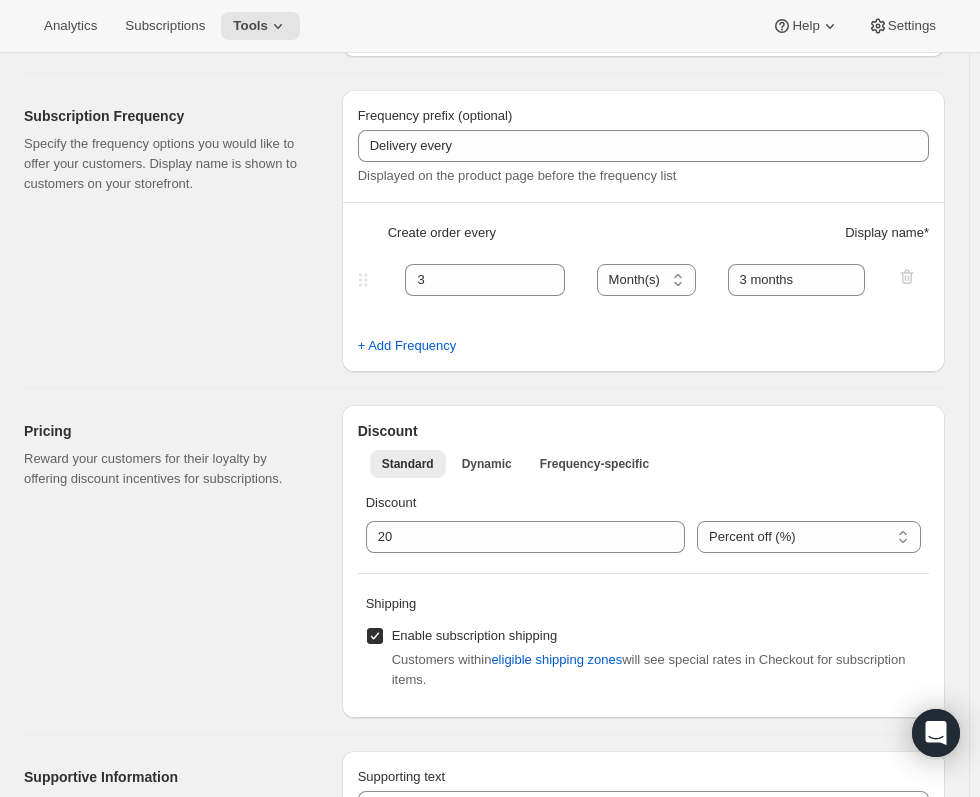 scroll, scrollTop: 0, scrollLeft: 0, axis: both 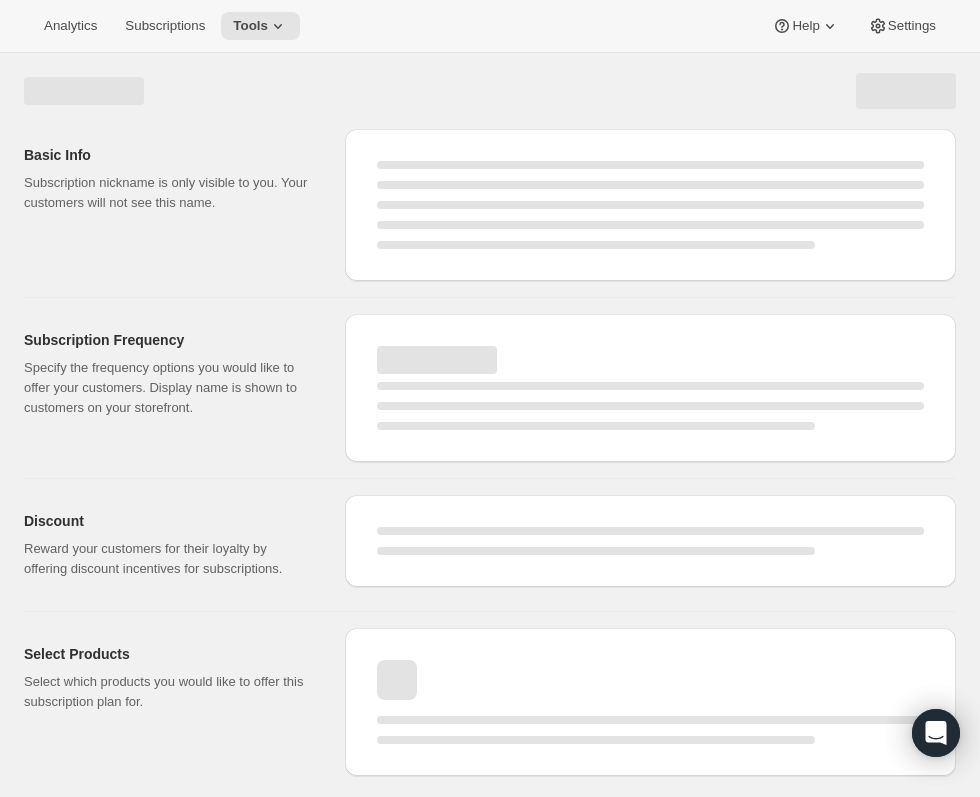 select on "MONTH" 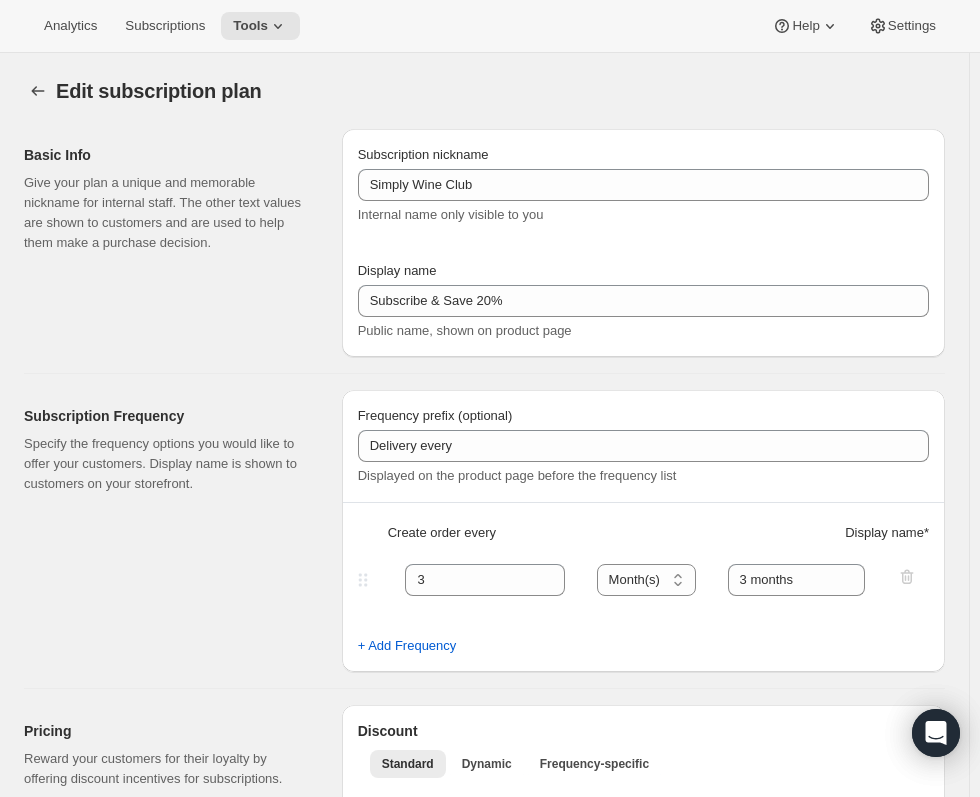 checkbox on "true" 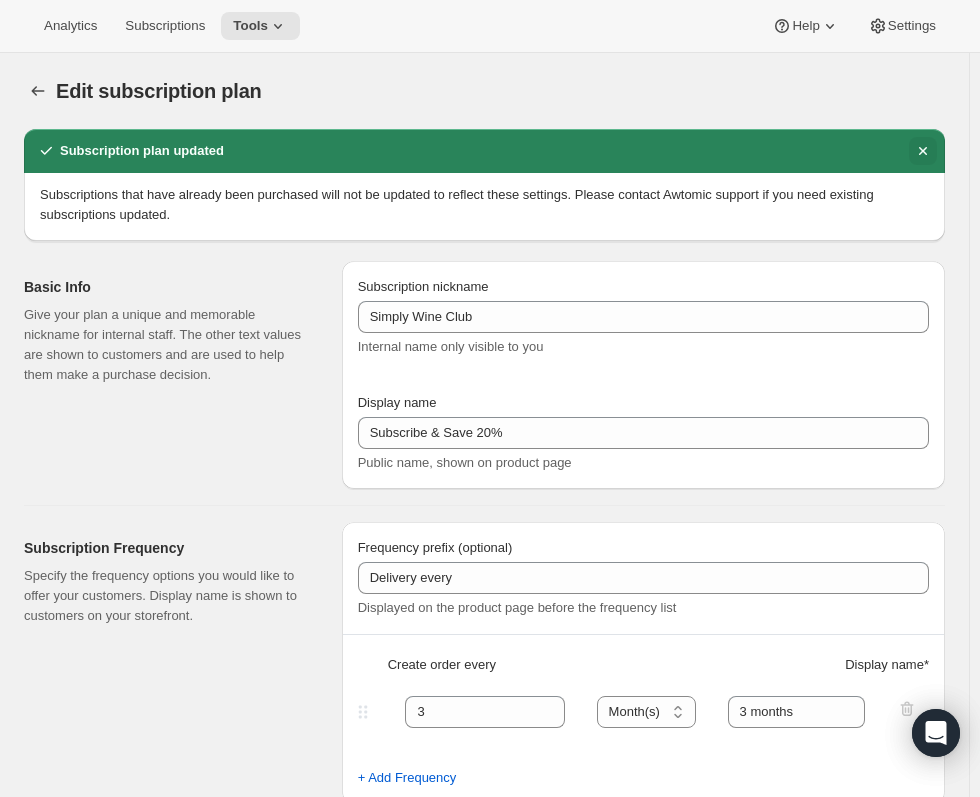 click 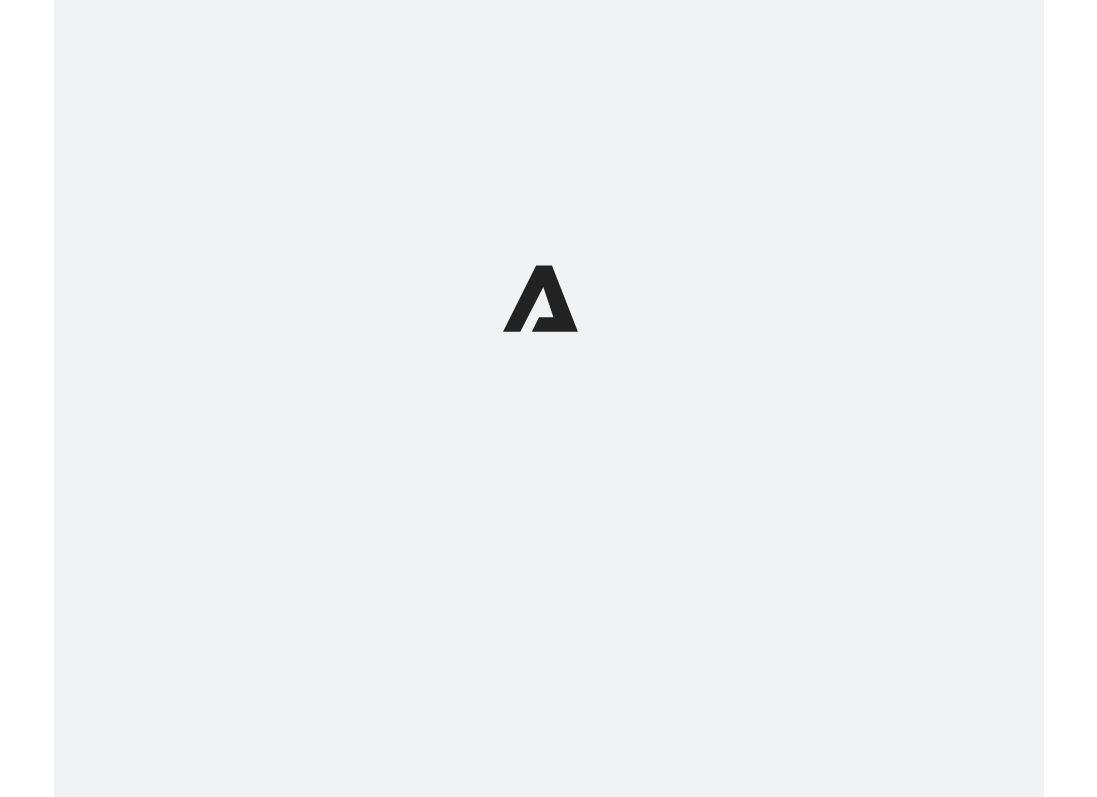 scroll, scrollTop: 0, scrollLeft: 0, axis: both 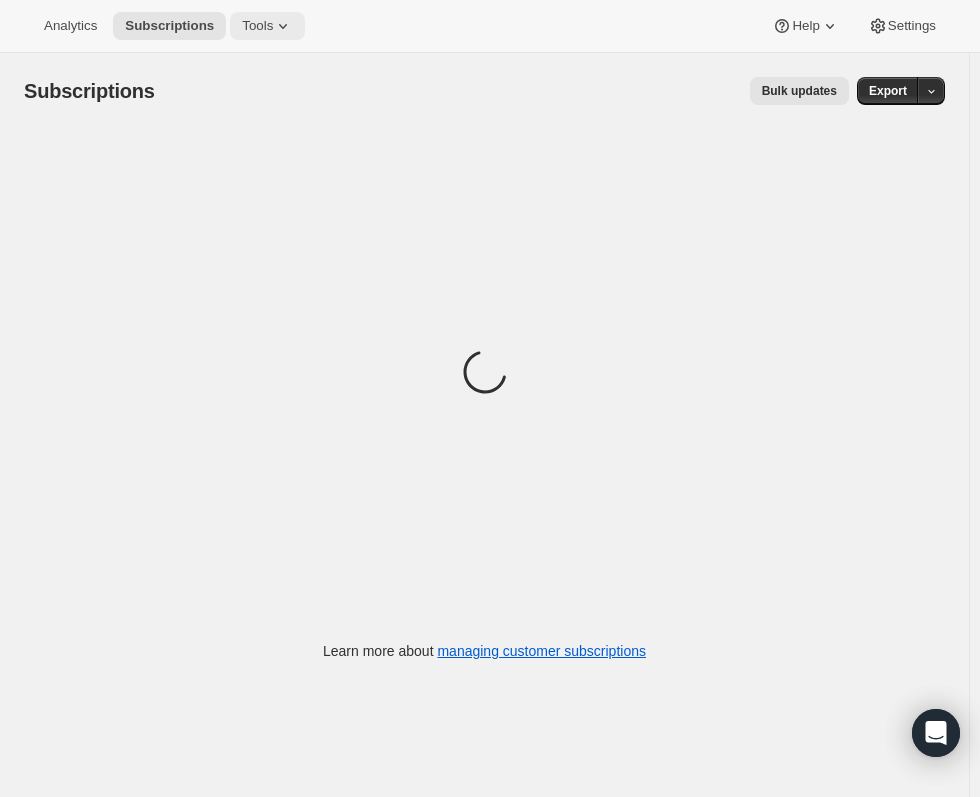 click 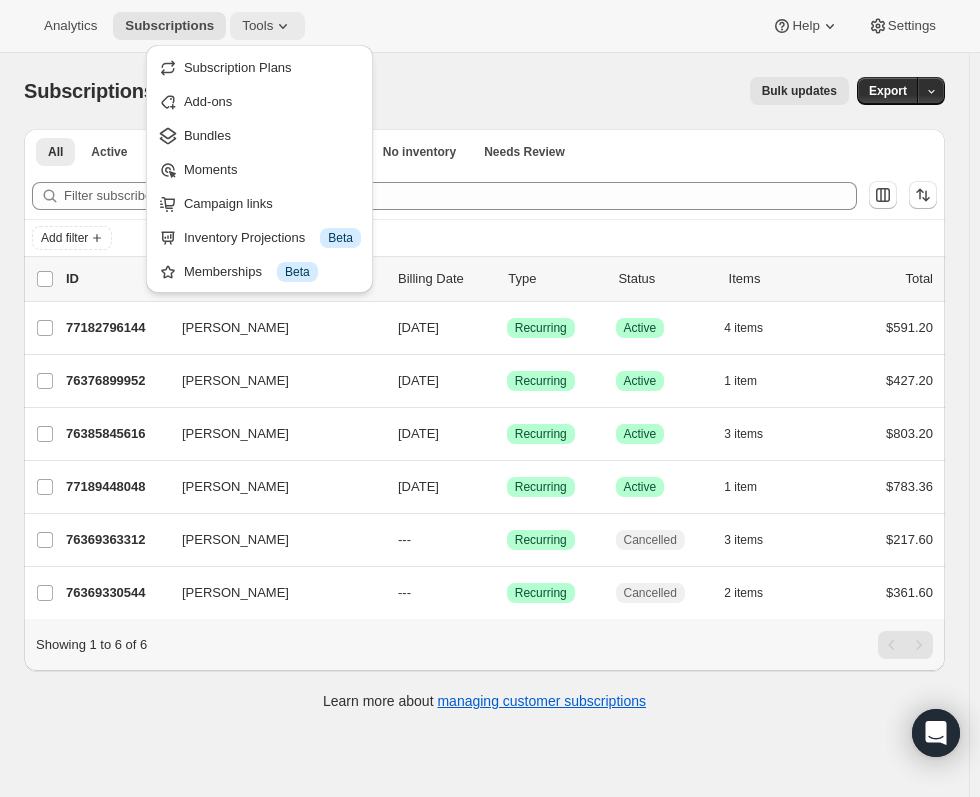 click on "Tools" at bounding box center [267, 26] 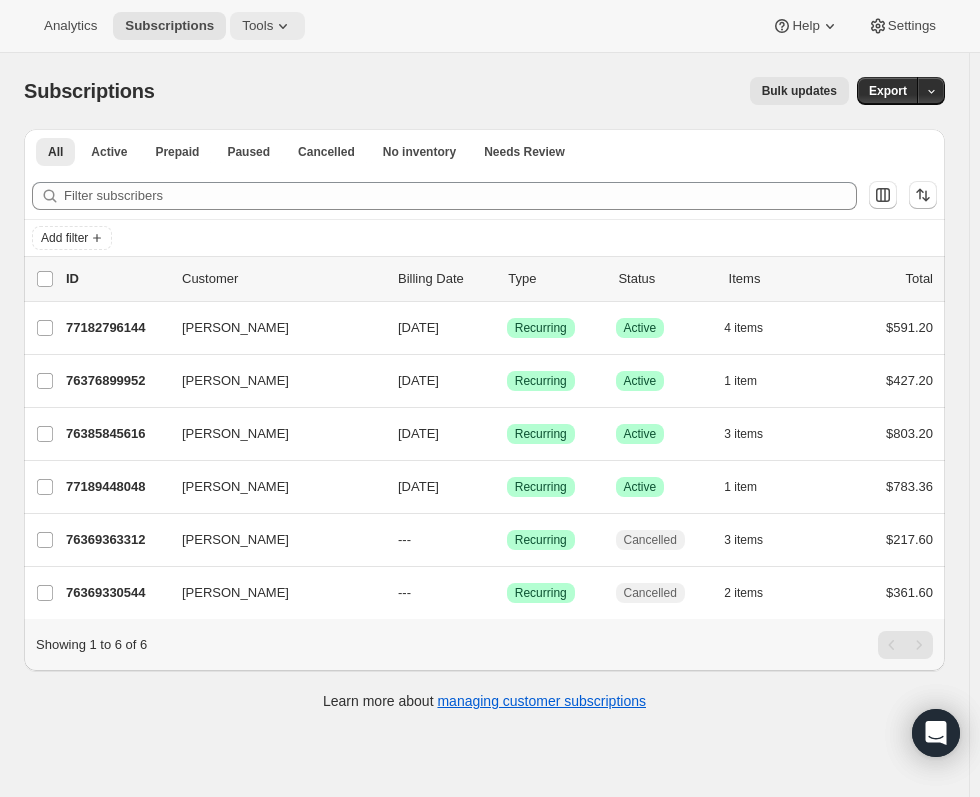 click on "Tools" at bounding box center (267, 26) 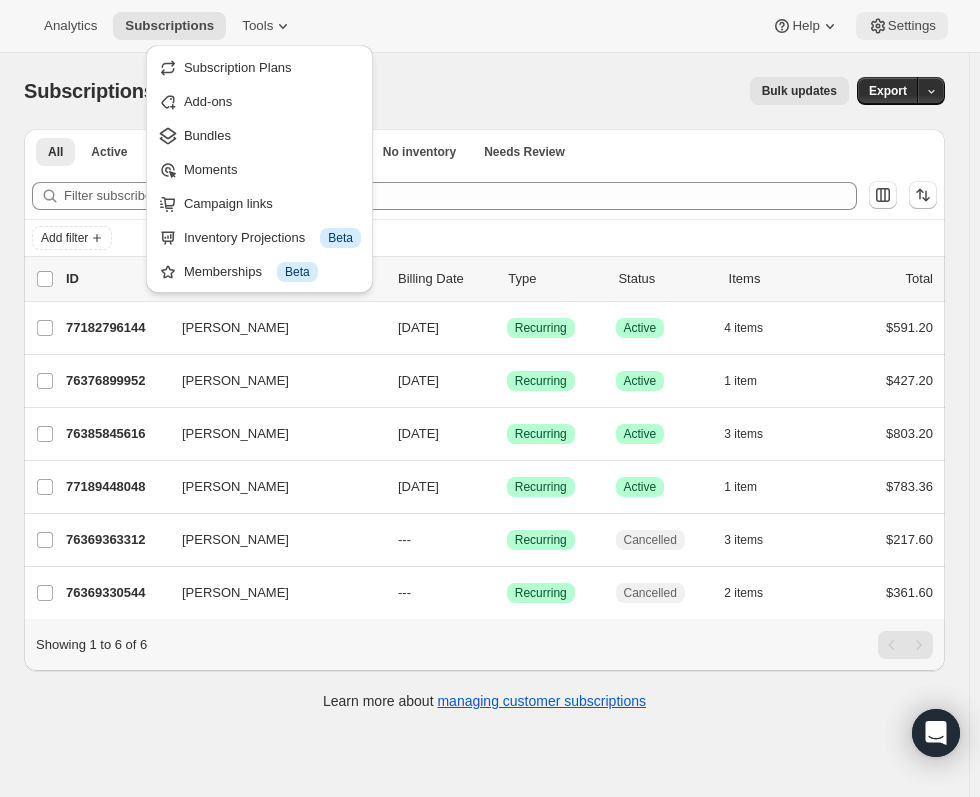 click 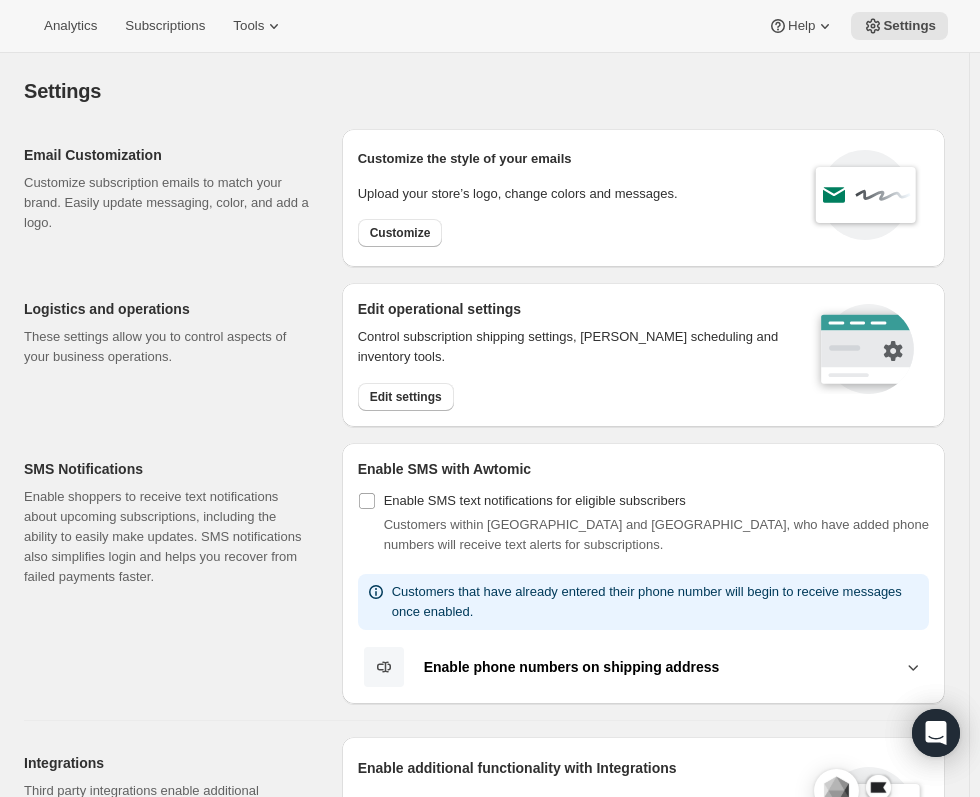 click on "Edit operational settings Control subscription shipping settings, dunning scheduling and inventory tools. Edit settings" at bounding box center [643, 355] 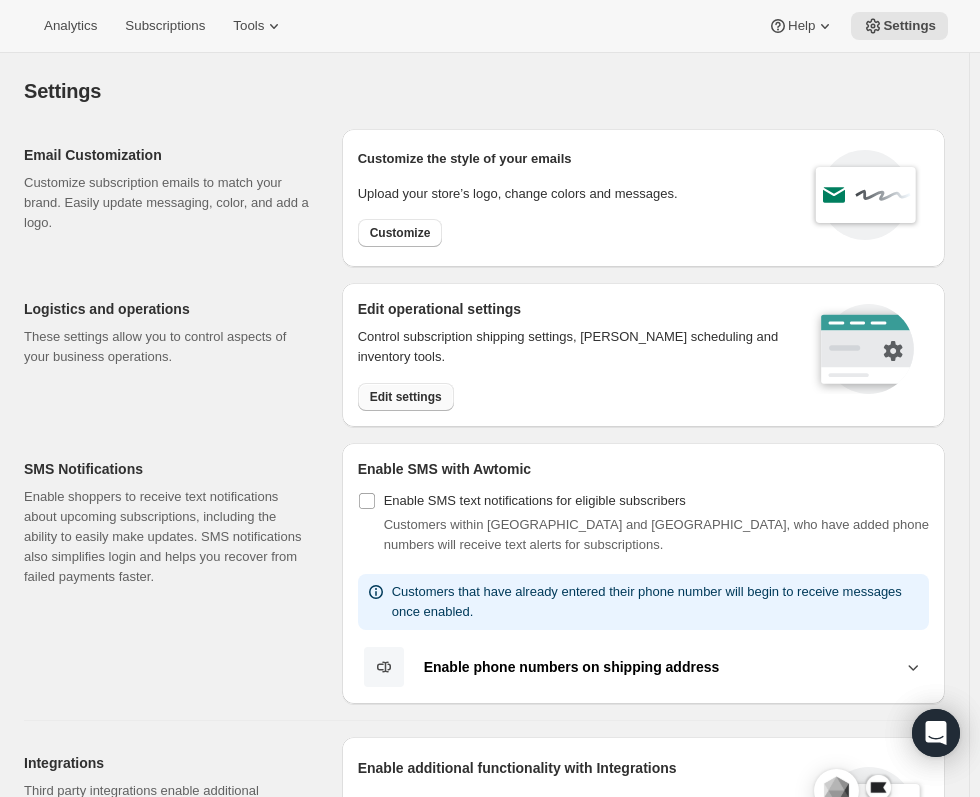 click on "Edit settings" at bounding box center [406, 397] 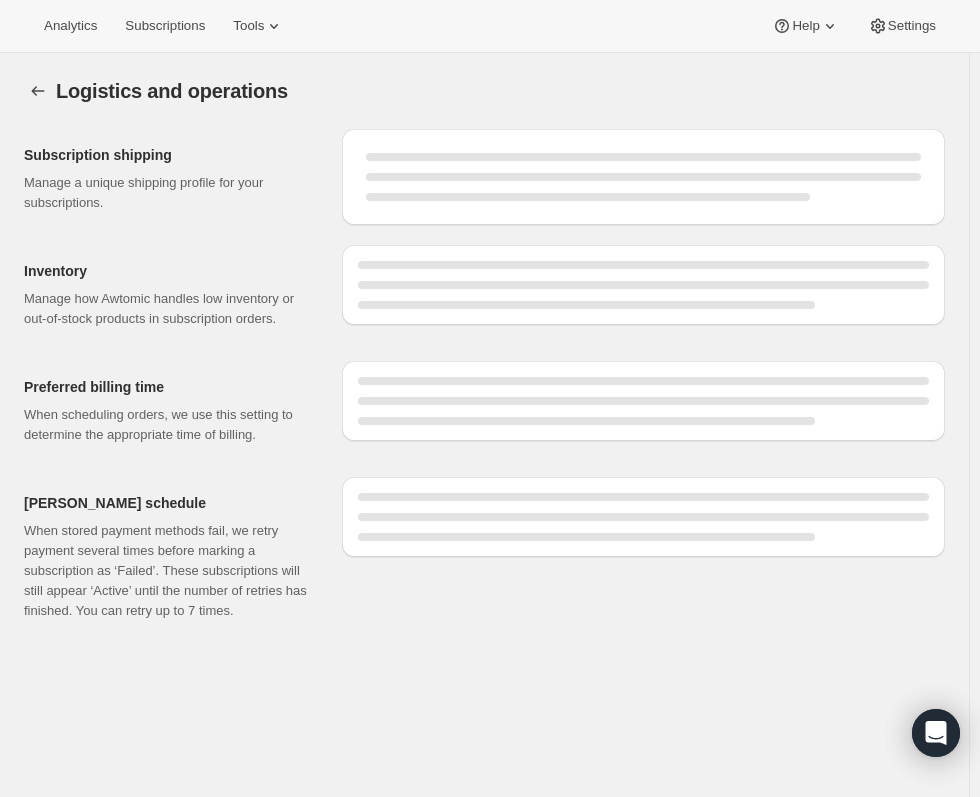 select on "DAY" 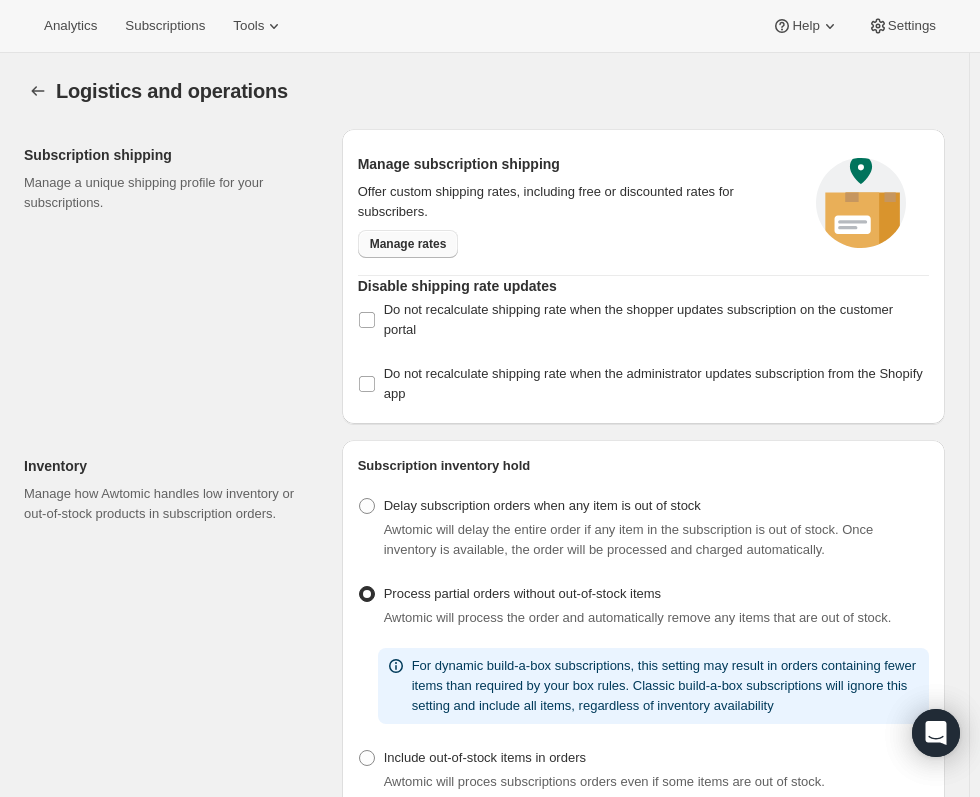 click on "Manage rates" at bounding box center [408, 244] 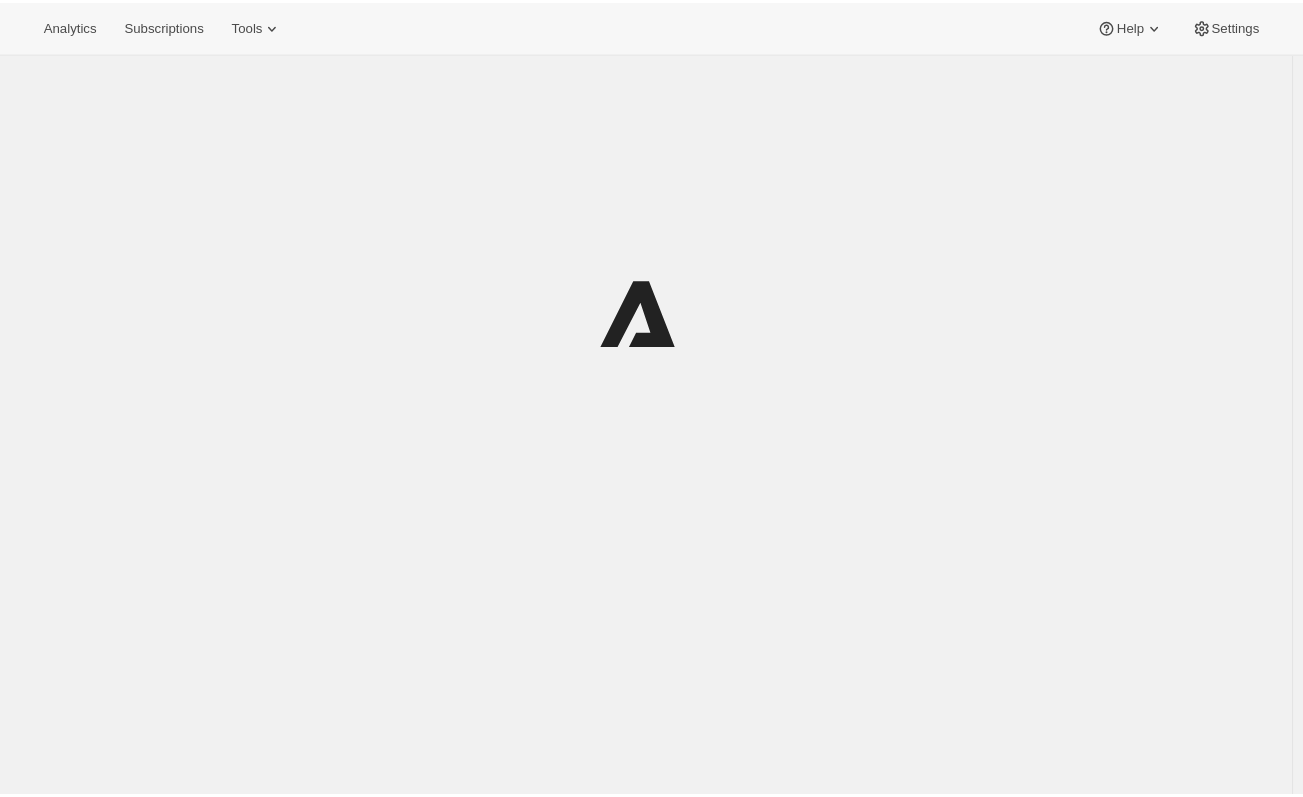 scroll, scrollTop: 0, scrollLeft: 0, axis: both 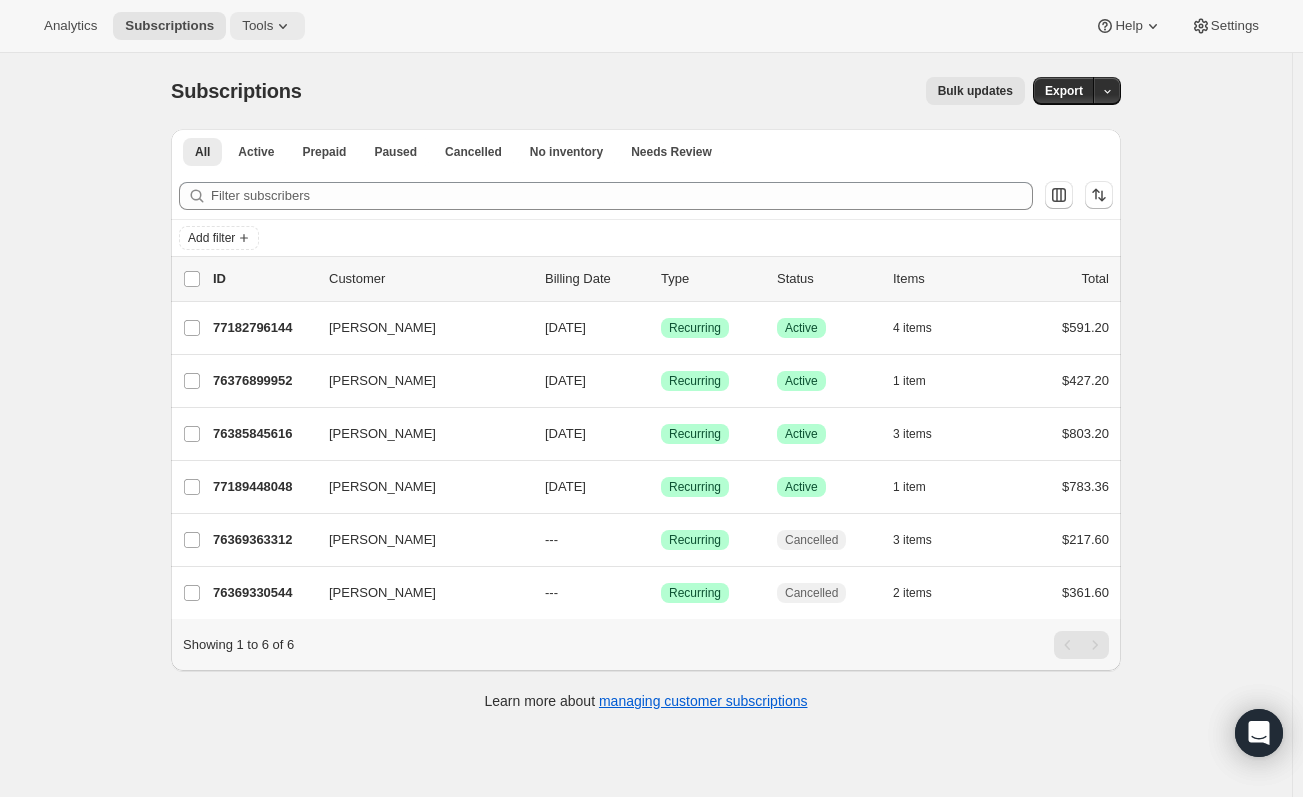 click on "Tools" at bounding box center [267, 26] 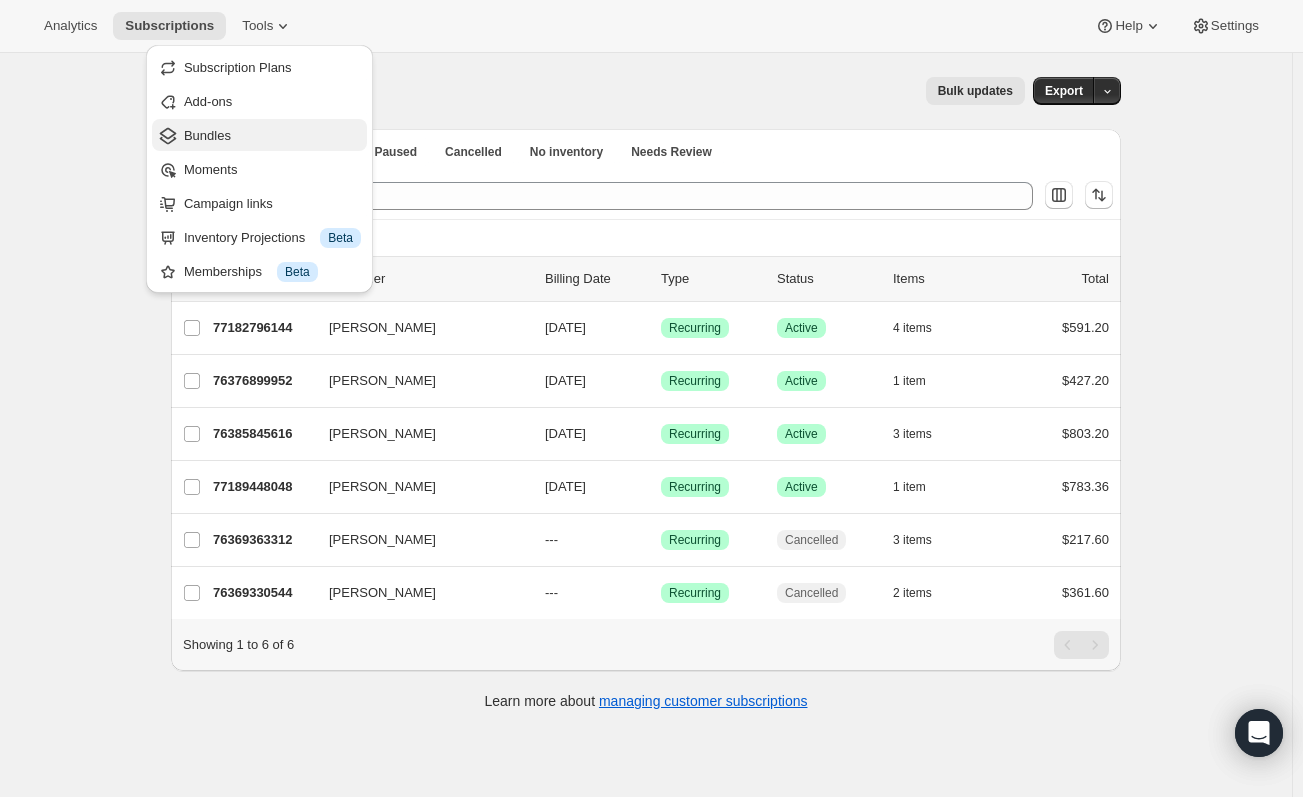 click on "Bundles" at bounding box center [272, 136] 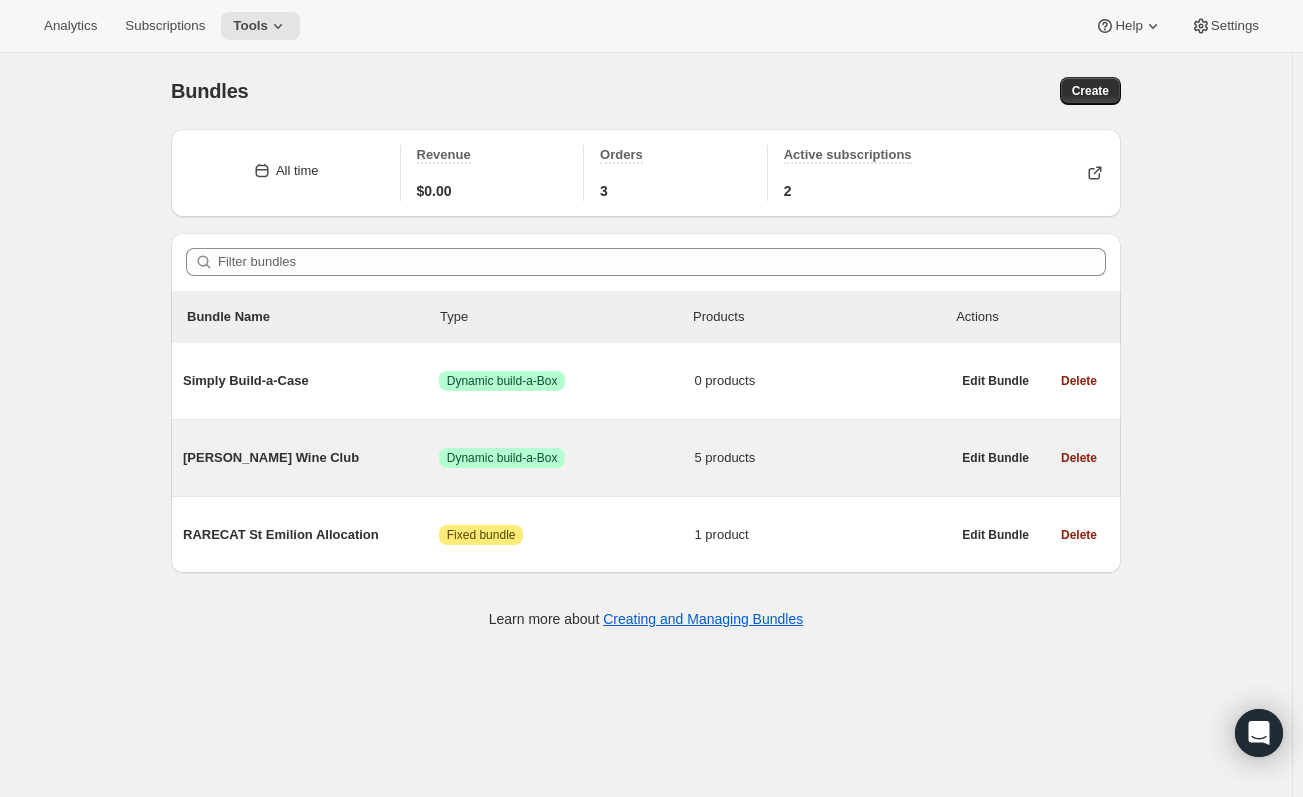 click on "[PERSON_NAME] Wine Club  Success Dynamic build-a-Box 5 products" at bounding box center (566, 458) 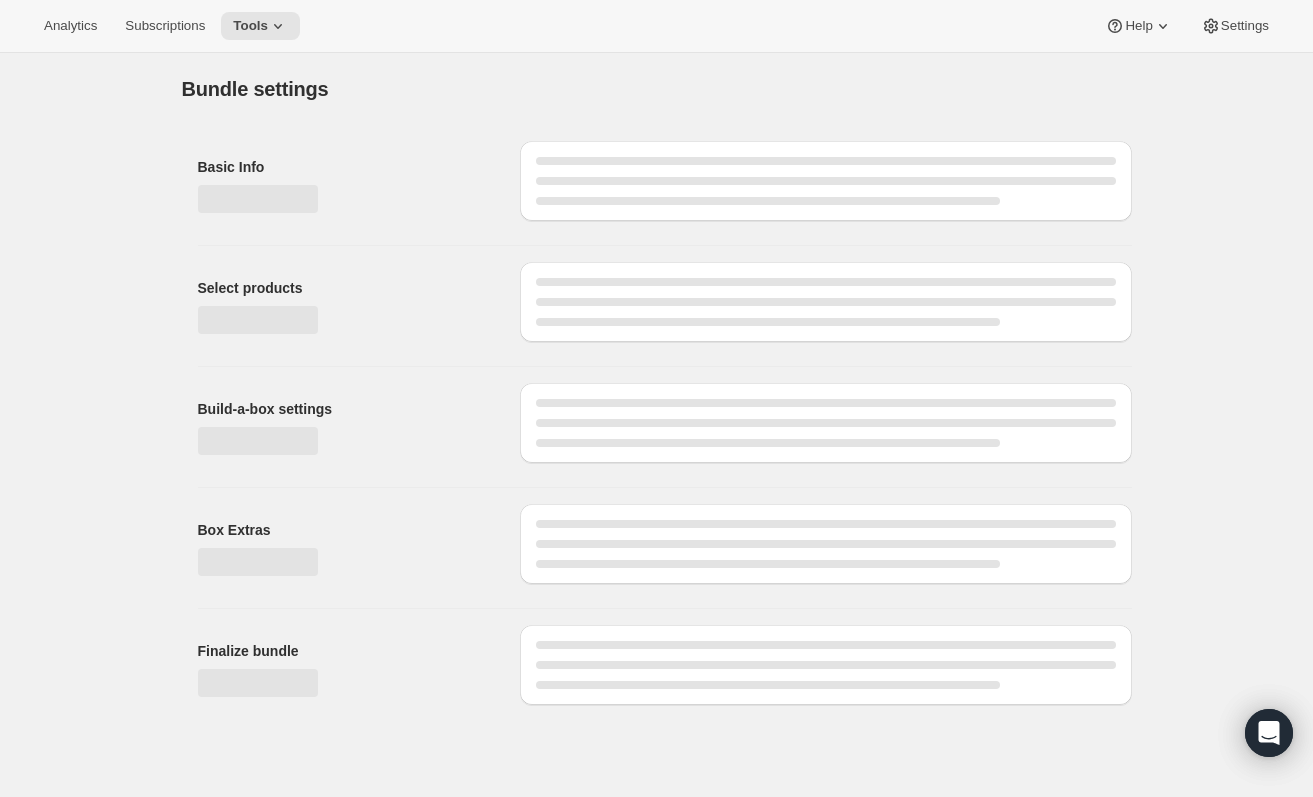 type on "[PERSON_NAME] Wine Club" 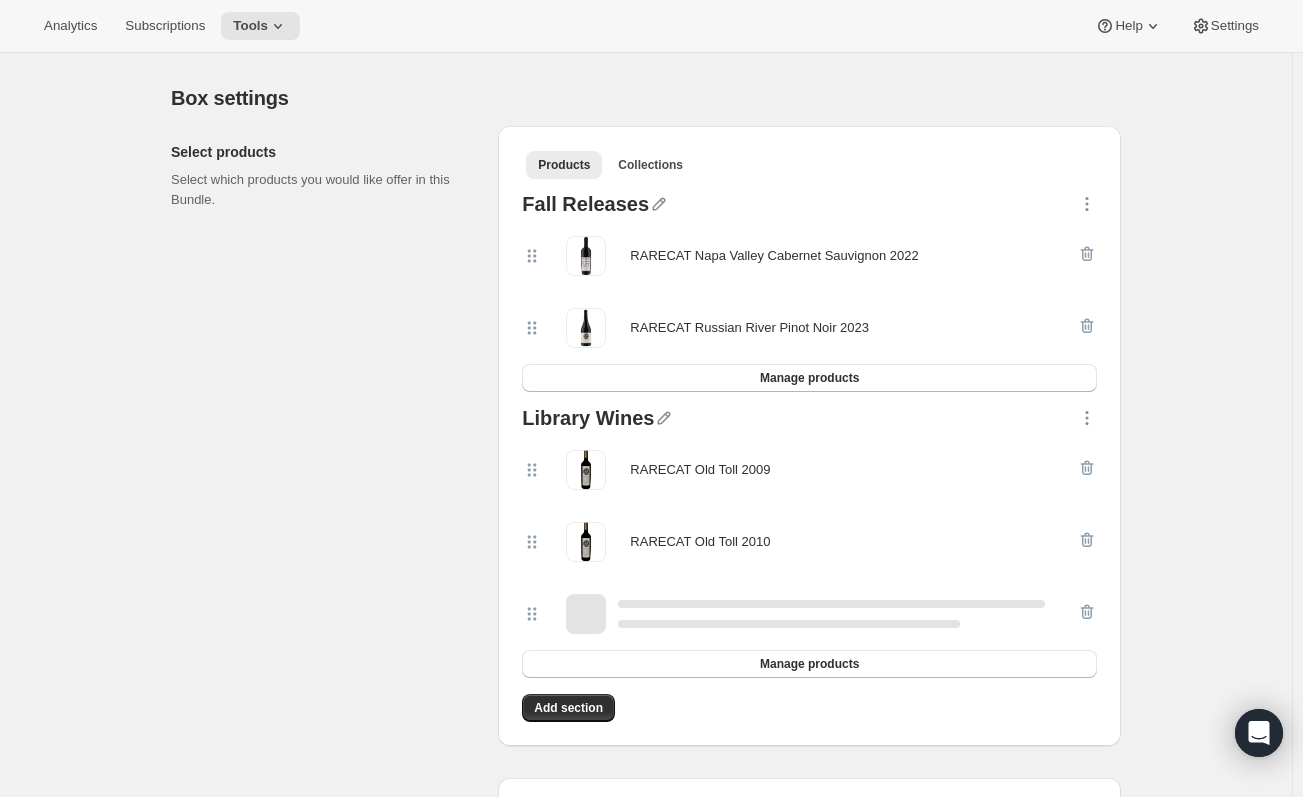 scroll, scrollTop: 400, scrollLeft: 0, axis: vertical 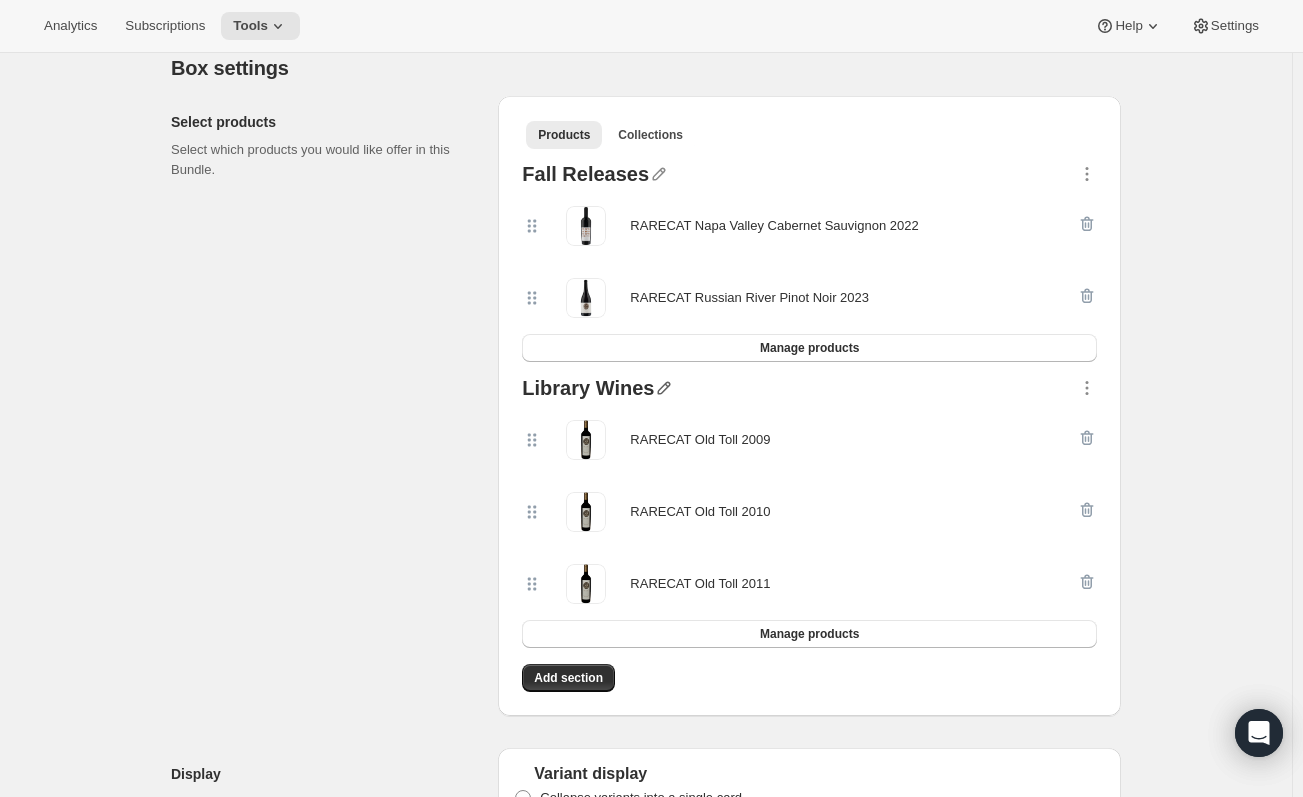 click 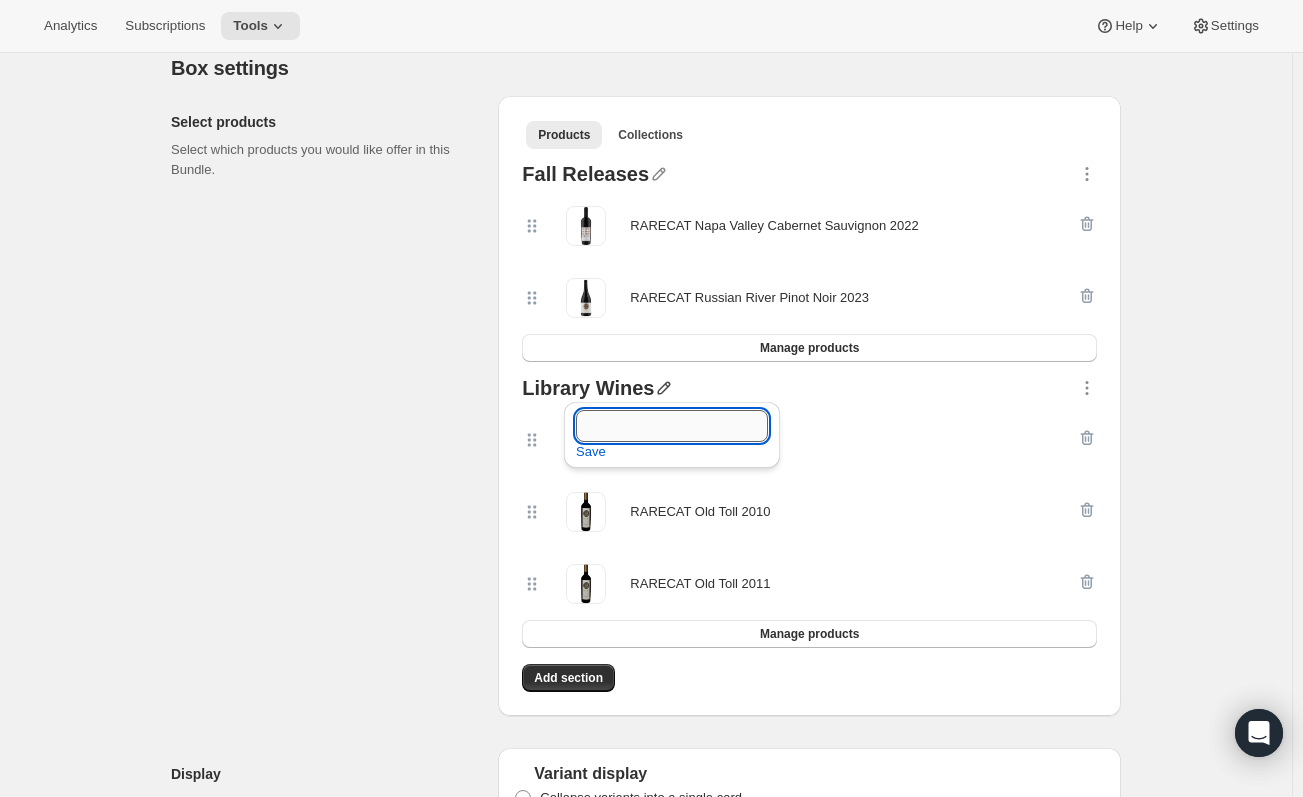 click at bounding box center [672, 426] 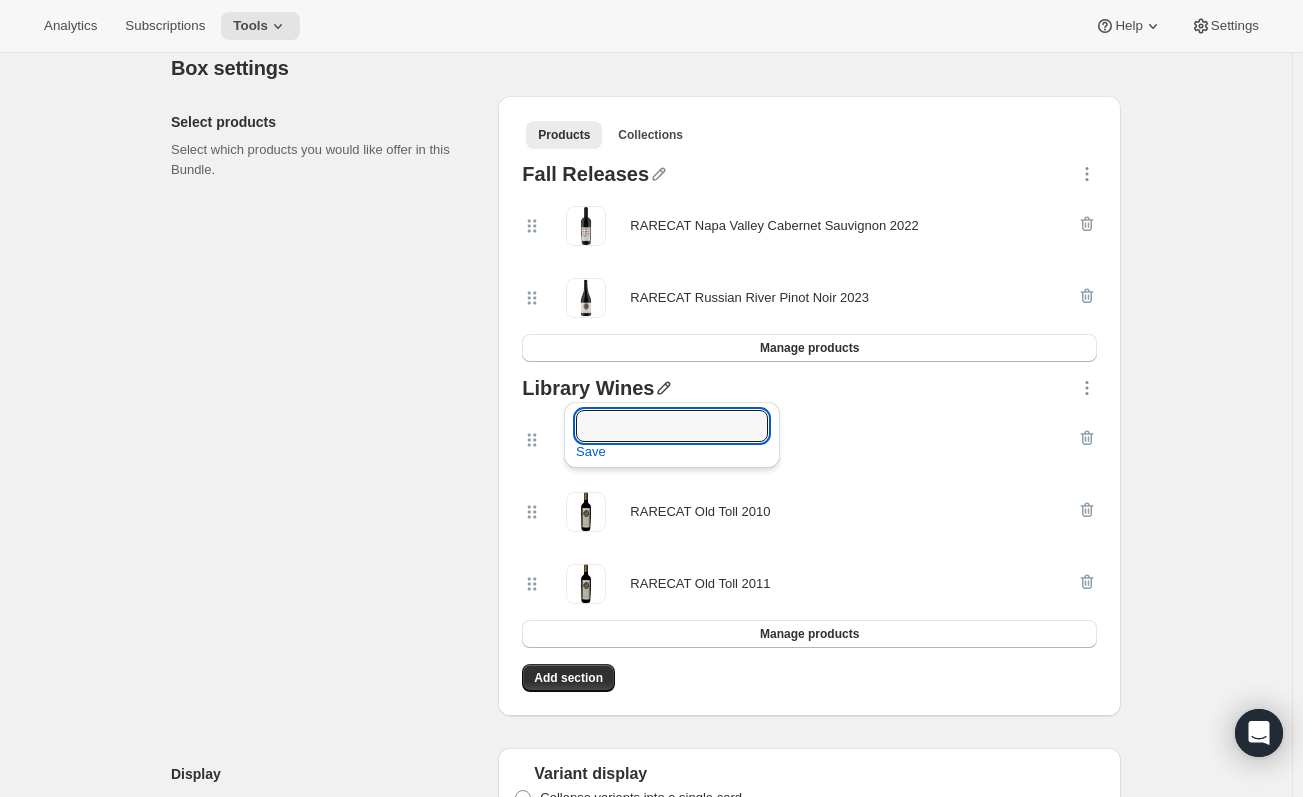 click at bounding box center (865, 391) 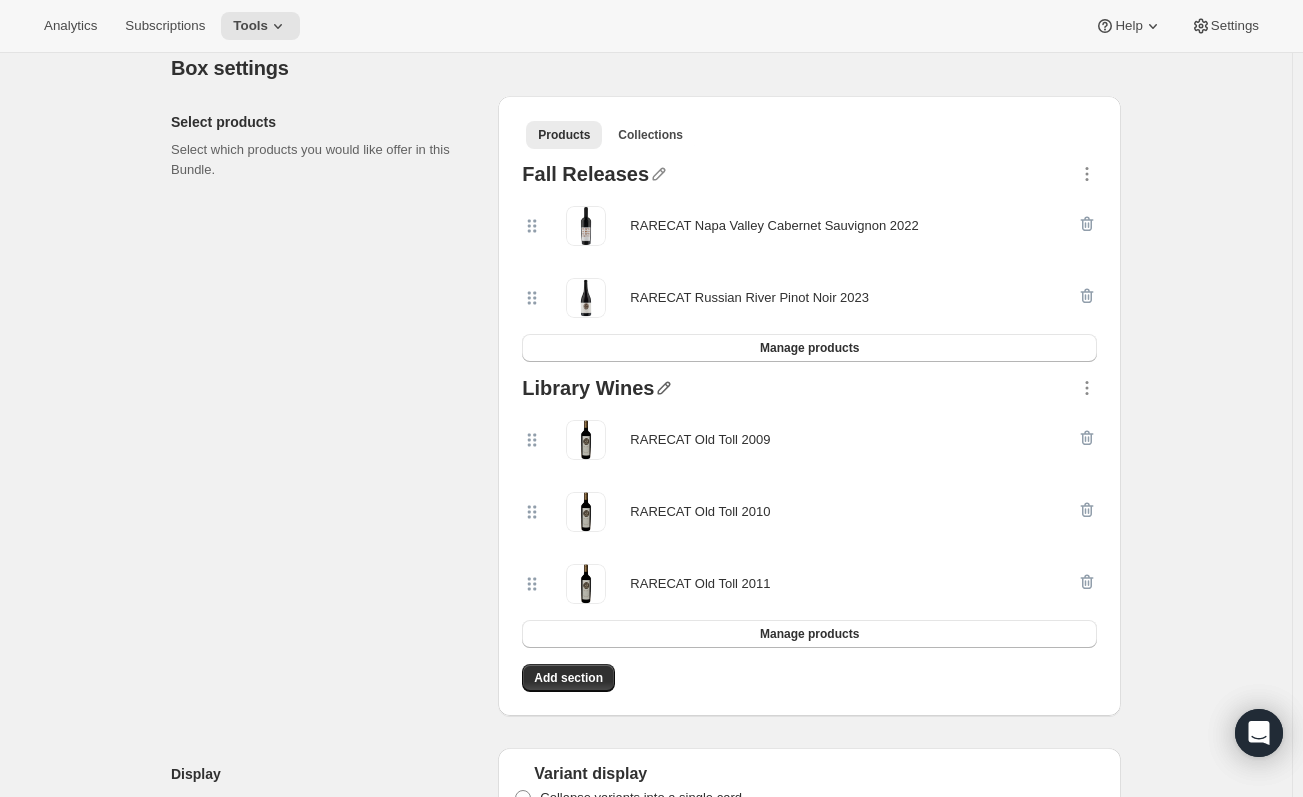 click 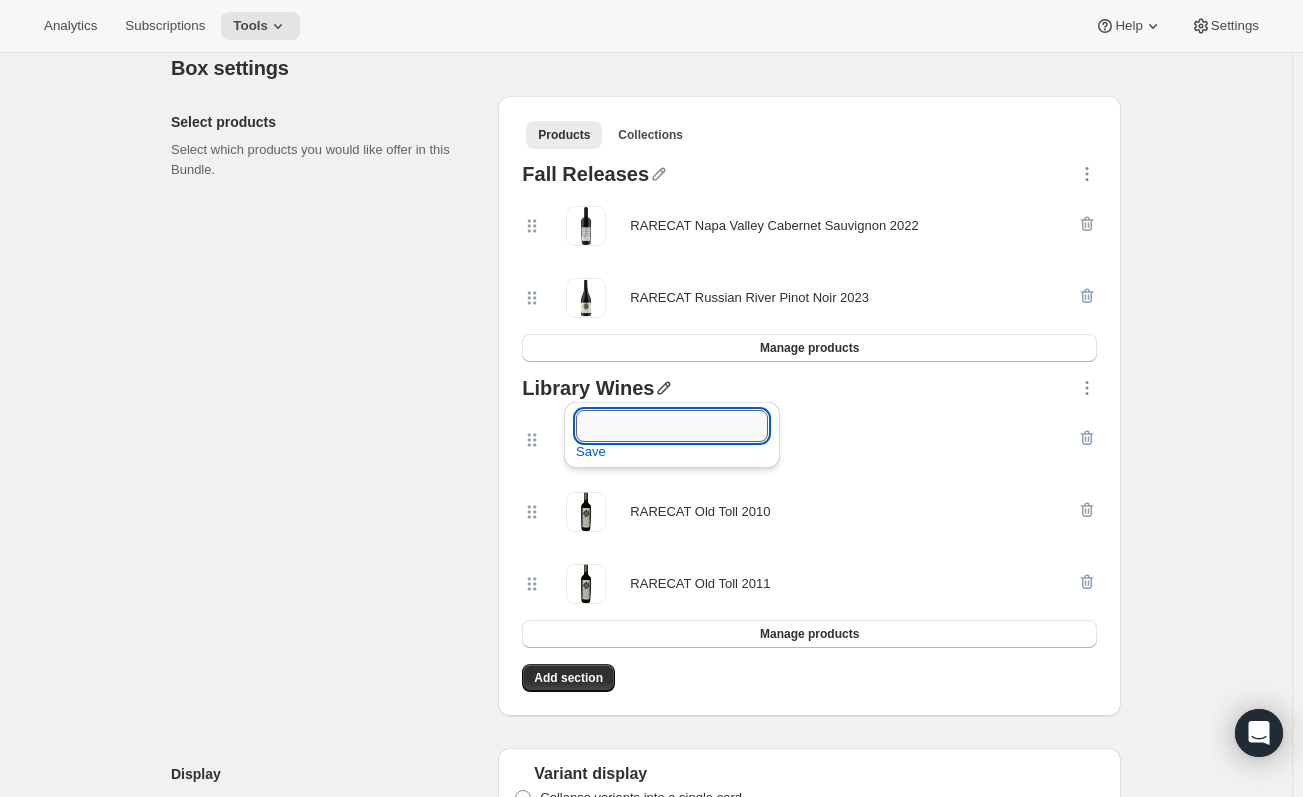 click at bounding box center (672, 426) 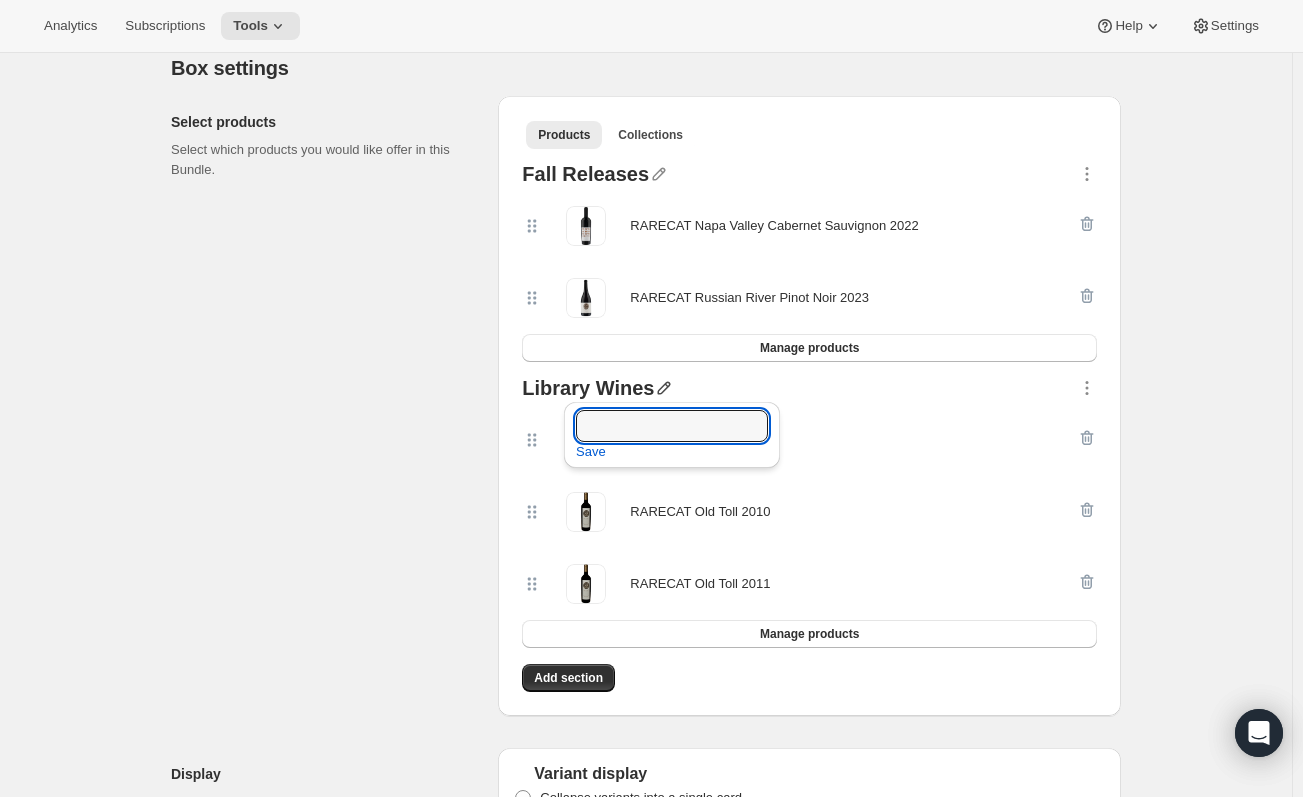 click at bounding box center (865, 391) 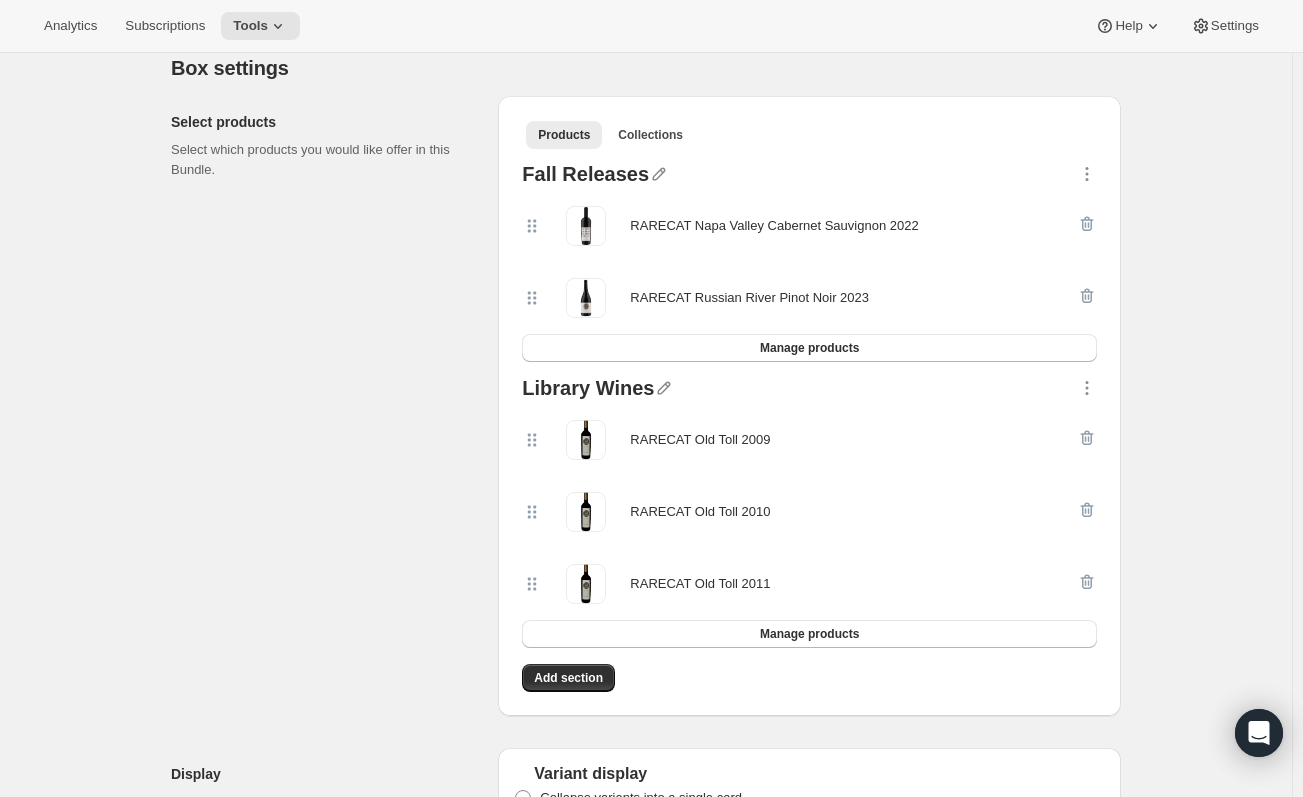 click at bounding box center [865, 391] 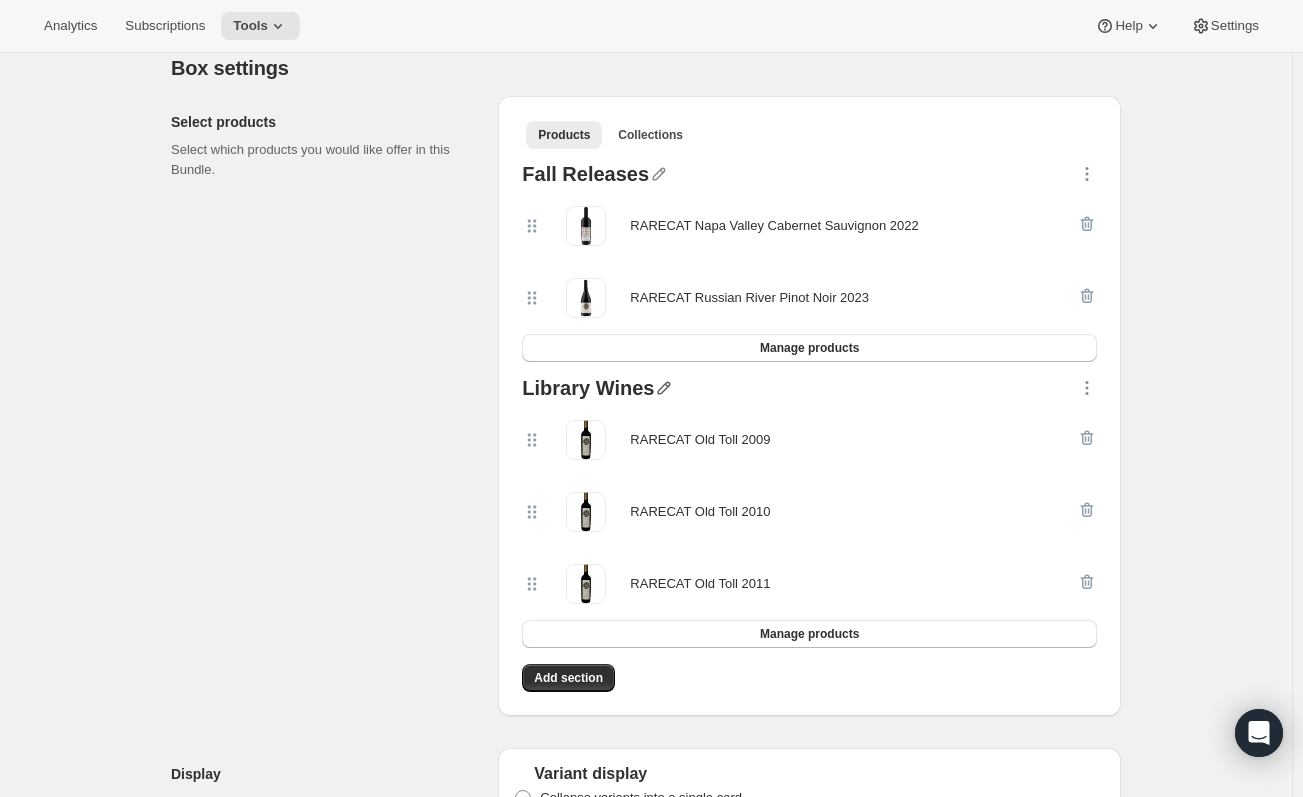 click 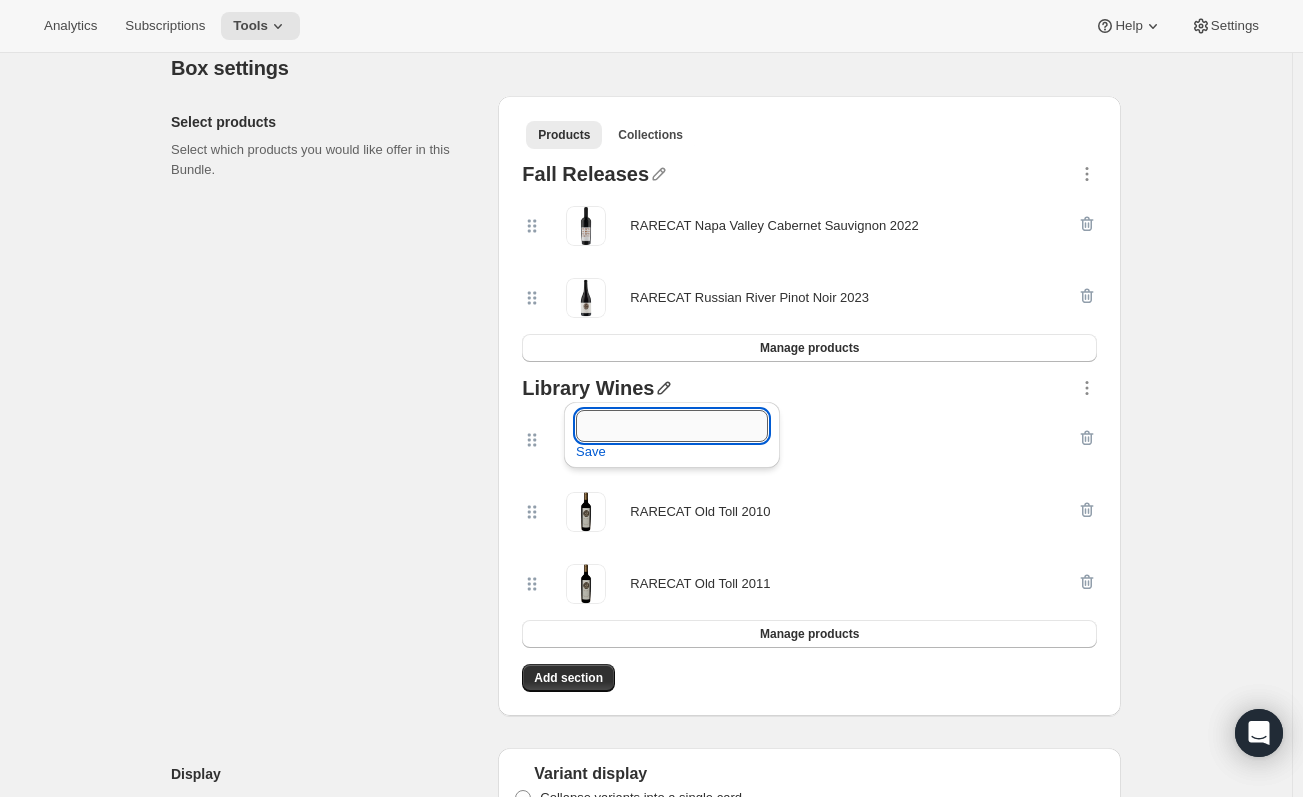 click at bounding box center [672, 426] 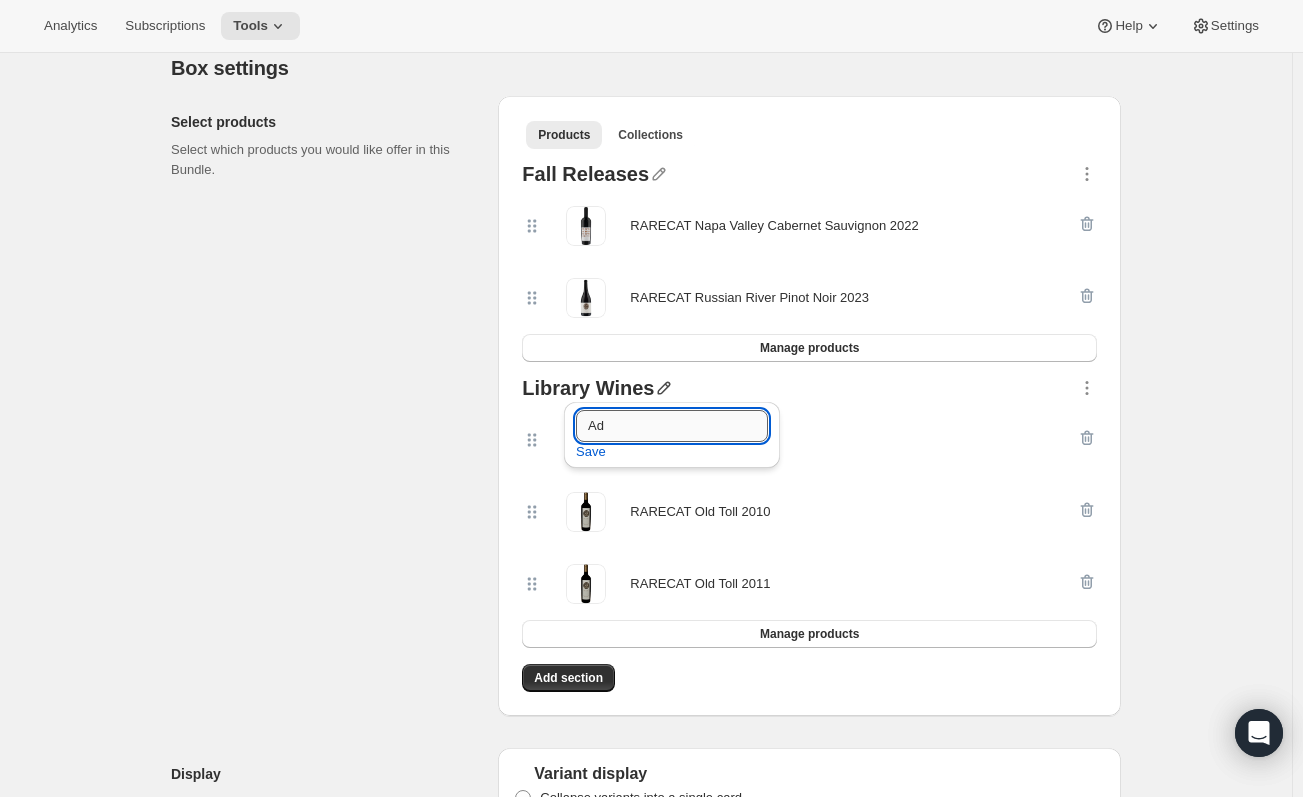 type on "A" 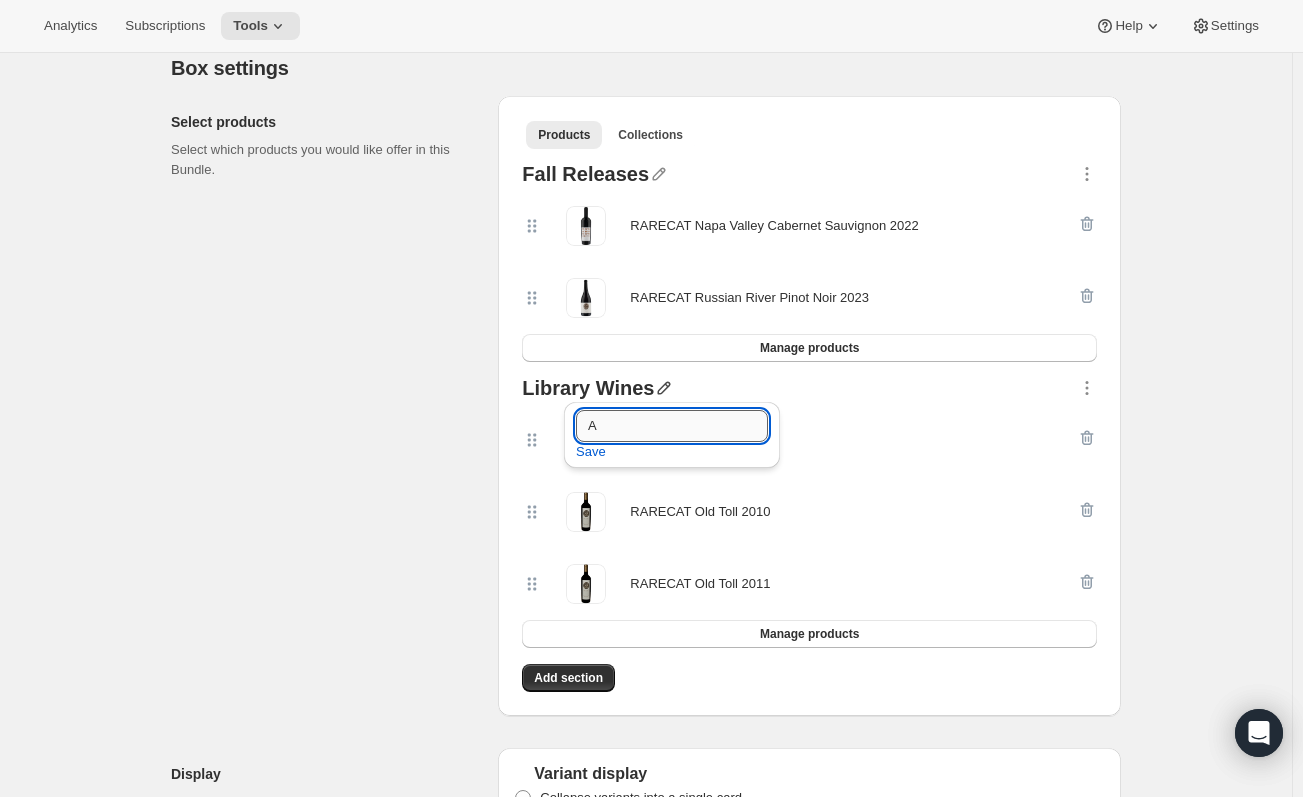 type 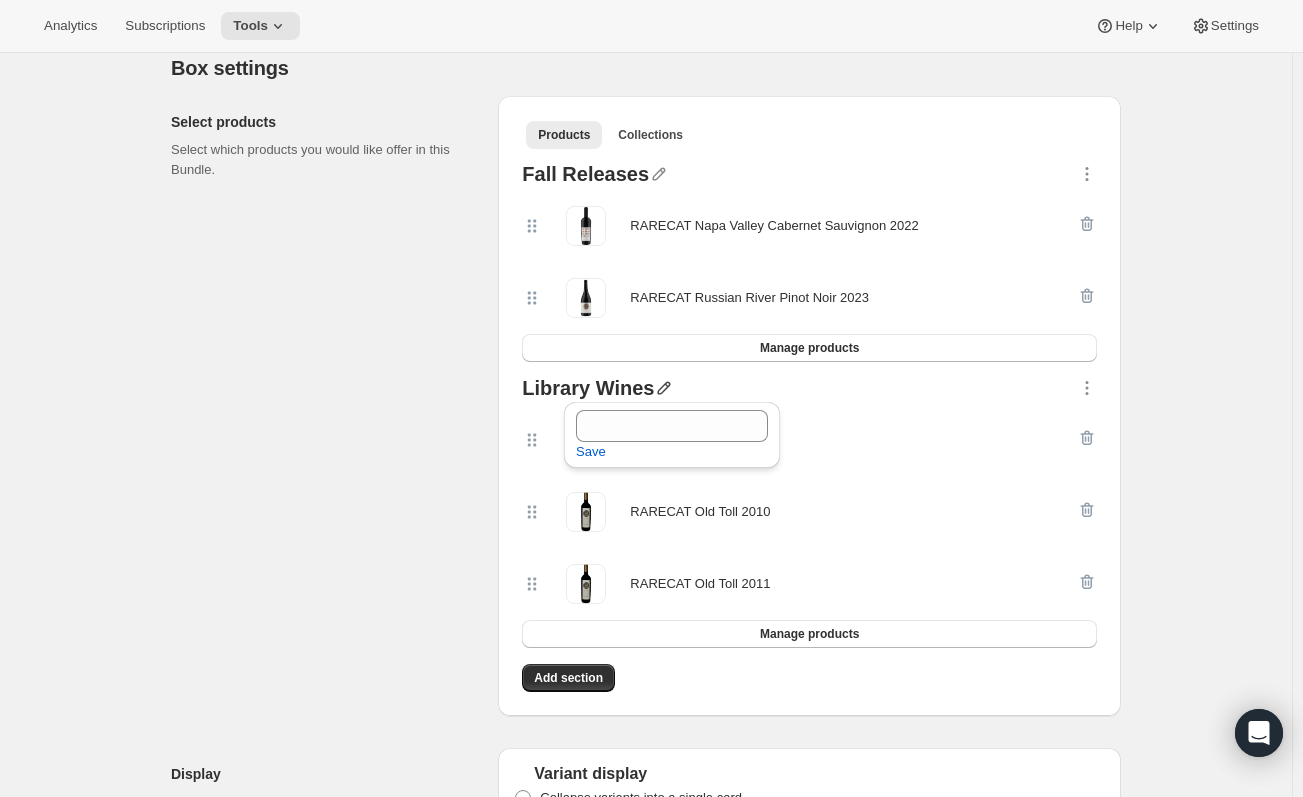 click on "Select products Select which products you would like offer in this Bundle. Products Collections More views Products Collections More views Fall Releases RARECAT Napa Valley Cabernet Sauvignon 2022 RARECAT Russian River Pinot Noir 2023 Manage products Library Wines  RARECAT Old Toll 2009 RARECAT Old Toll 2010 RARECAT Old Toll 2011 Manage products Add section" at bounding box center [646, 398] 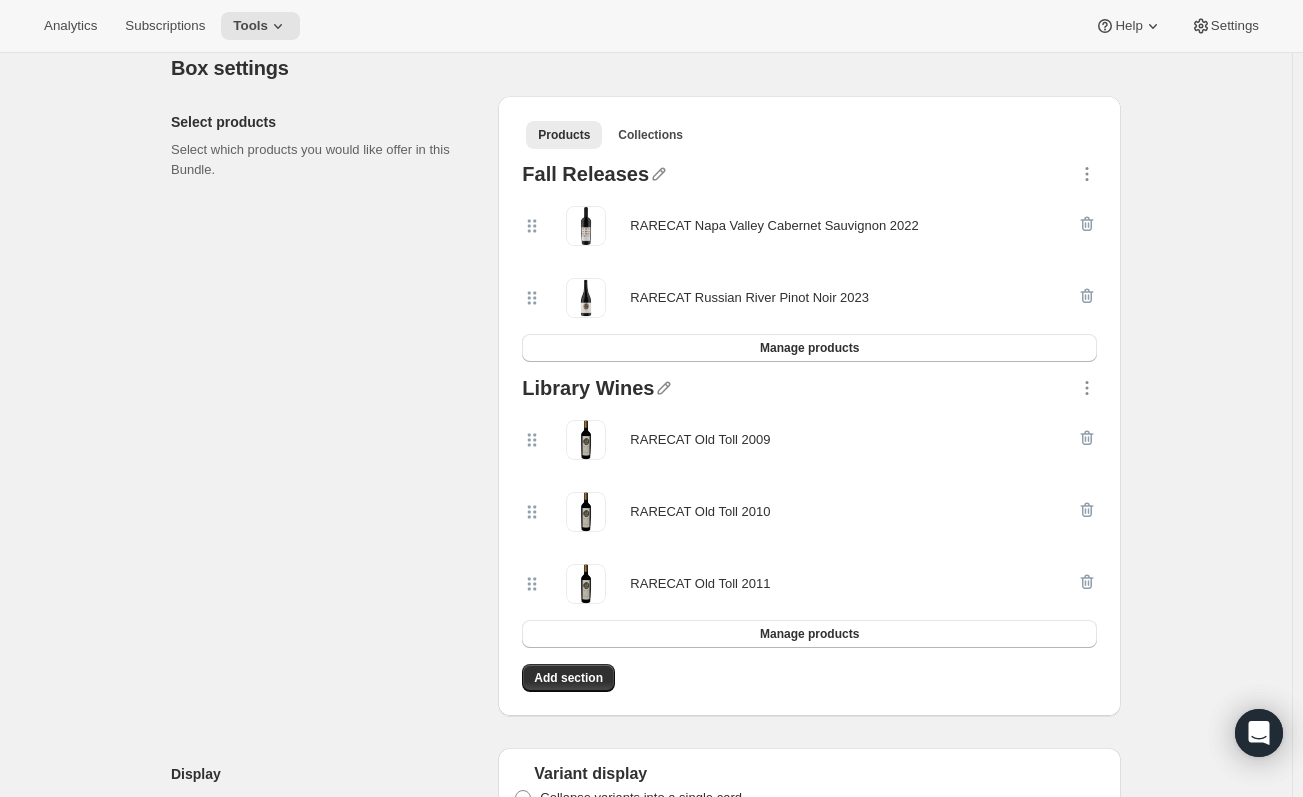 scroll, scrollTop: 500, scrollLeft: 0, axis: vertical 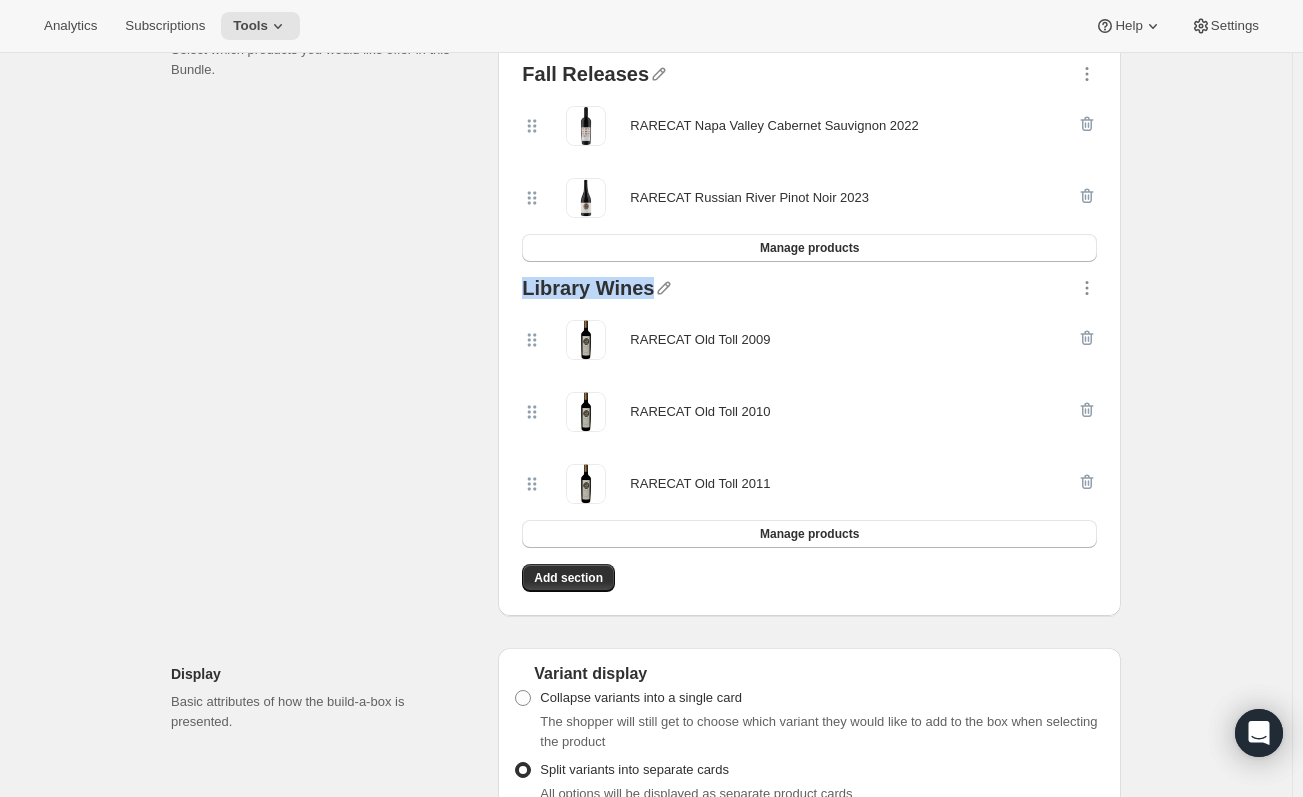 drag, startPoint x: 530, startPoint y: 289, endPoint x: 648, endPoint y: 300, distance: 118.511604 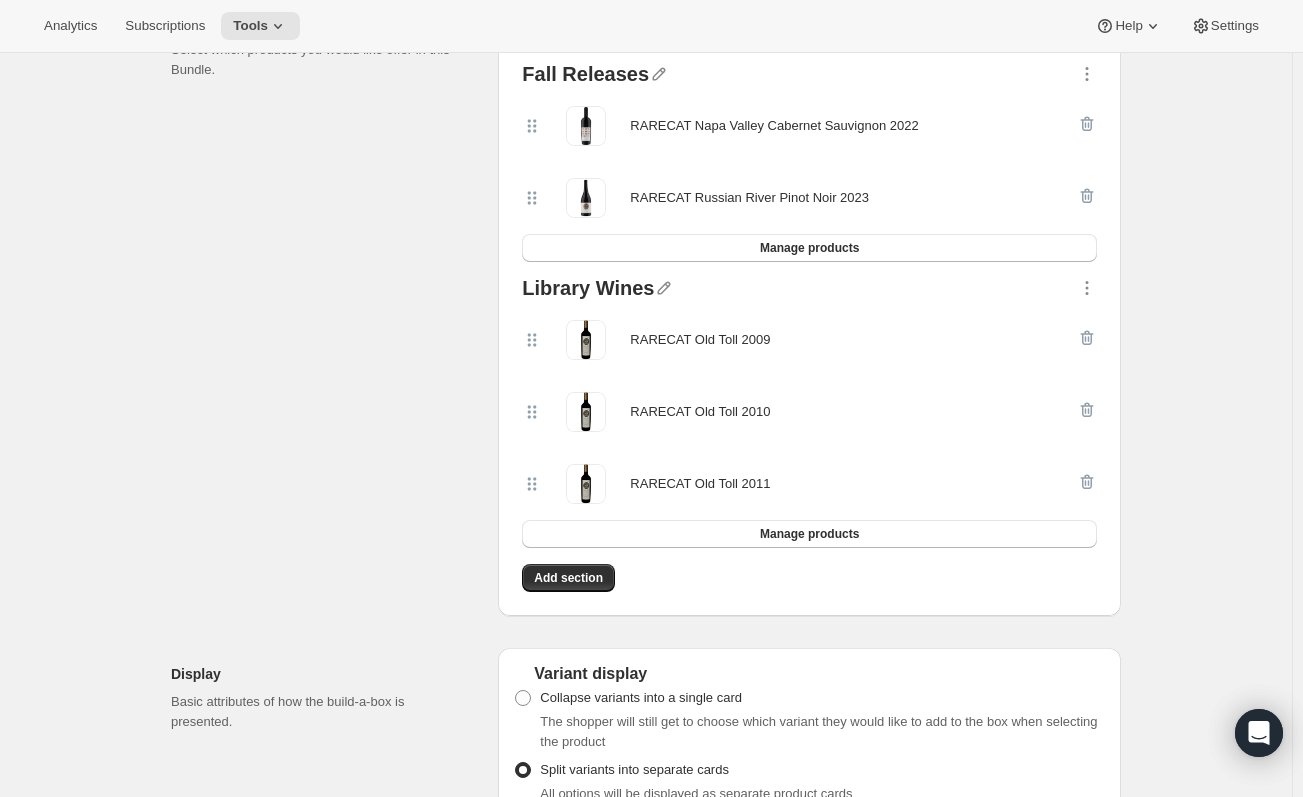 click on "Select products Select which products you would like offer in this Bundle." at bounding box center [326, 306] 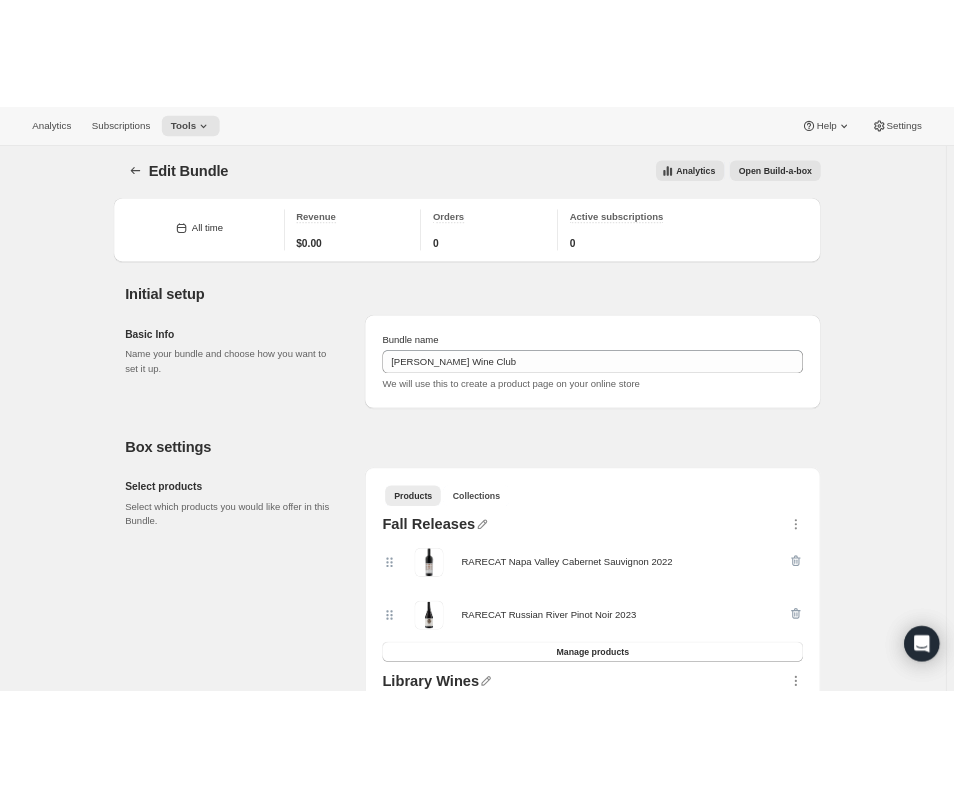 scroll, scrollTop: 0, scrollLeft: 0, axis: both 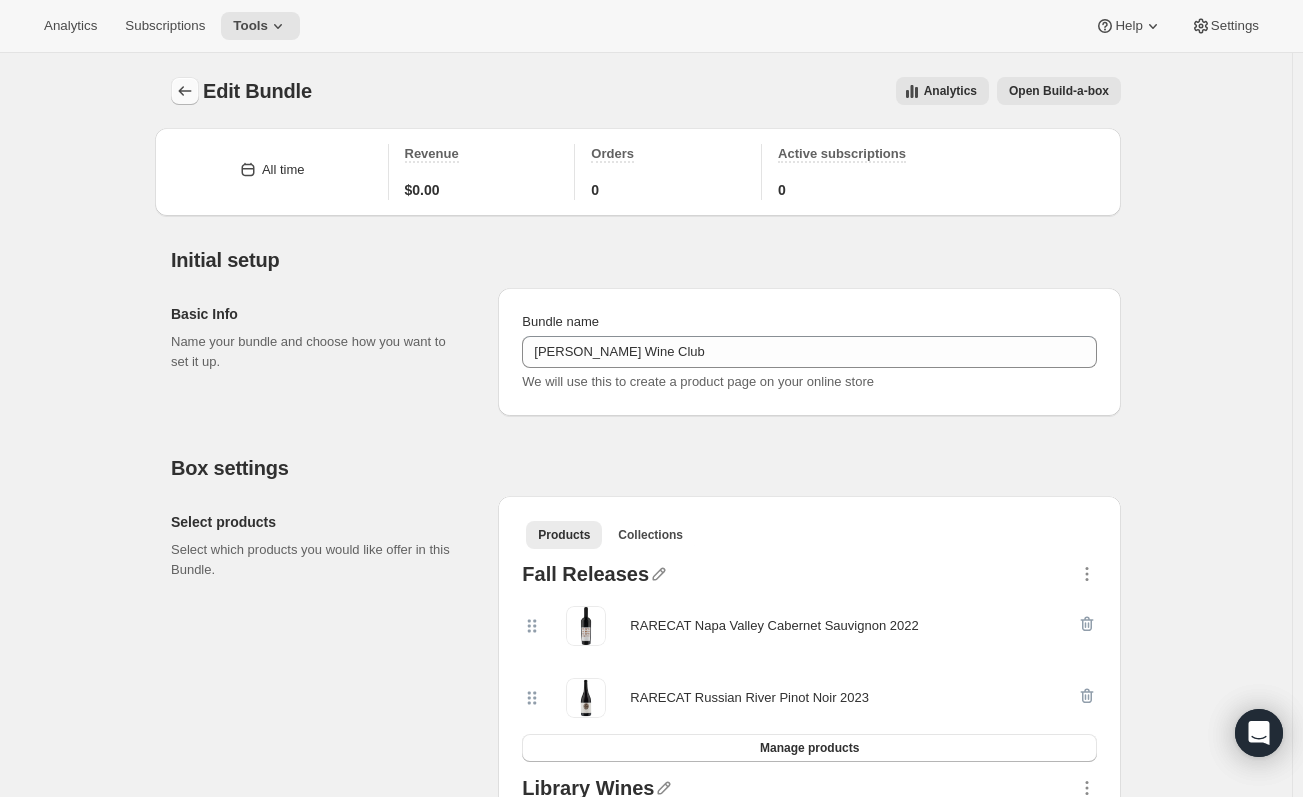 click 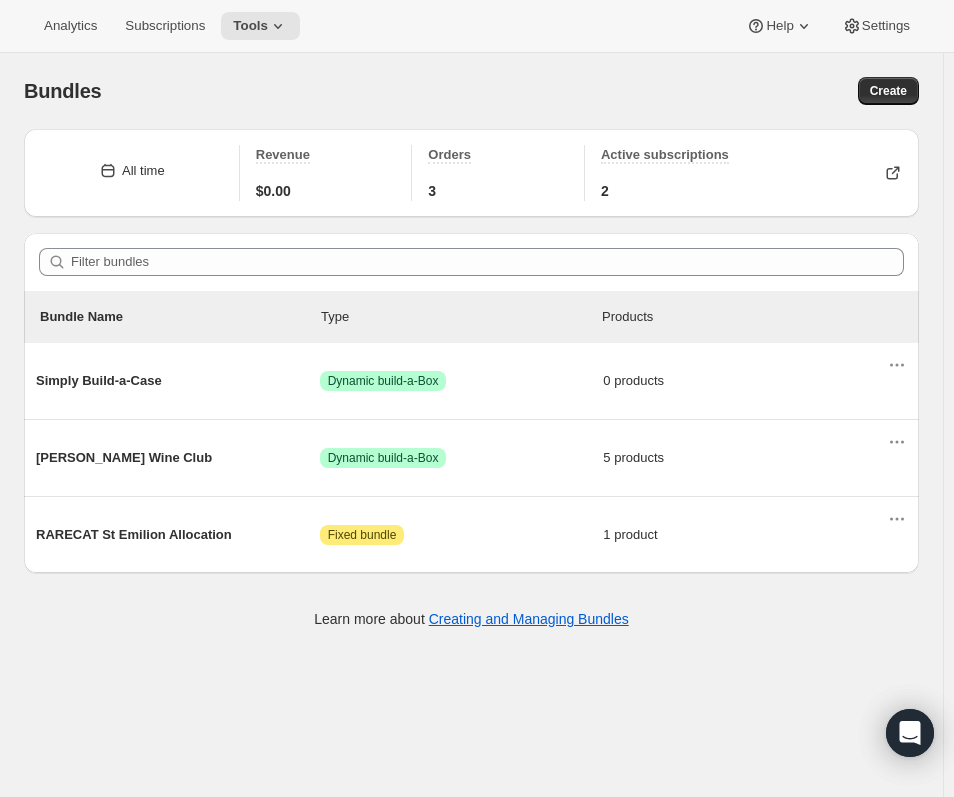 click on "Bundles" at bounding box center (248, 91) 